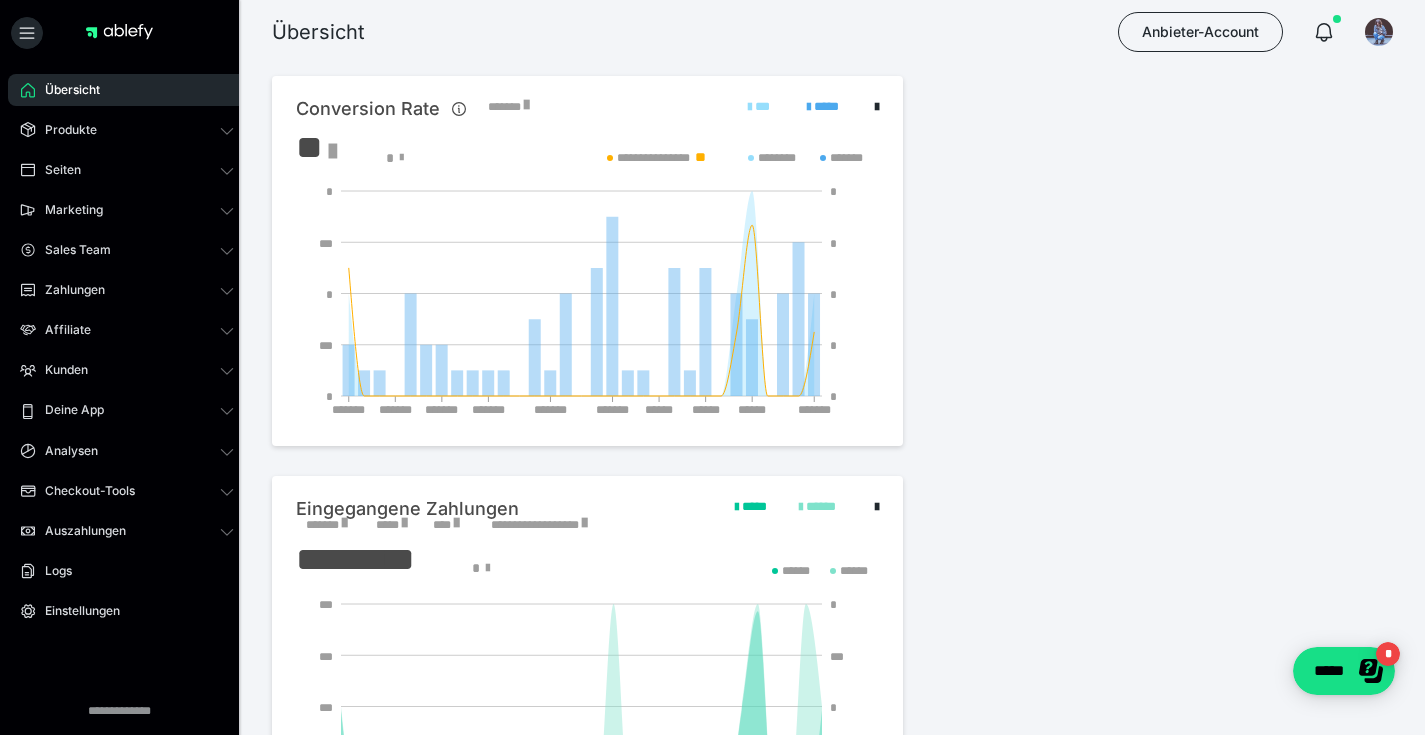 scroll, scrollTop: 0, scrollLeft: 0, axis: both 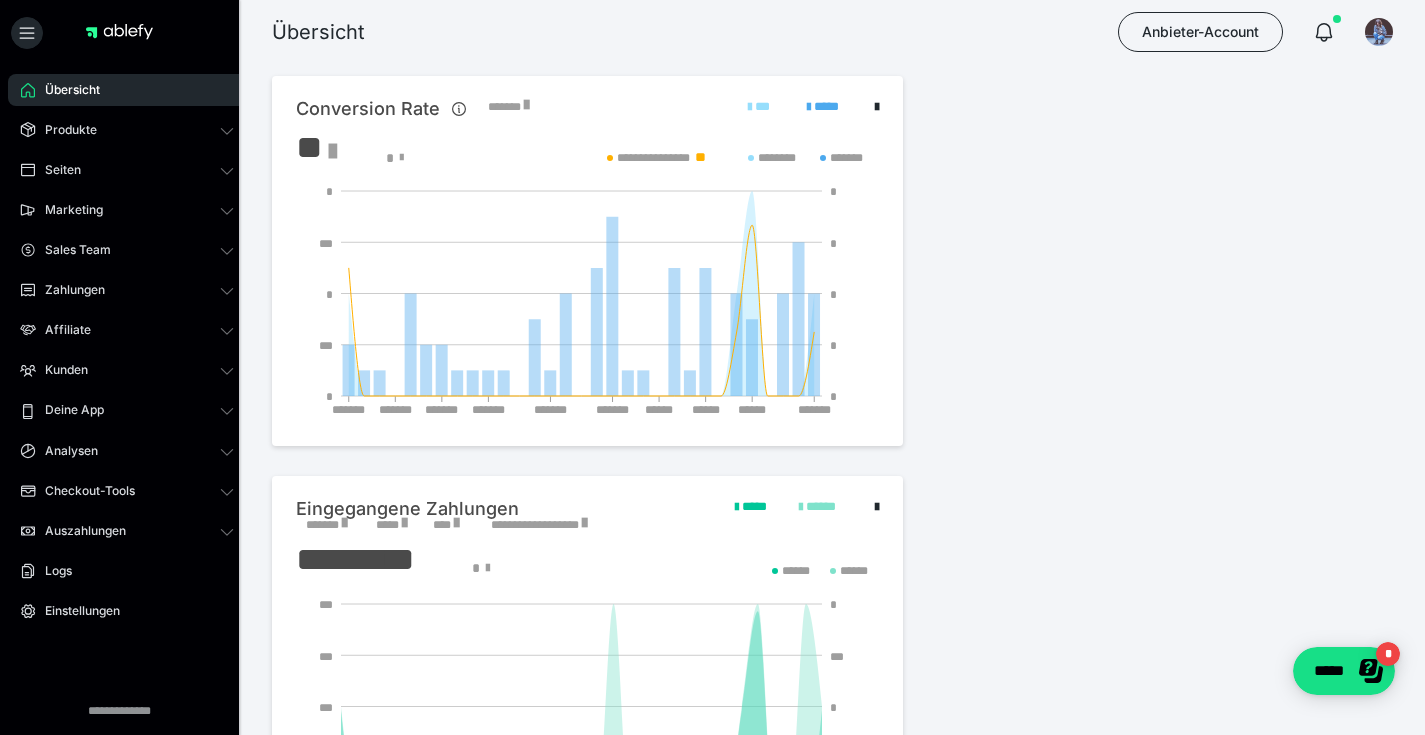 click on "Übersicht" at bounding box center (65, 90) 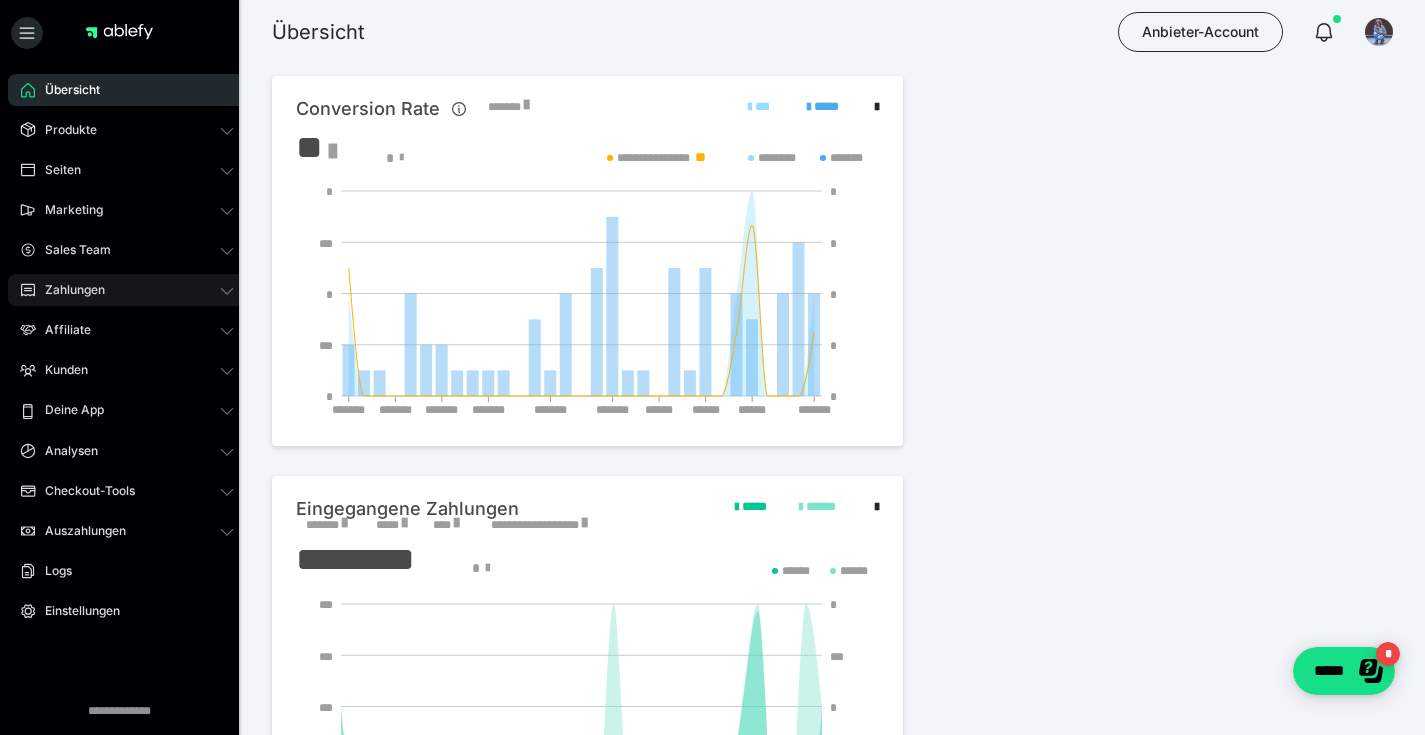 click on "Zahlungen" at bounding box center [68, 290] 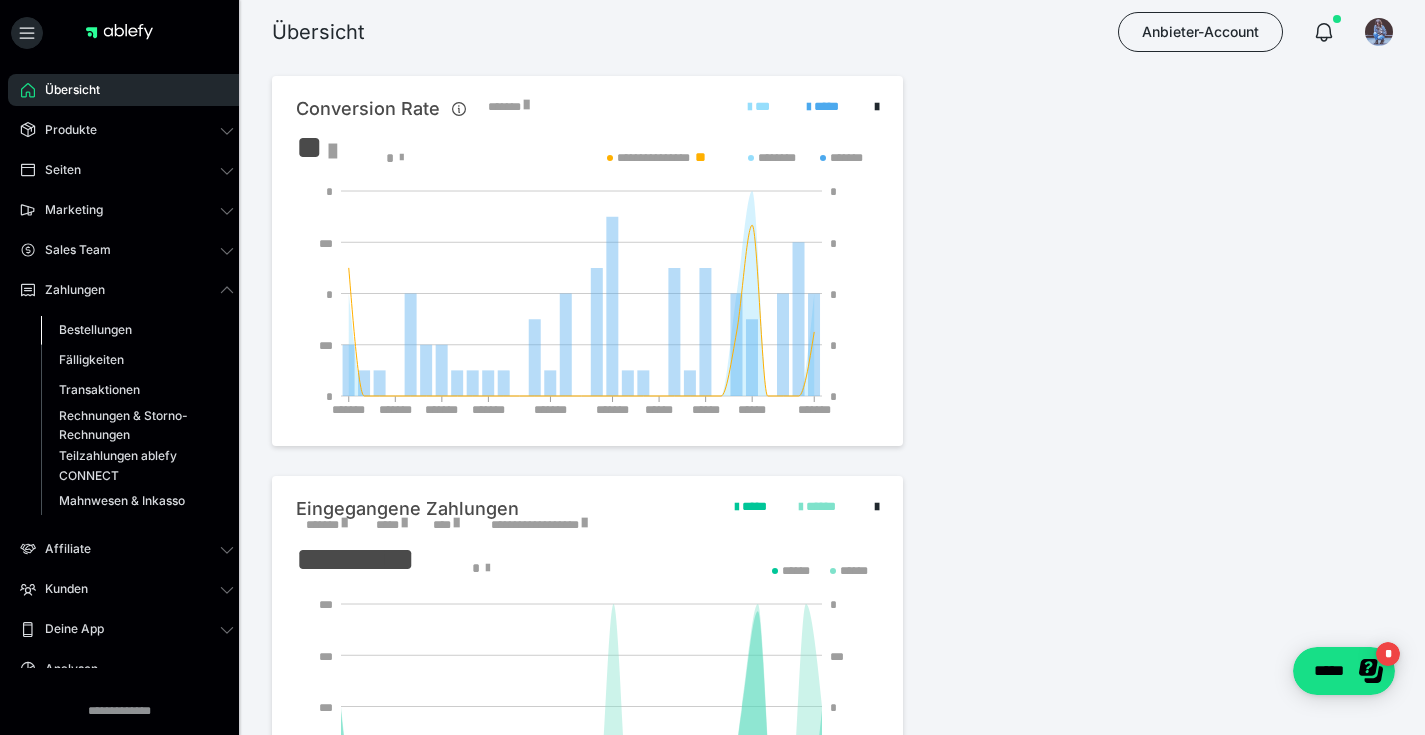 click on "Bestellungen" at bounding box center (95, 329) 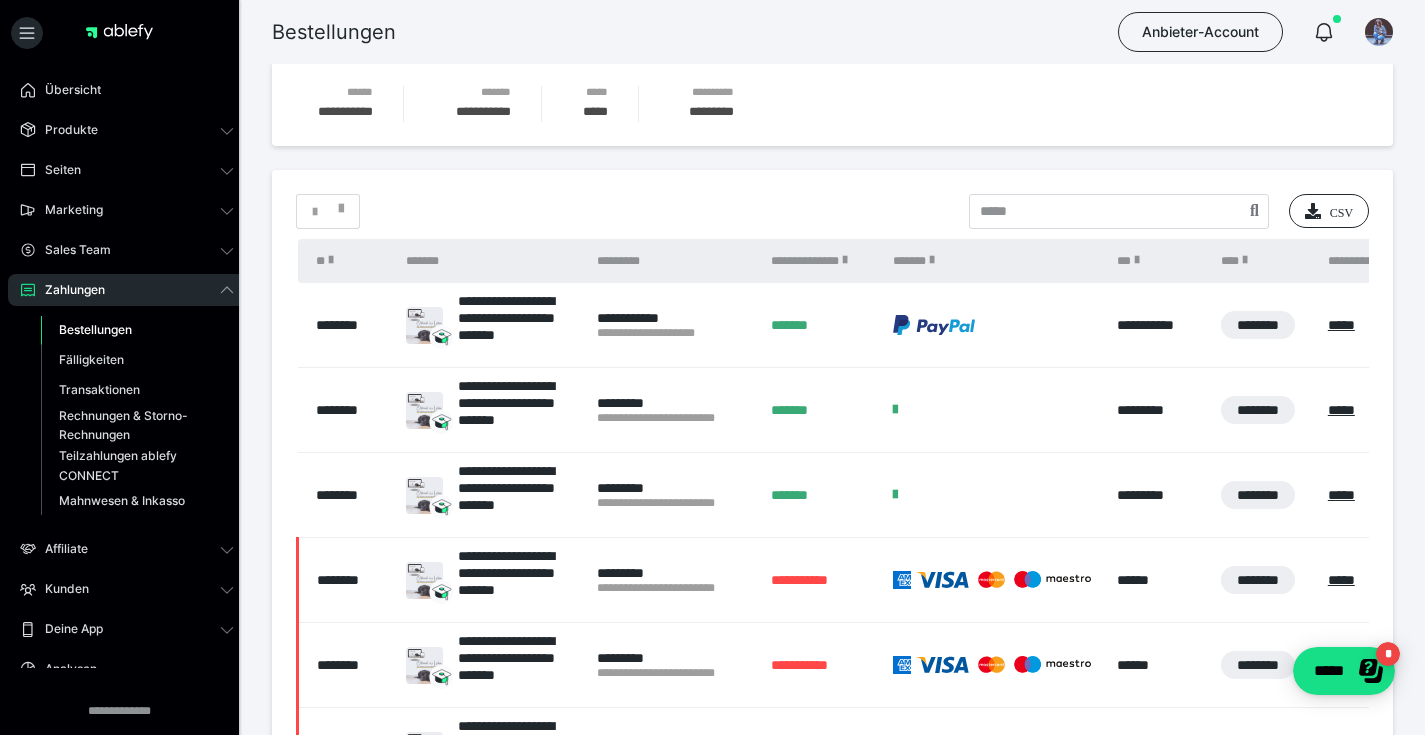 scroll, scrollTop: 16, scrollLeft: 0, axis: vertical 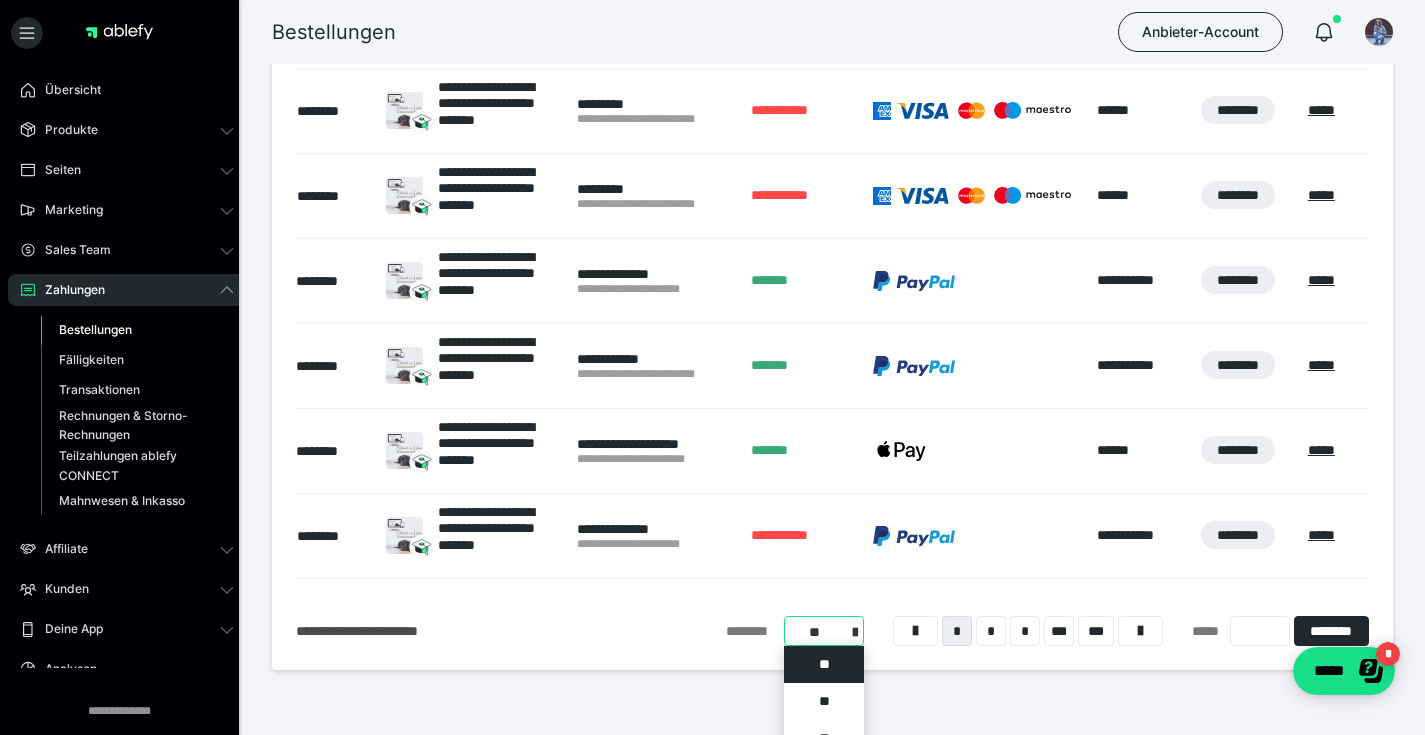 click on "**********" at bounding box center [824, 631] 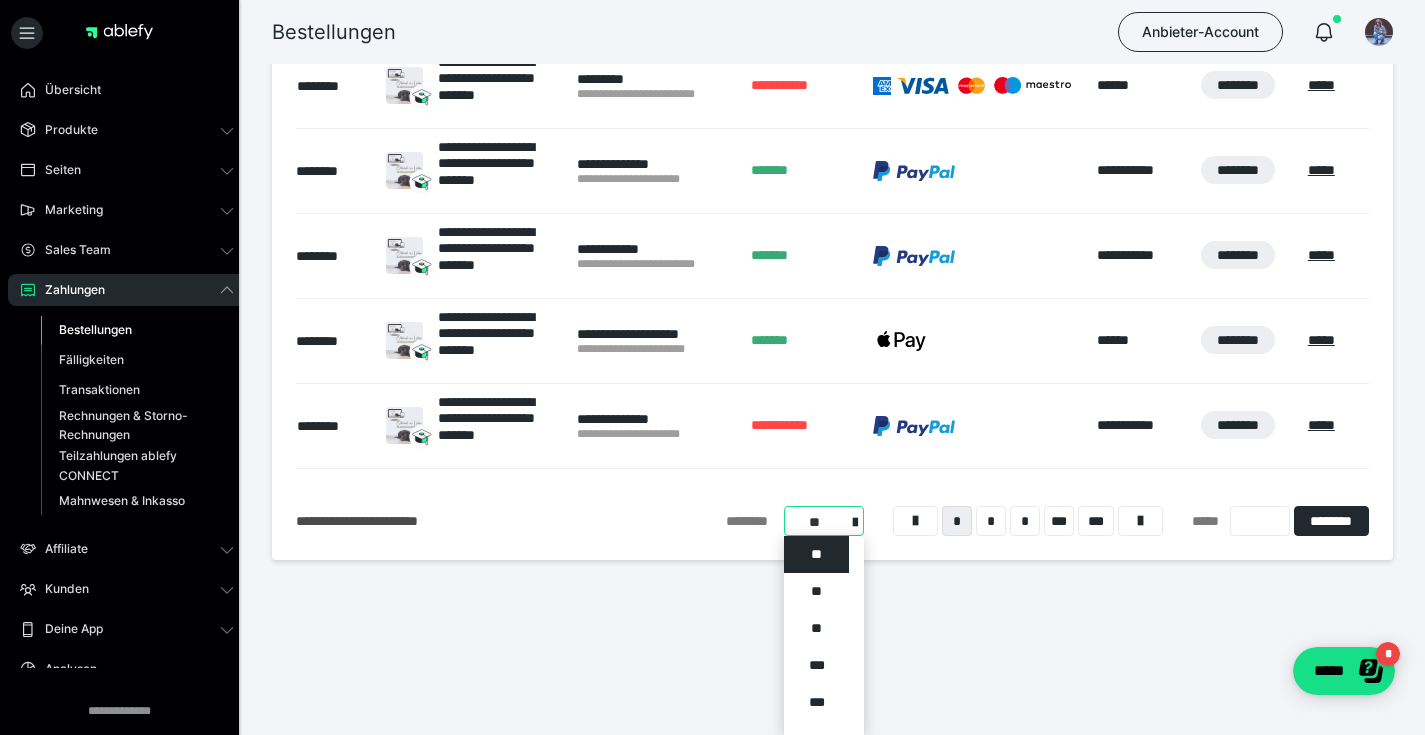 scroll, scrollTop: 687, scrollLeft: 0, axis: vertical 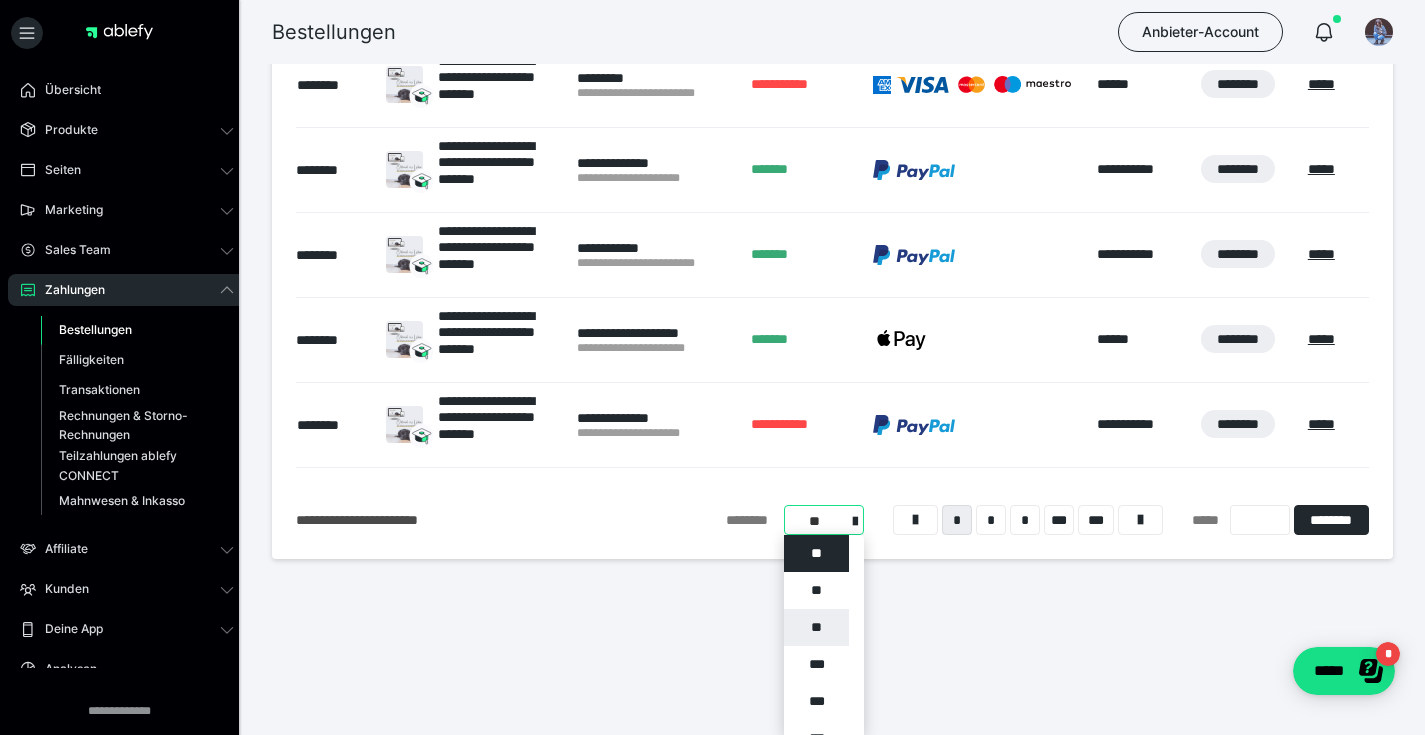 click on "**" at bounding box center (816, 627) 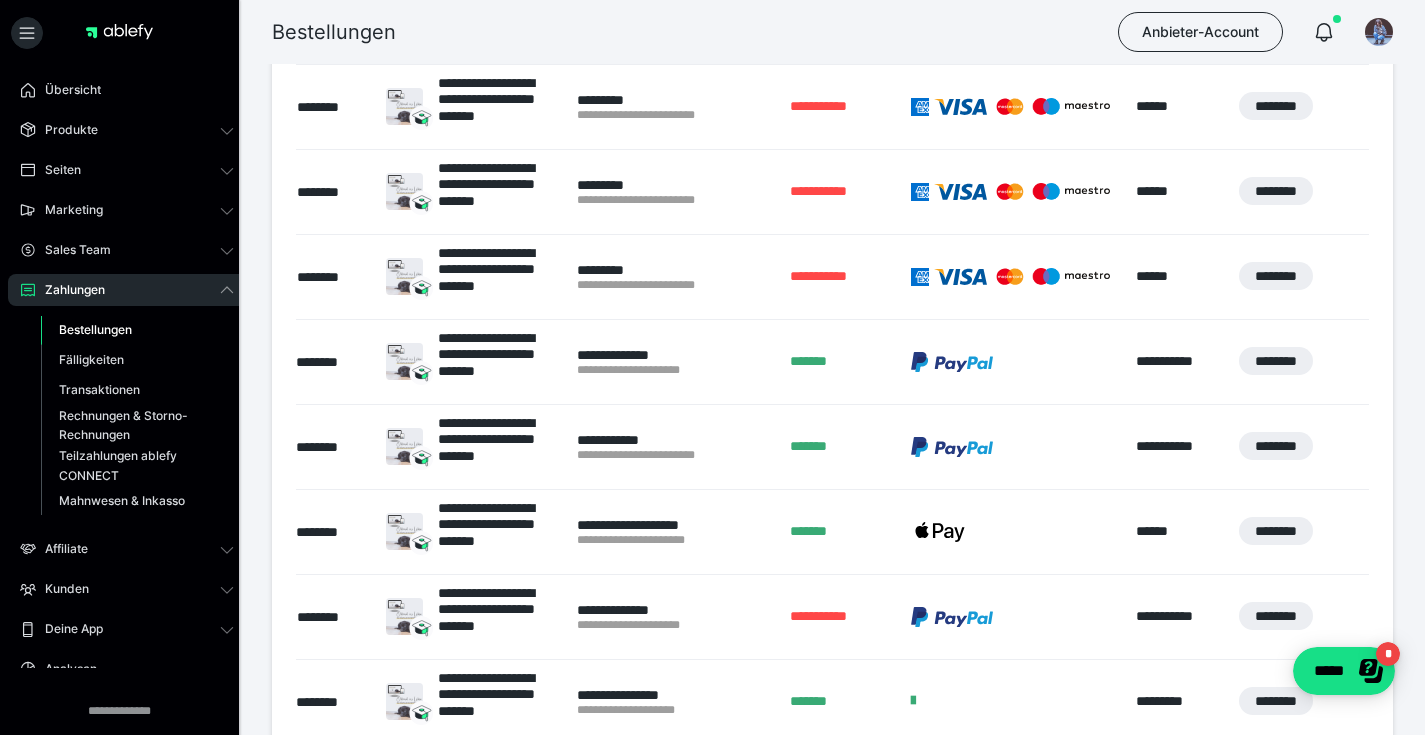 scroll, scrollTop: 834, scrollLeft: 0, axis: vertical 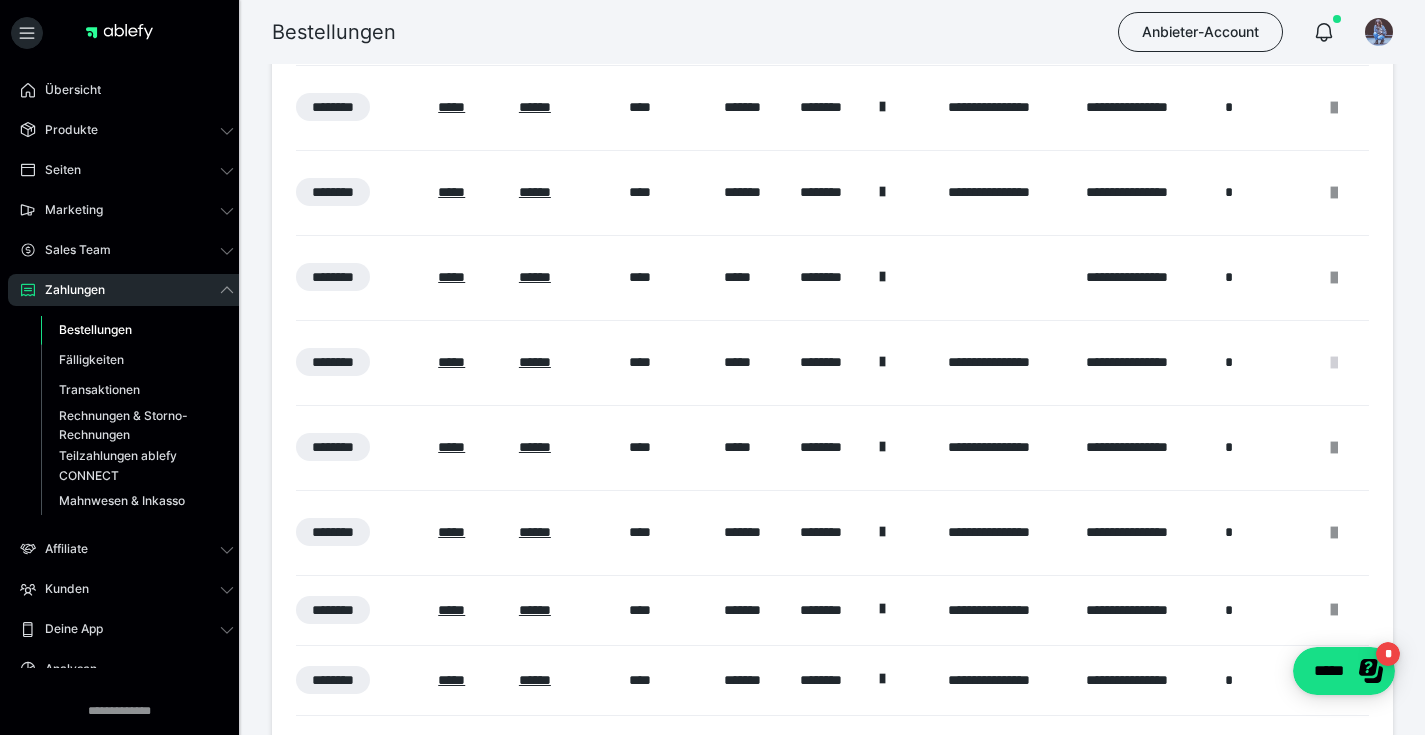 click at bounding box center (1334, 363) 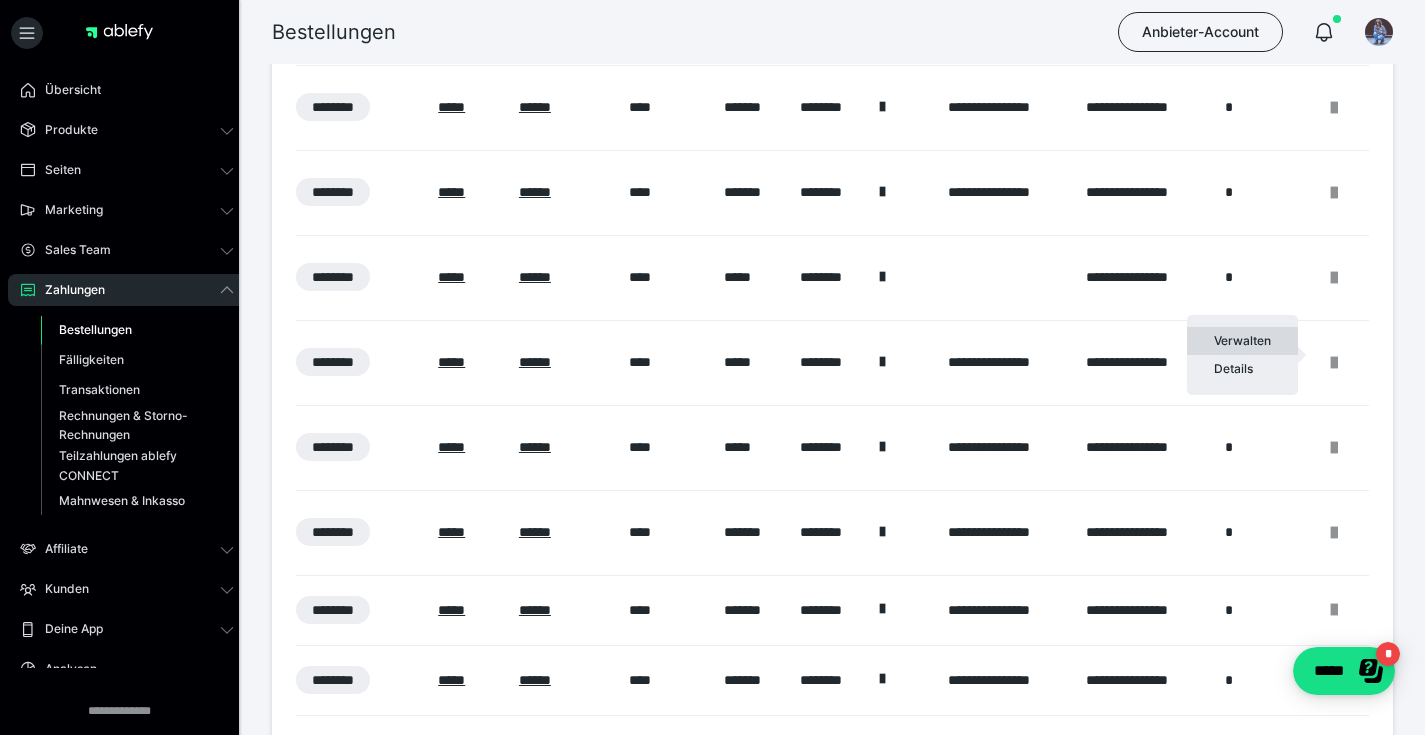 click on "Verwalten" at bounding box center [1242, 341] 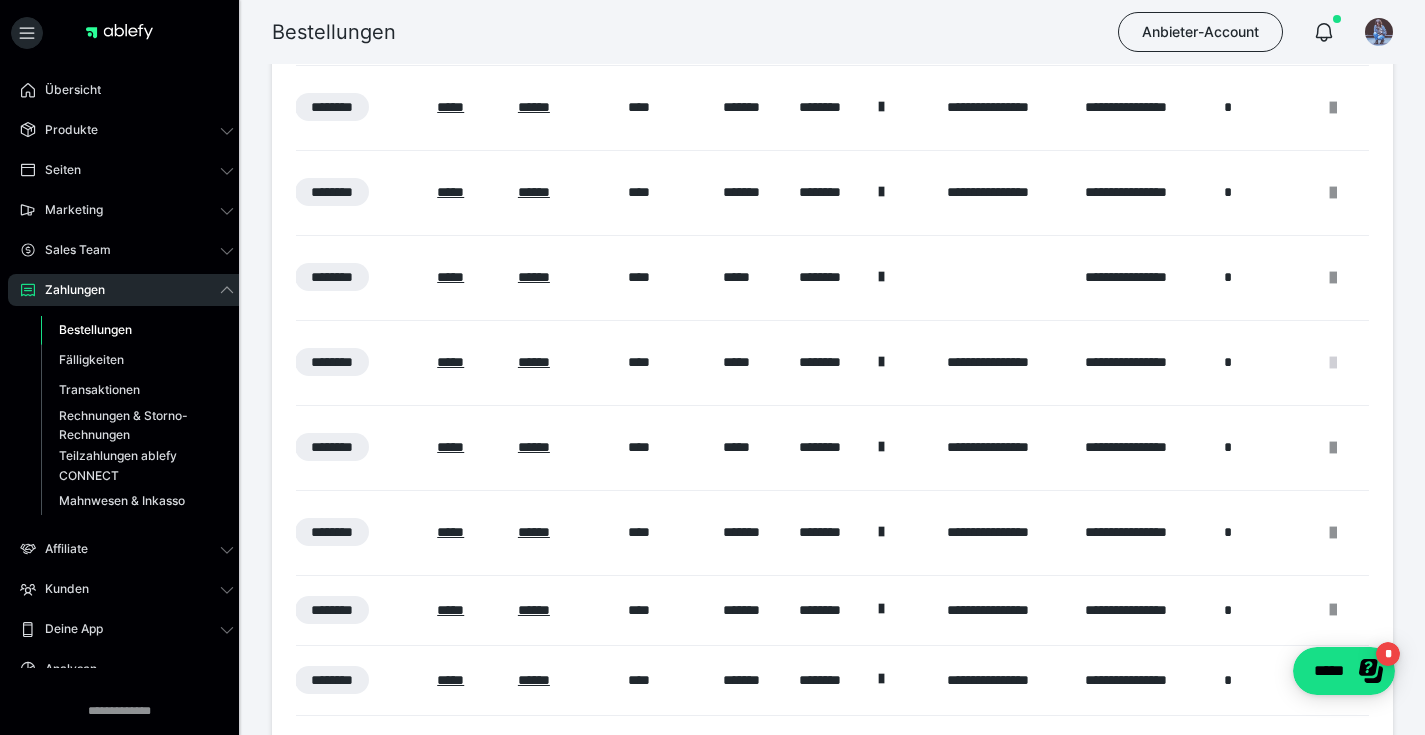 scroll, scrollTop: 0, scrollLeft: 963, axis: horizontal 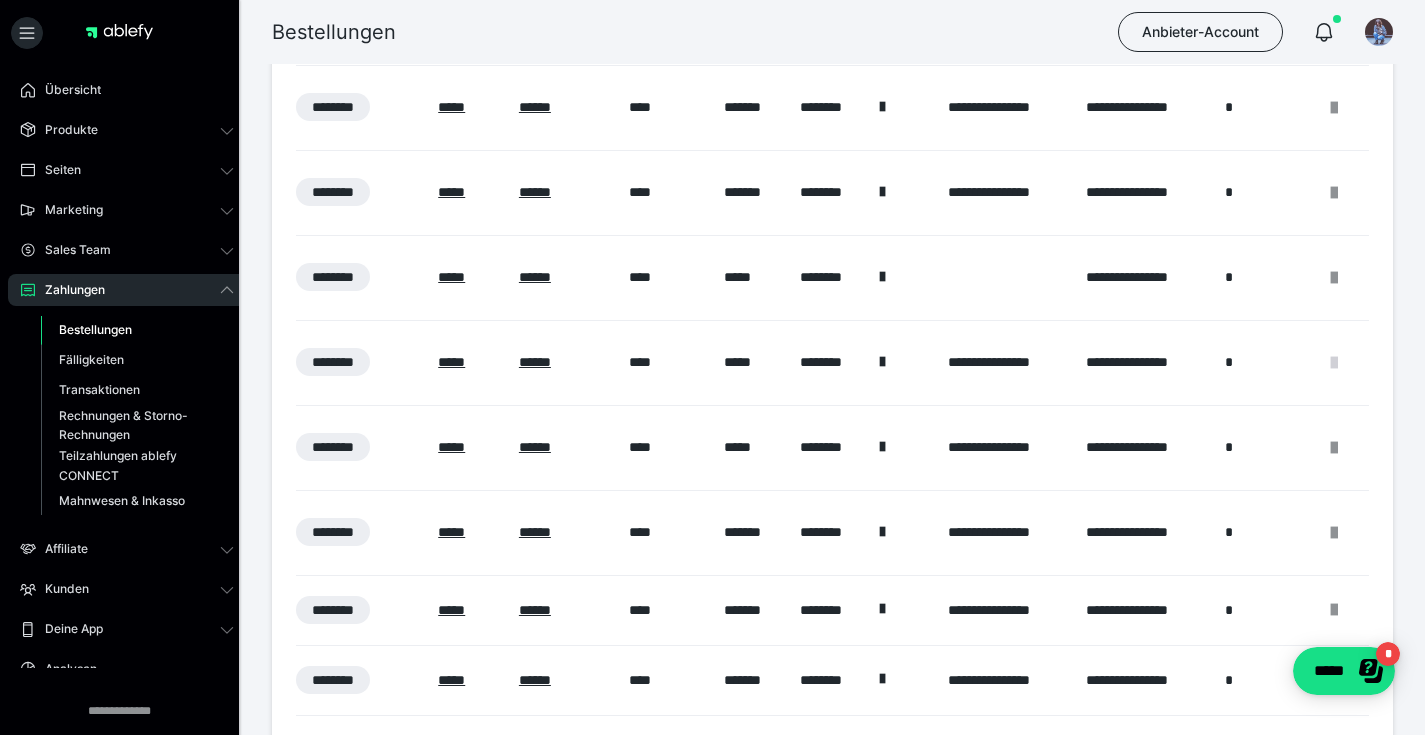 click at bounding box center (1334, 363) 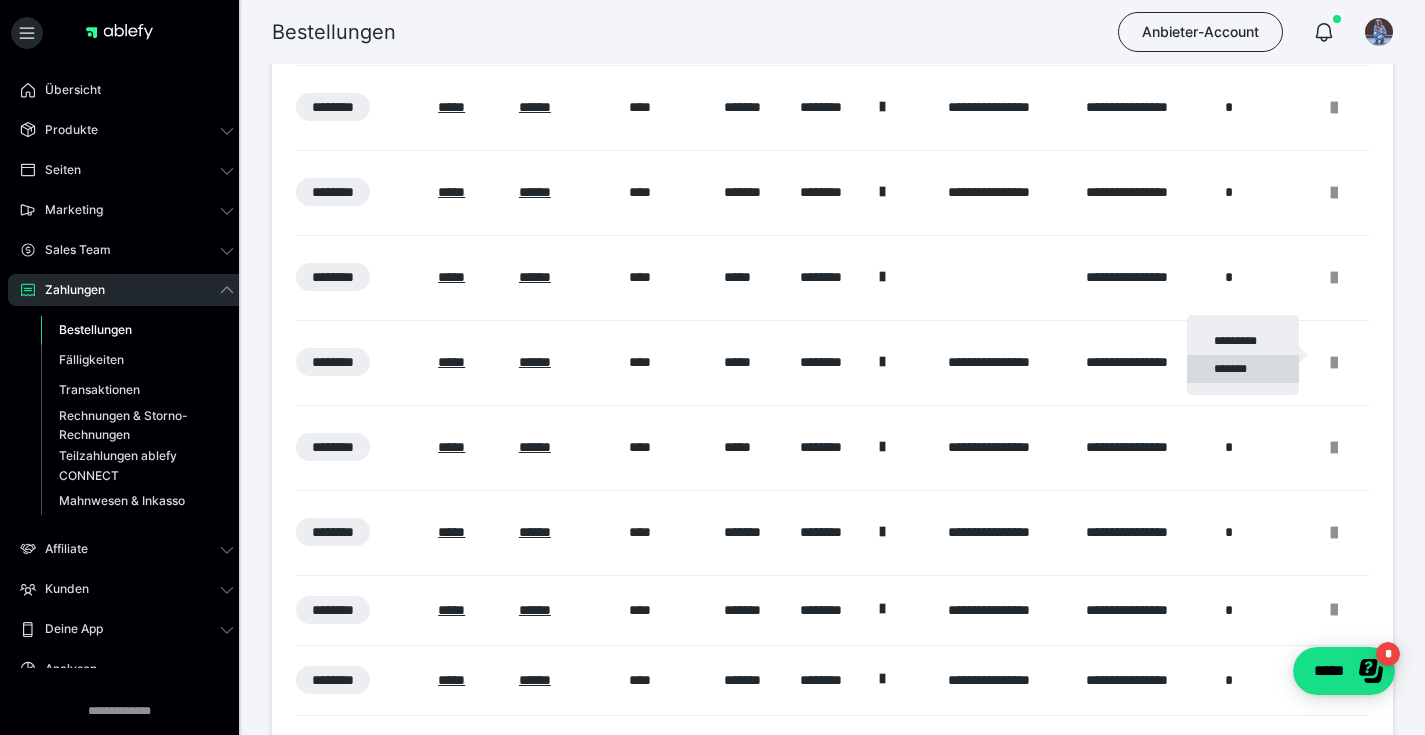 click on "*******" at bounding box center [1243, 369] 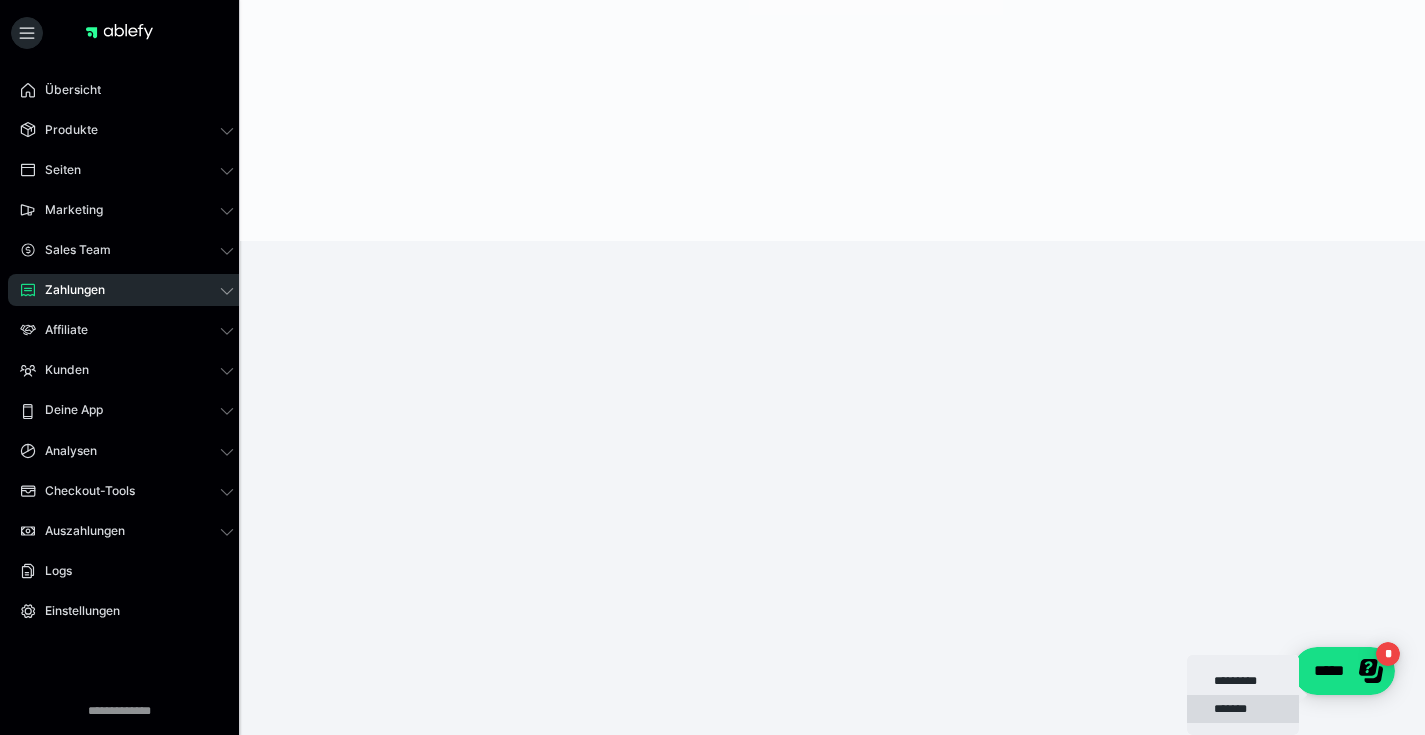 scroll, scrollTop: 0, scrollLeft: 0, axis: both 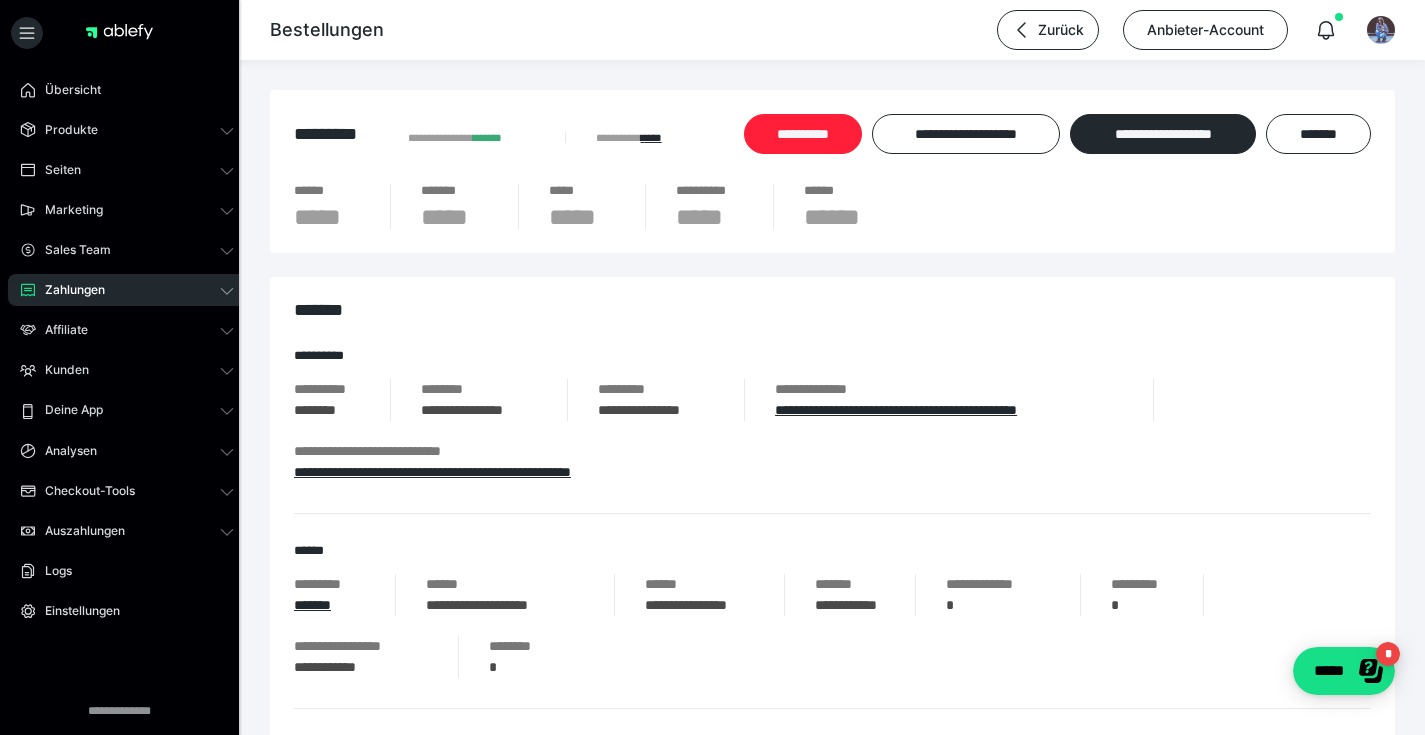 click on "**********" at bounding box center [803, 134] 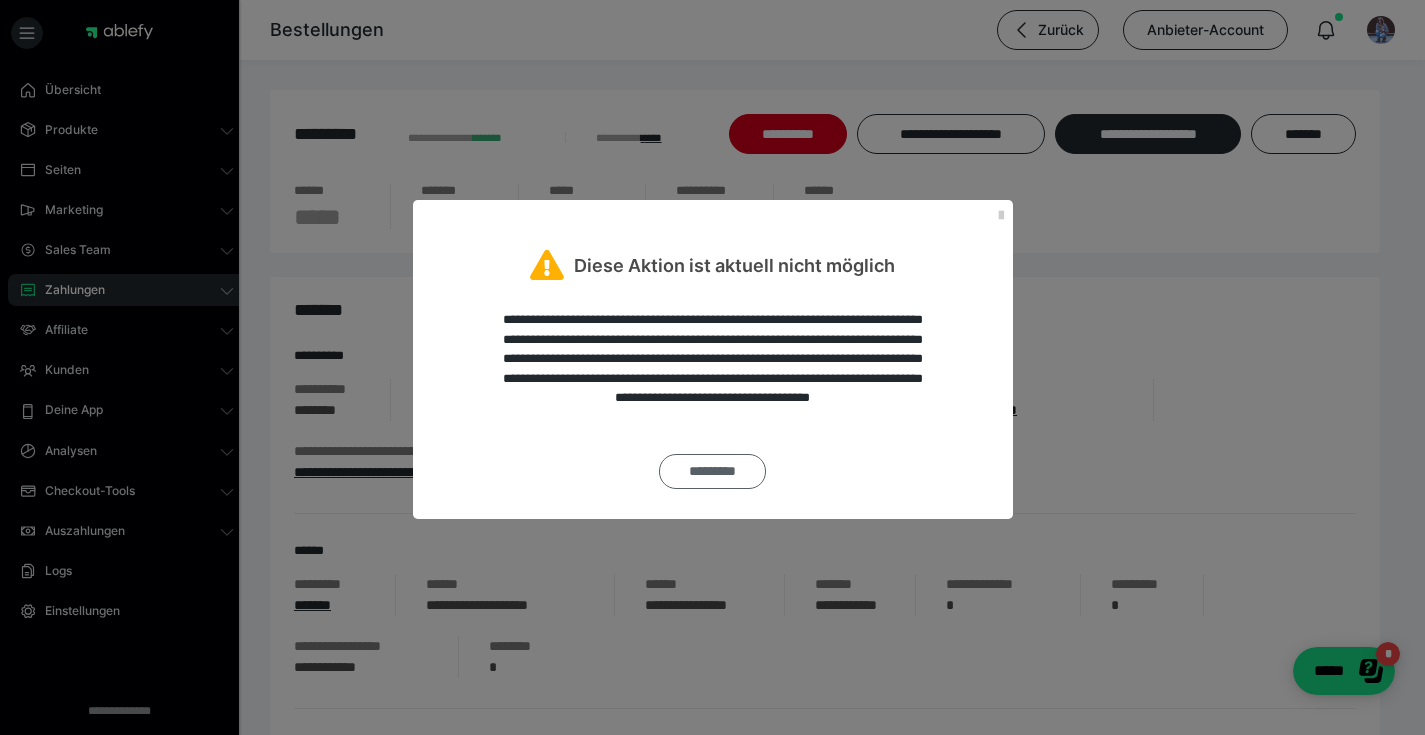 click on "*********" at bounding box center [712, 471] 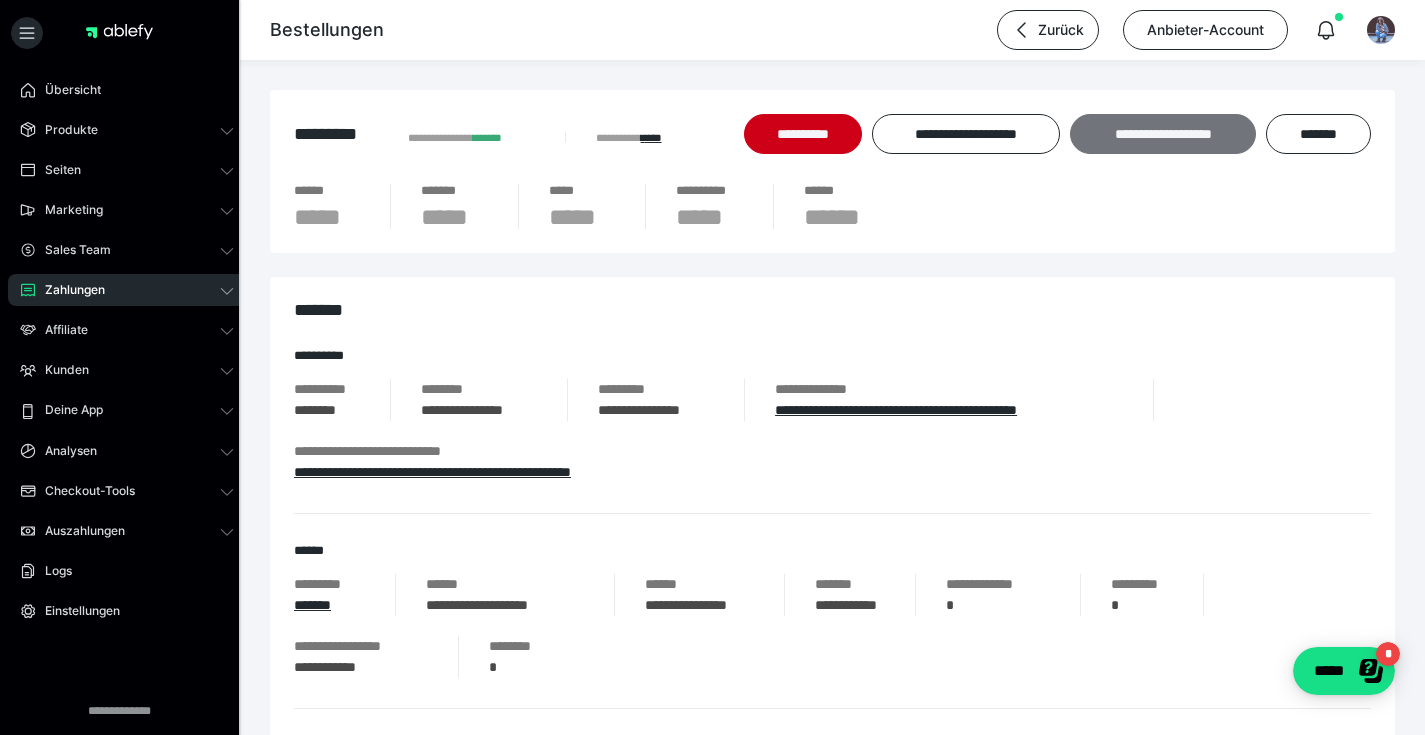 click on "**********" at bounding box center (1163, 134) 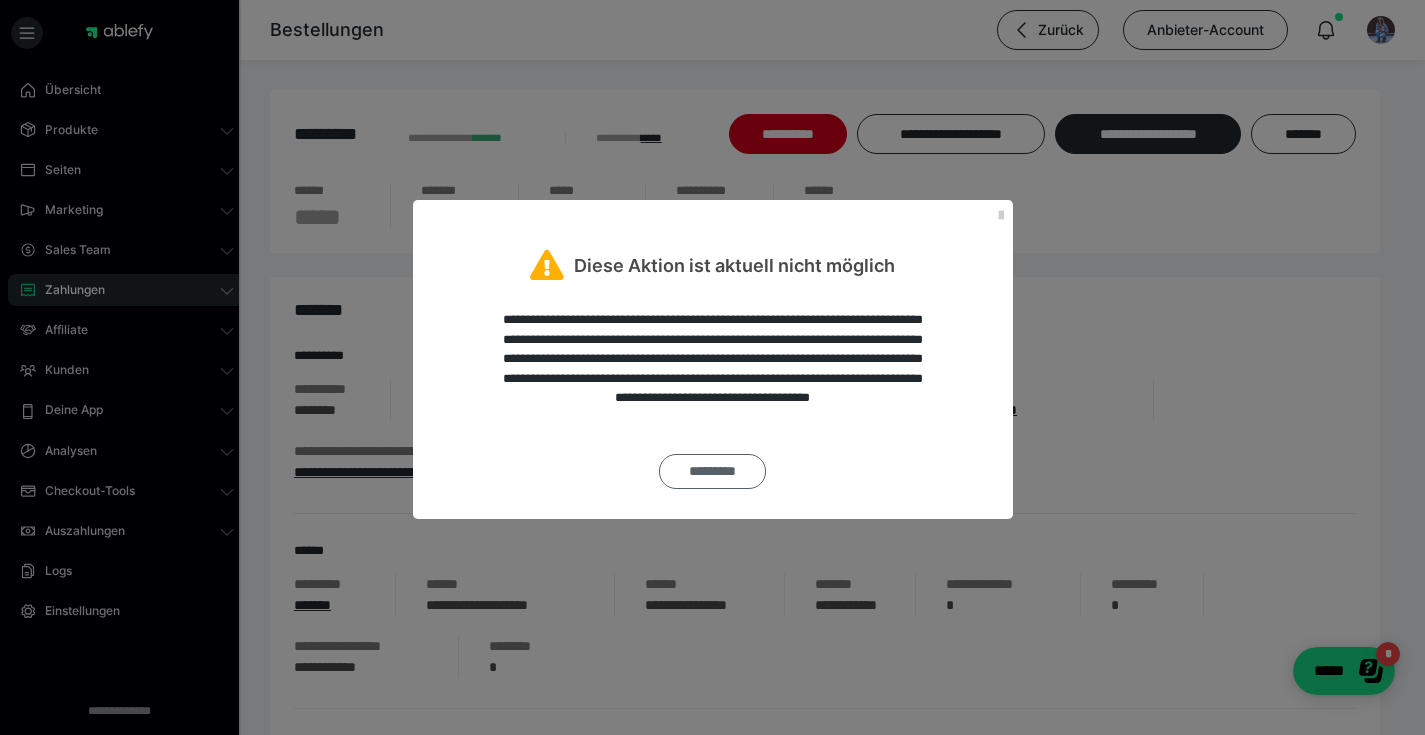 click on "*********" at bounding box center (712, 471) 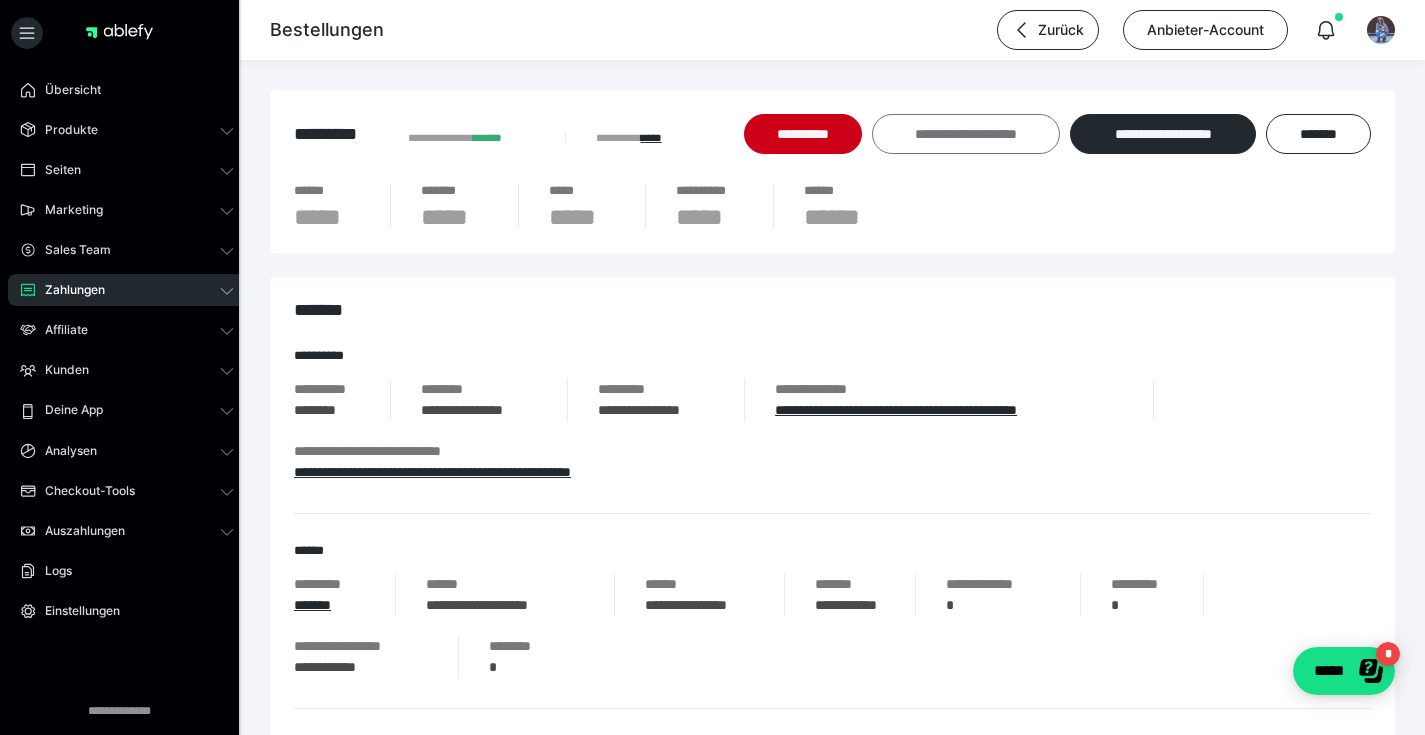 click on "**********" at bounding box center [966, 134] 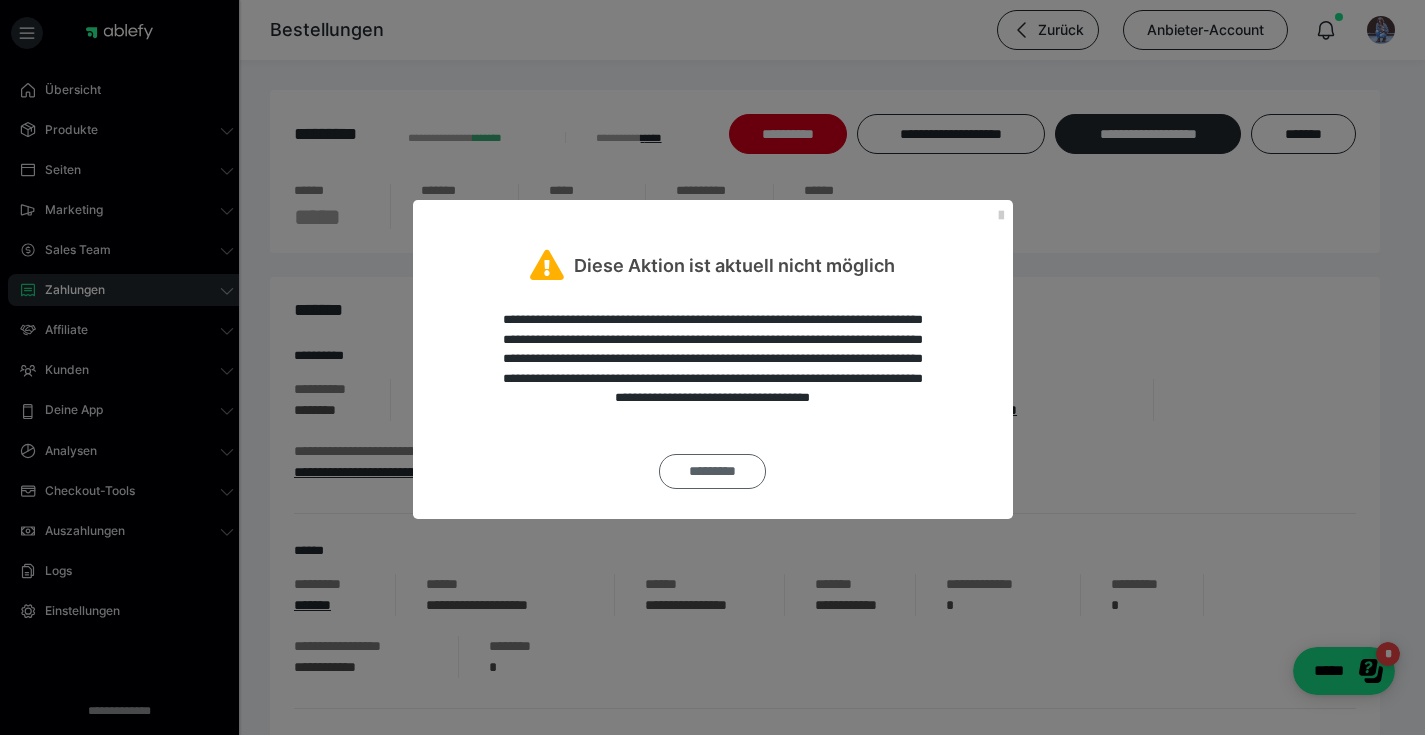 click on "*********" at bounding box center (712, 471) 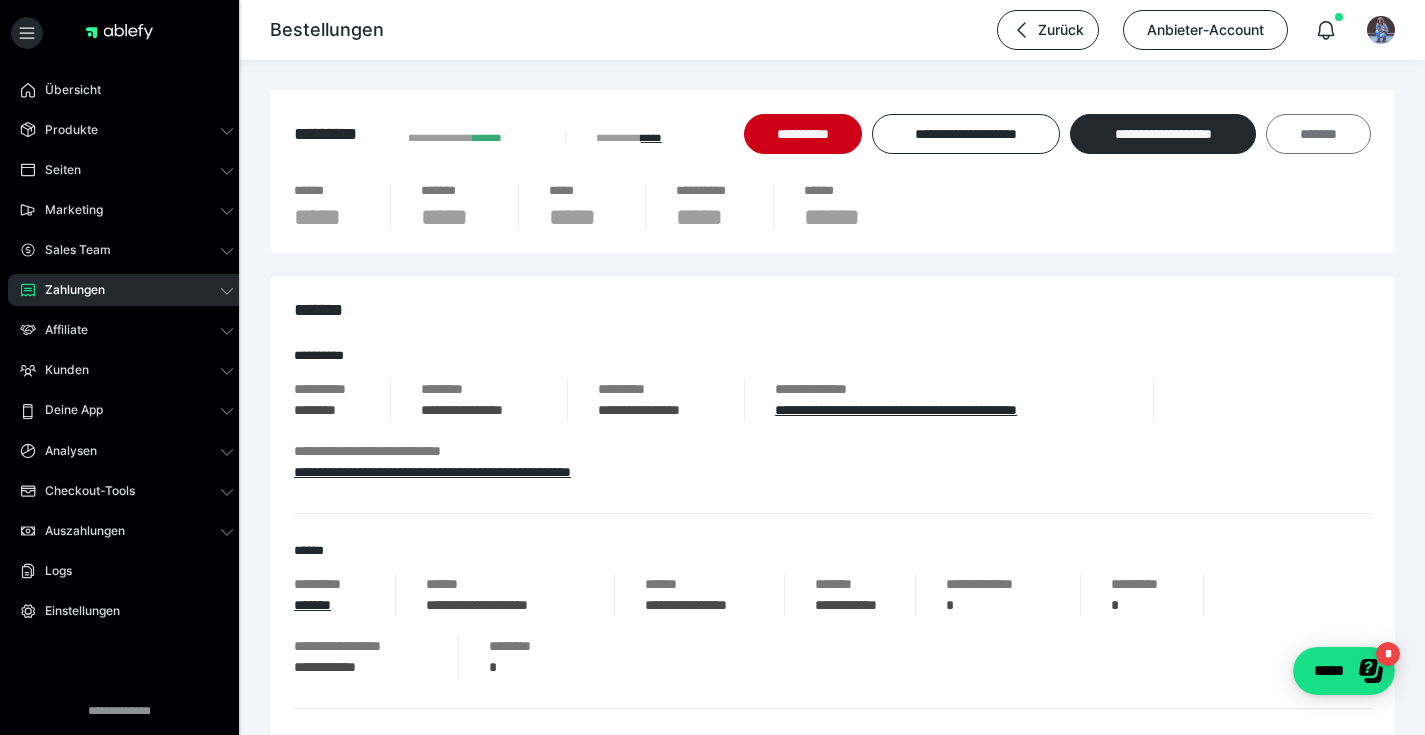 click on "*******" at bounding box center (1318, 134) 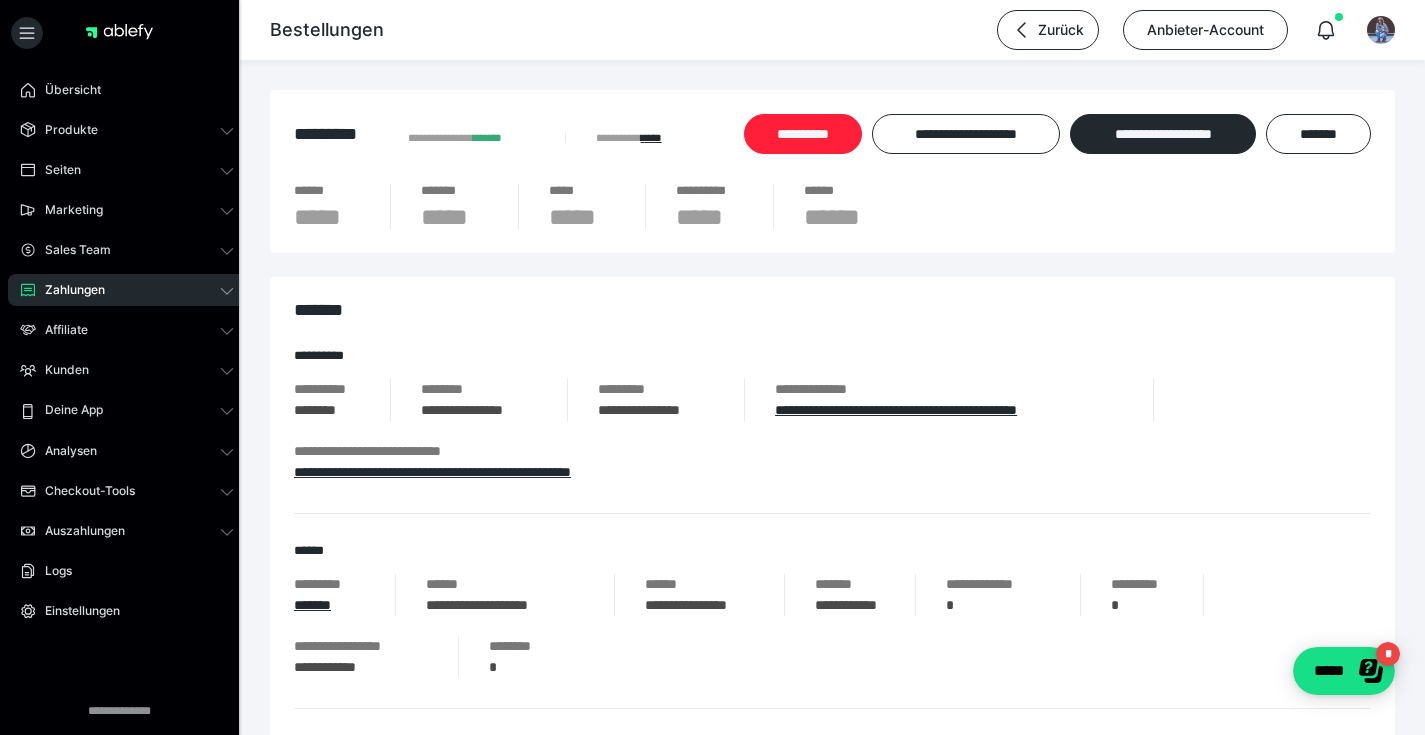 click on "**********" at bounding box center [803, 134] 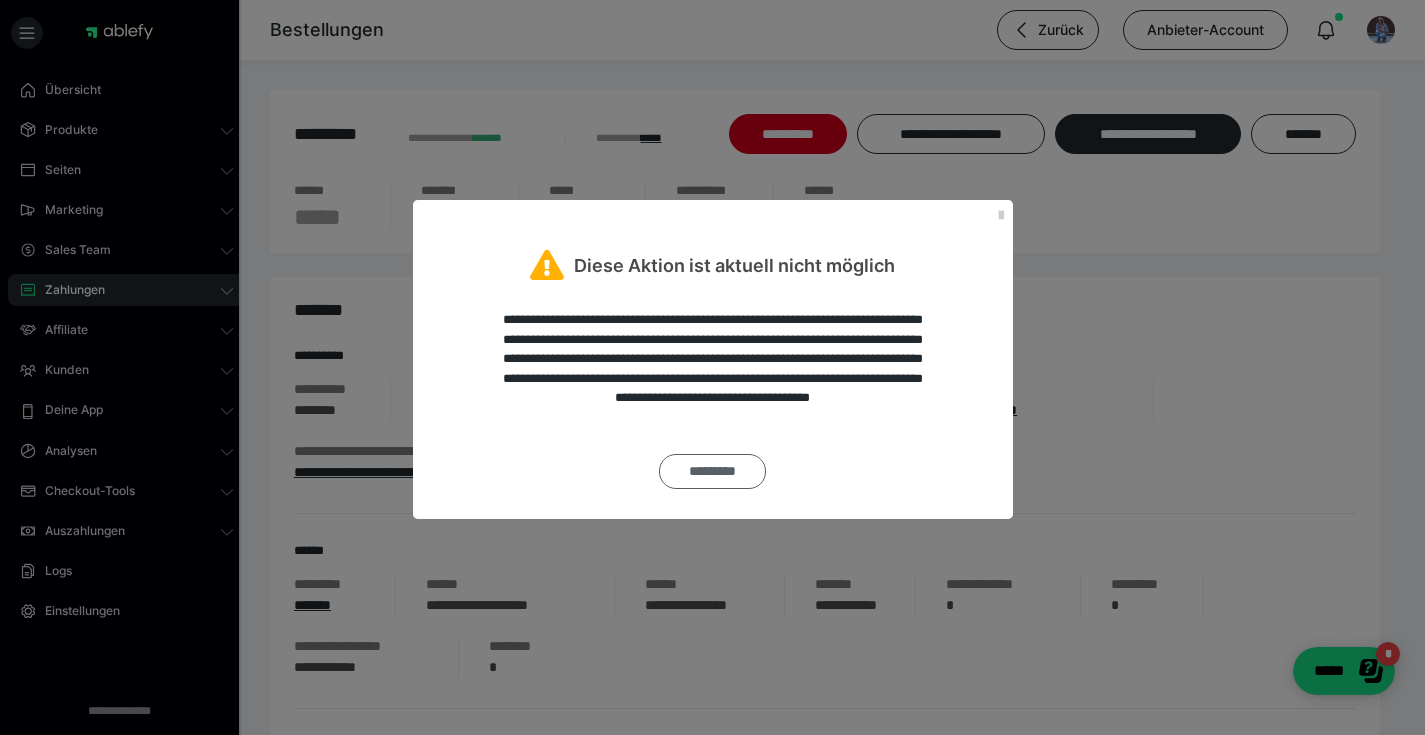 click on "*********" at bounding box center [712, 471] 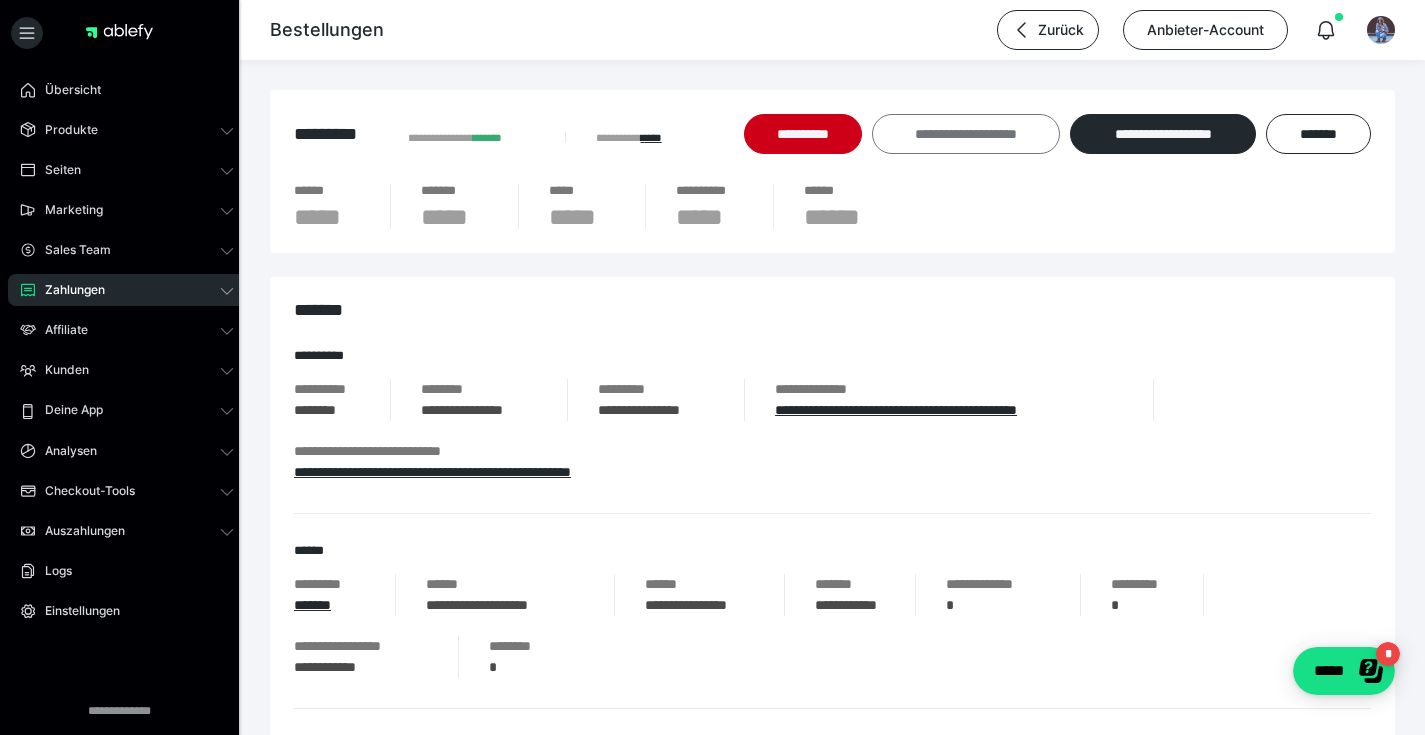 click on "**********" at bounding box center (966, 134) 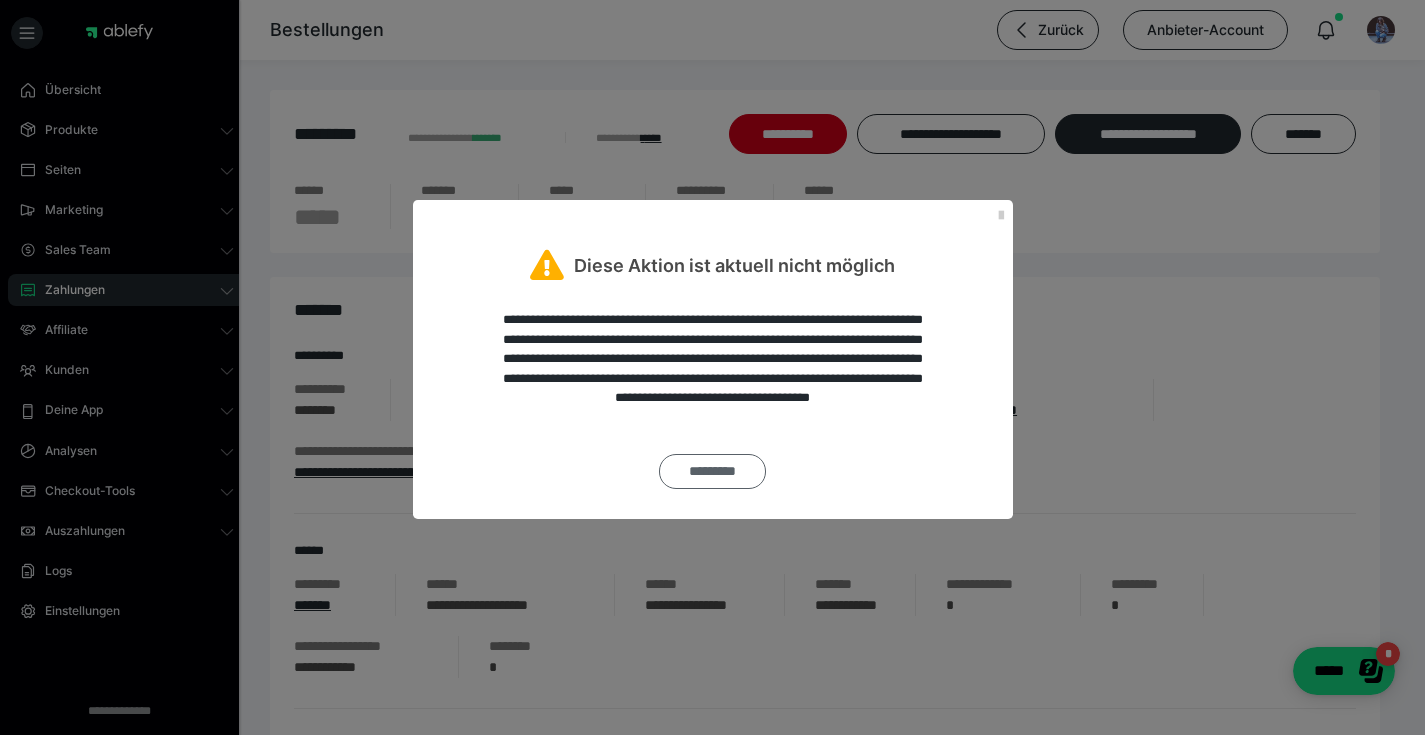 click on "*********" at bounding box center [712, 471] 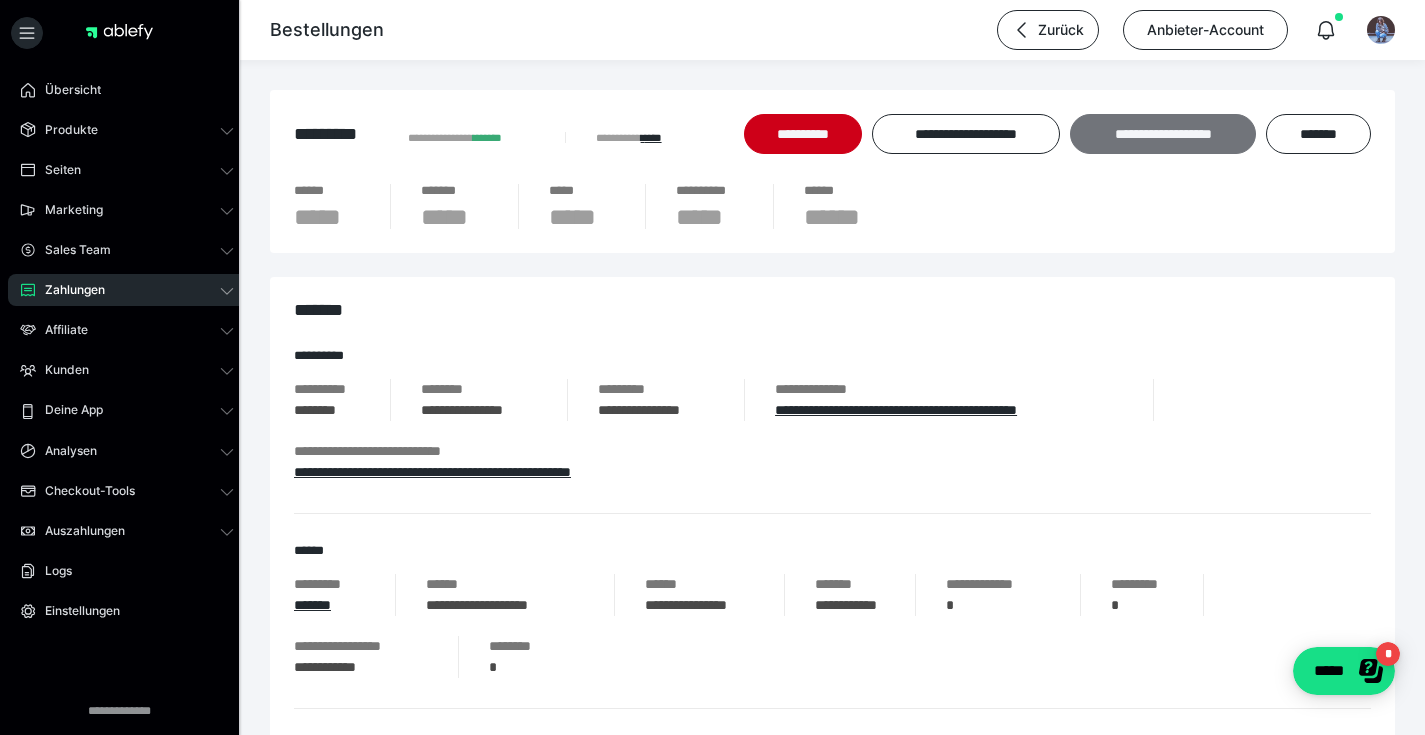 click on "**********" at bounding box center (1163, 134) 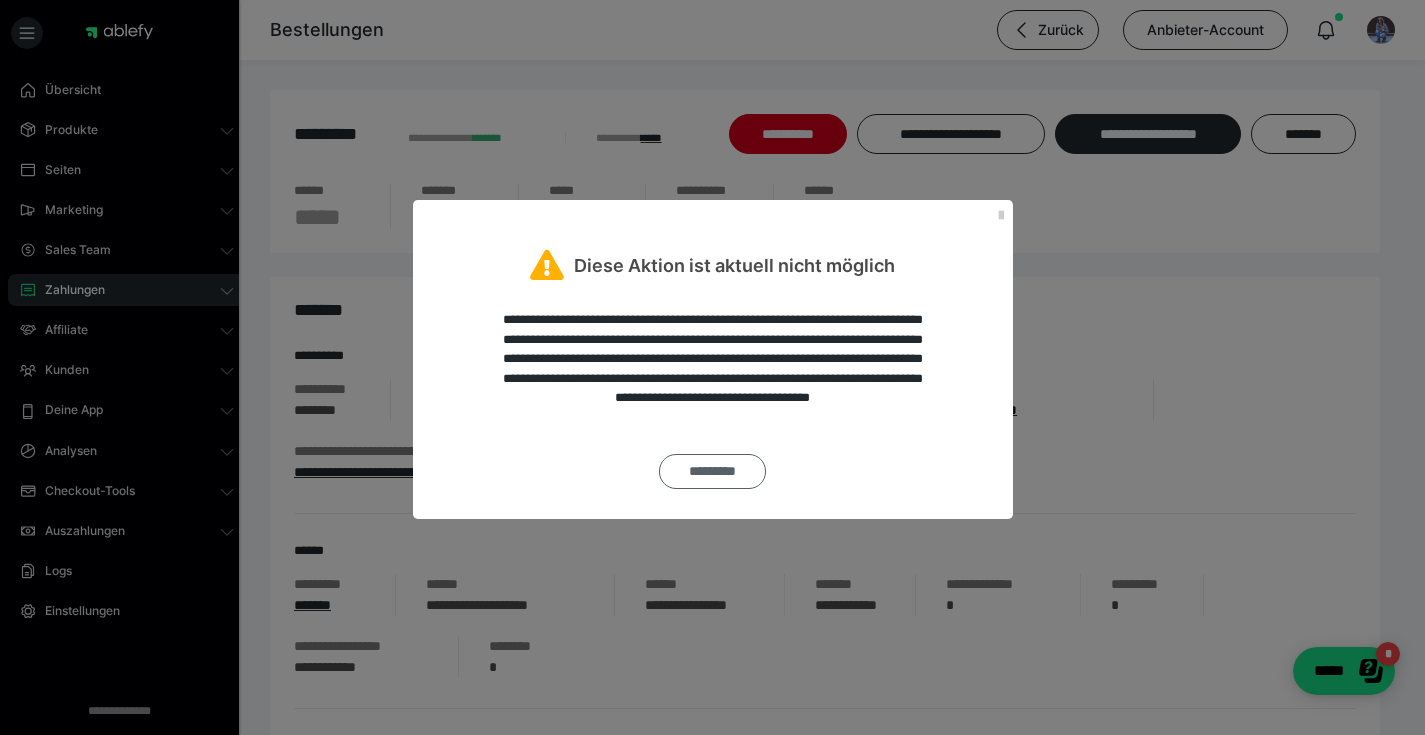 click on "*********" at bounding box center (712, 471) 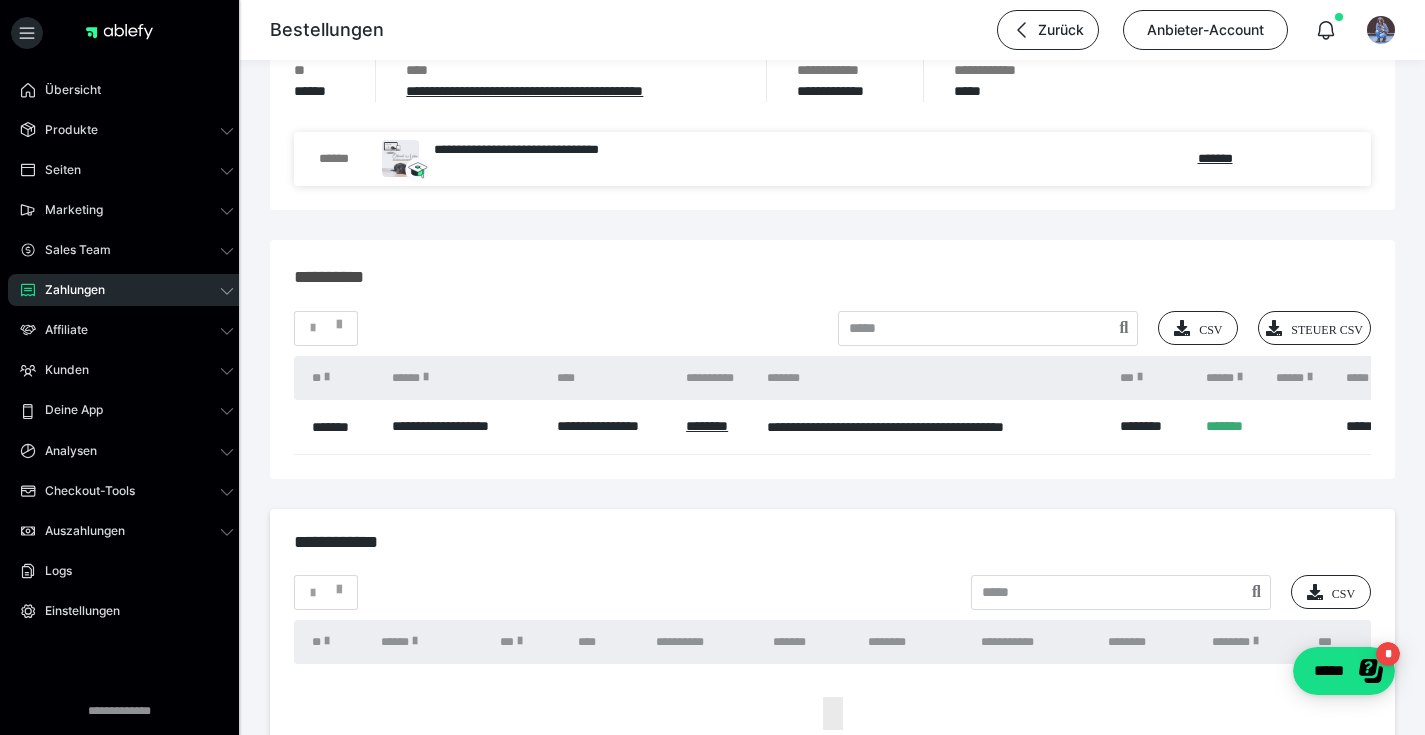 scroll, scrollTop: 1396, scrollLeft: 0, axis: vertical 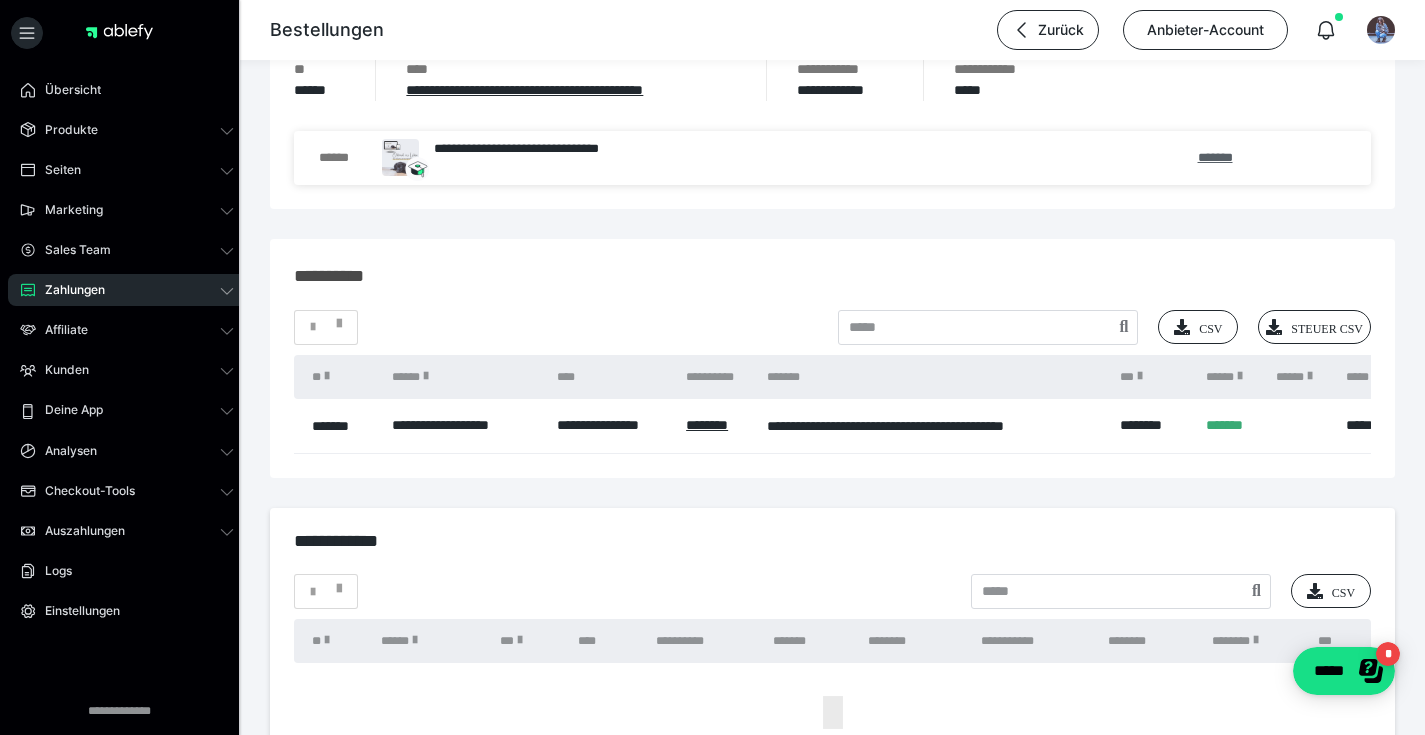 click on "*******" at bounding box center [1215, 157] 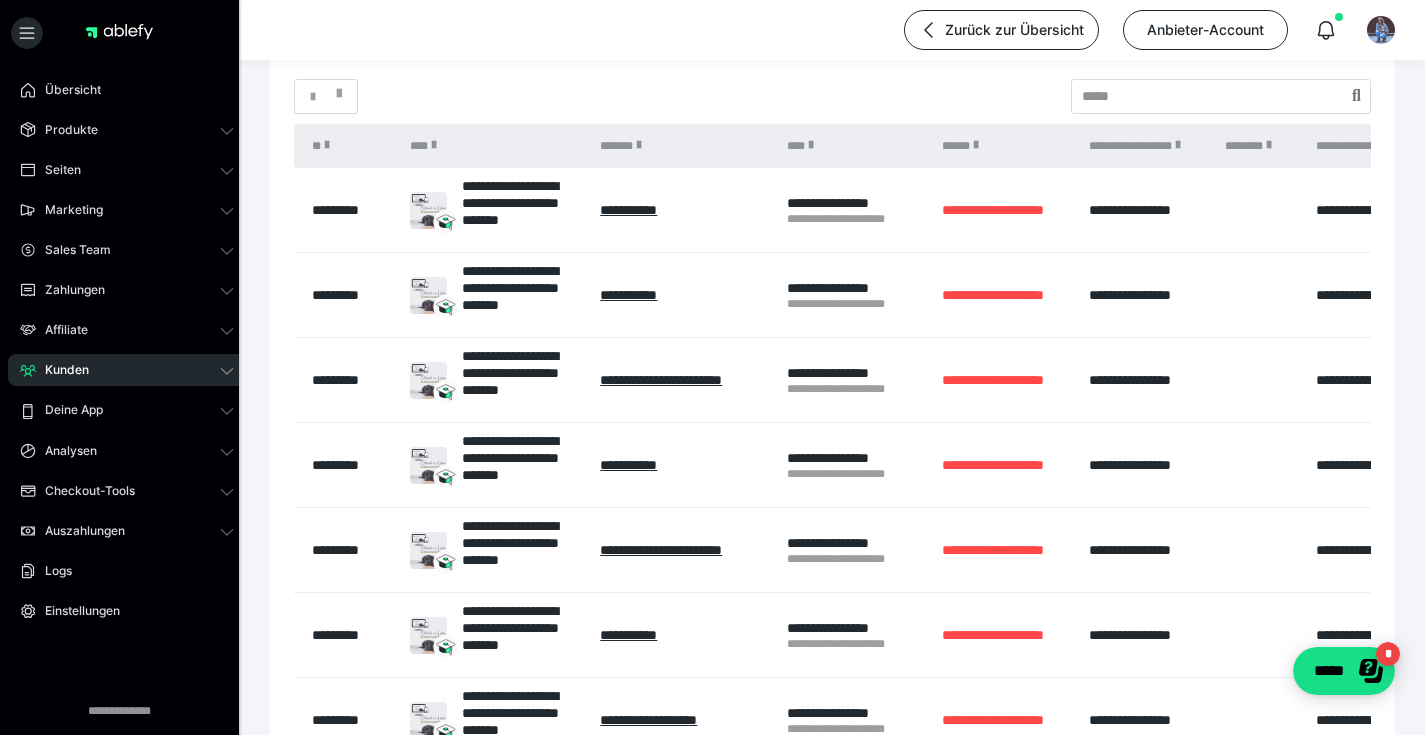 scroll, scrollTop: 510, scrollLeft: 0, axis: vertical 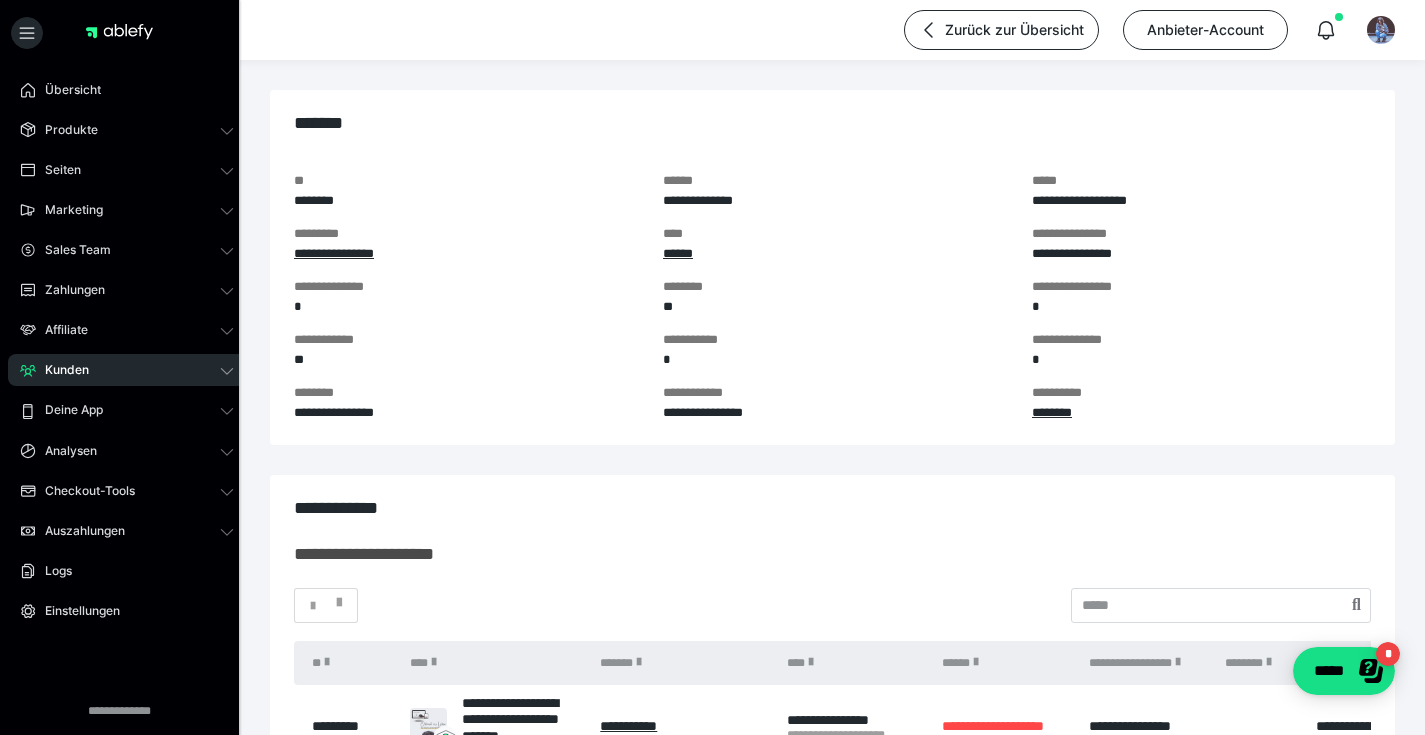 click on "Kunden" at bounding box center (127, 370) 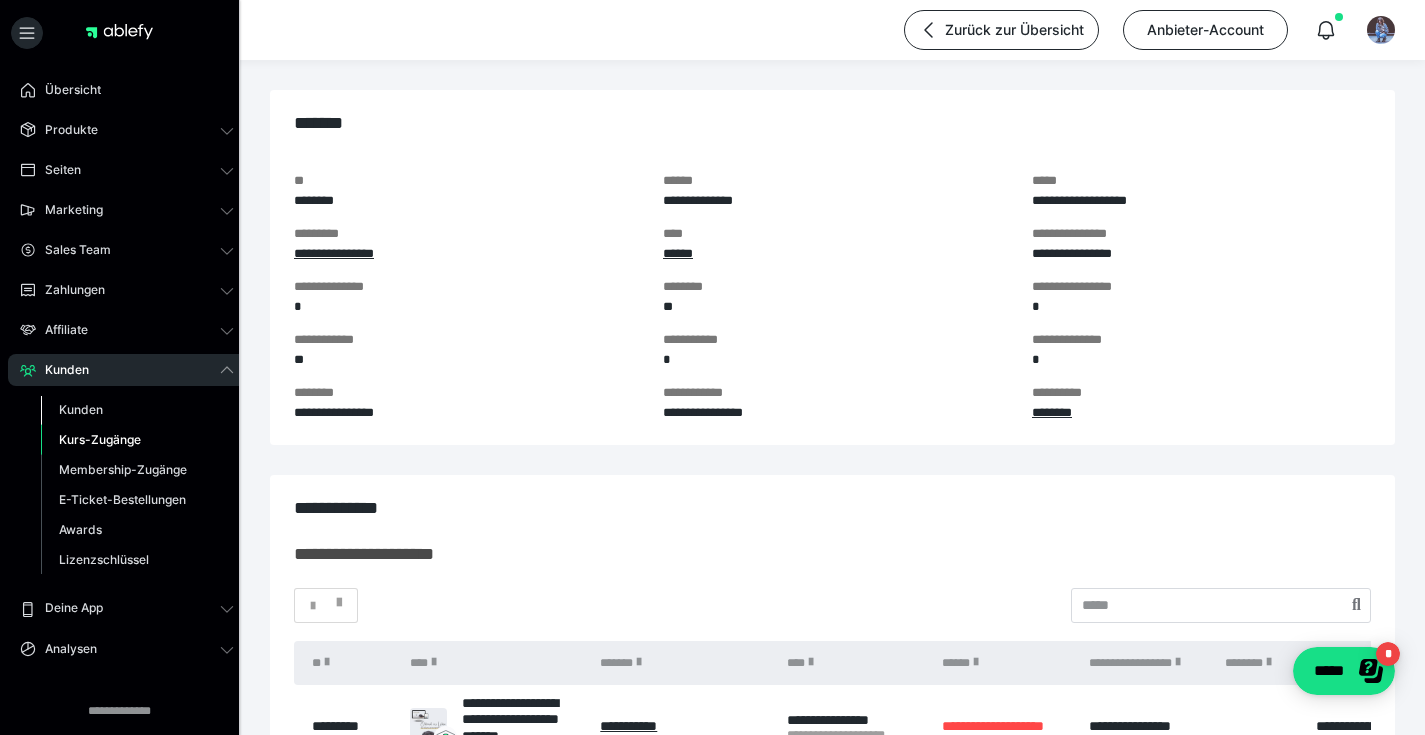 click on "Kunden" at bounding box center (81, 409) 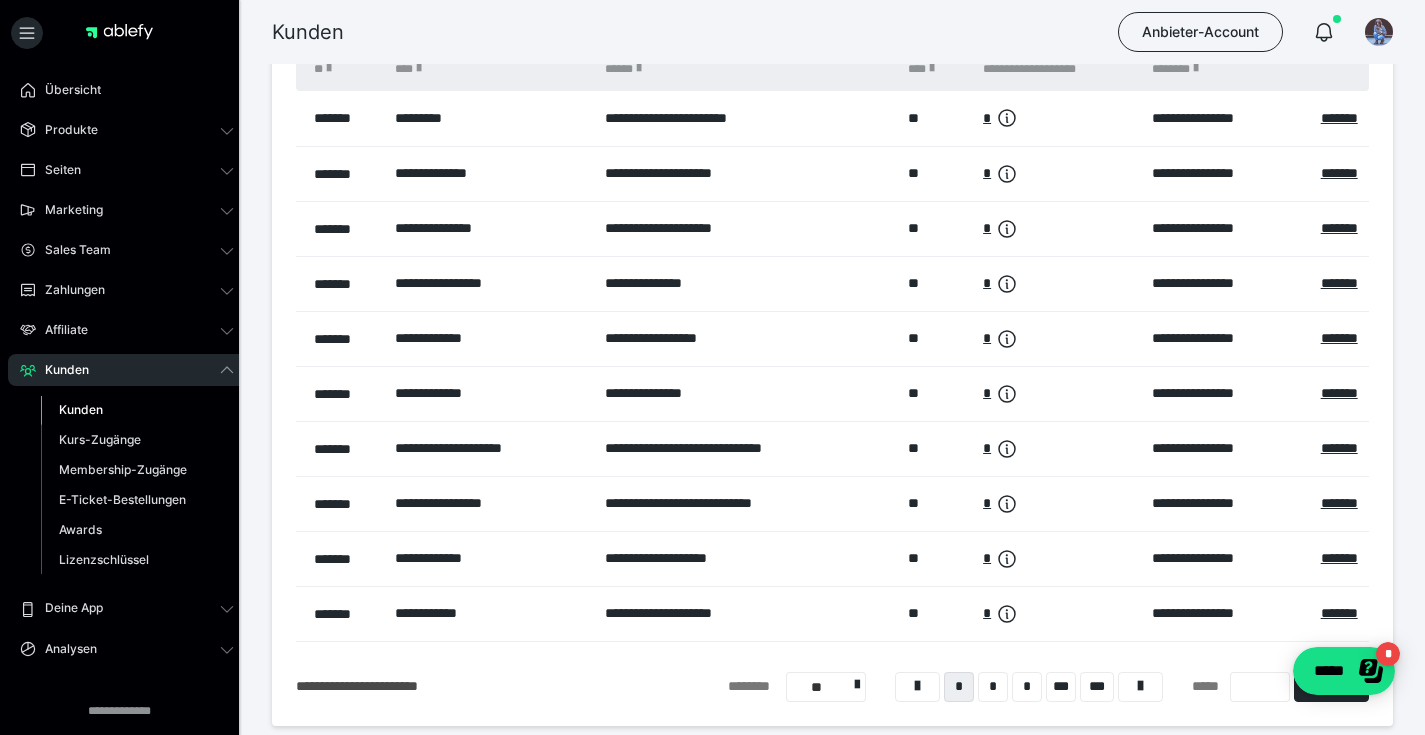 scroll, scrollTop: 142, scrollLeft: 0, axis: vertical 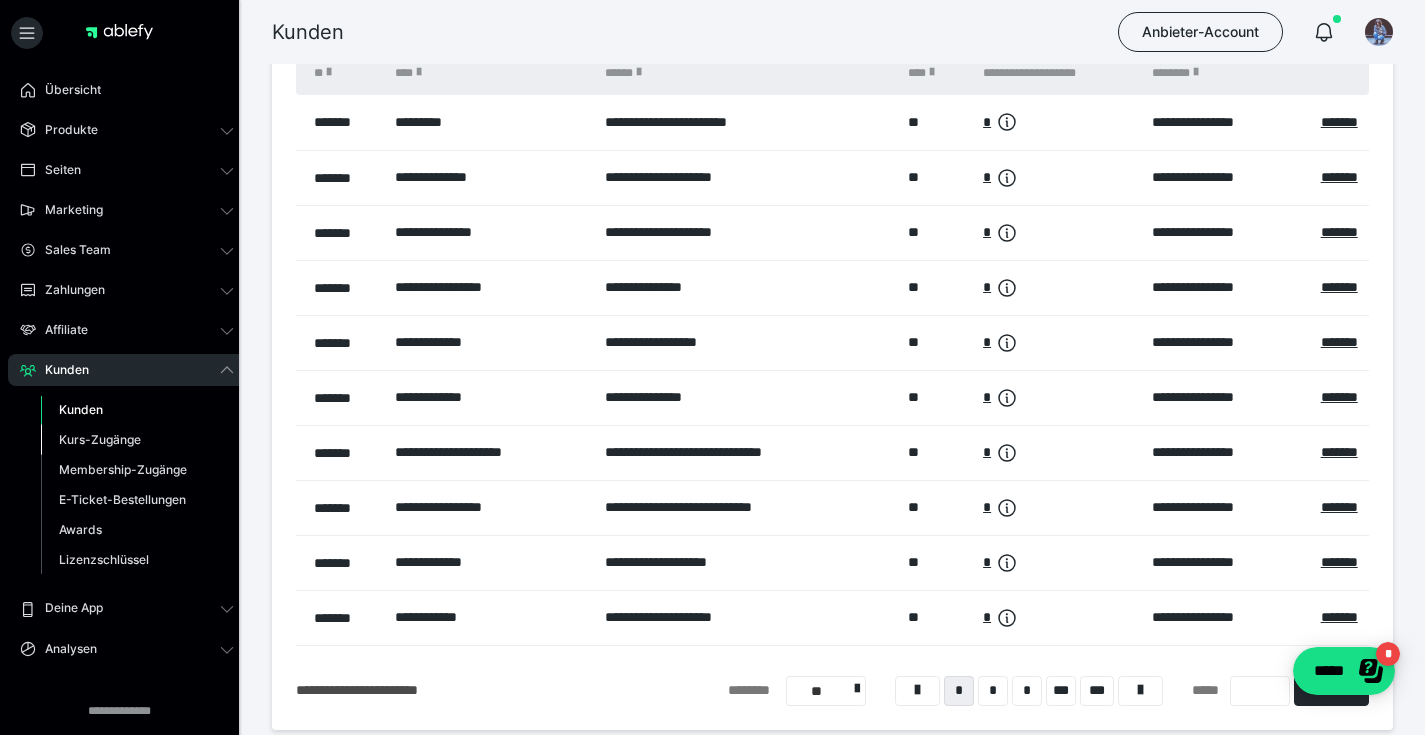 click on "Kurs-Zugänge" at bounding box center [100, 439] 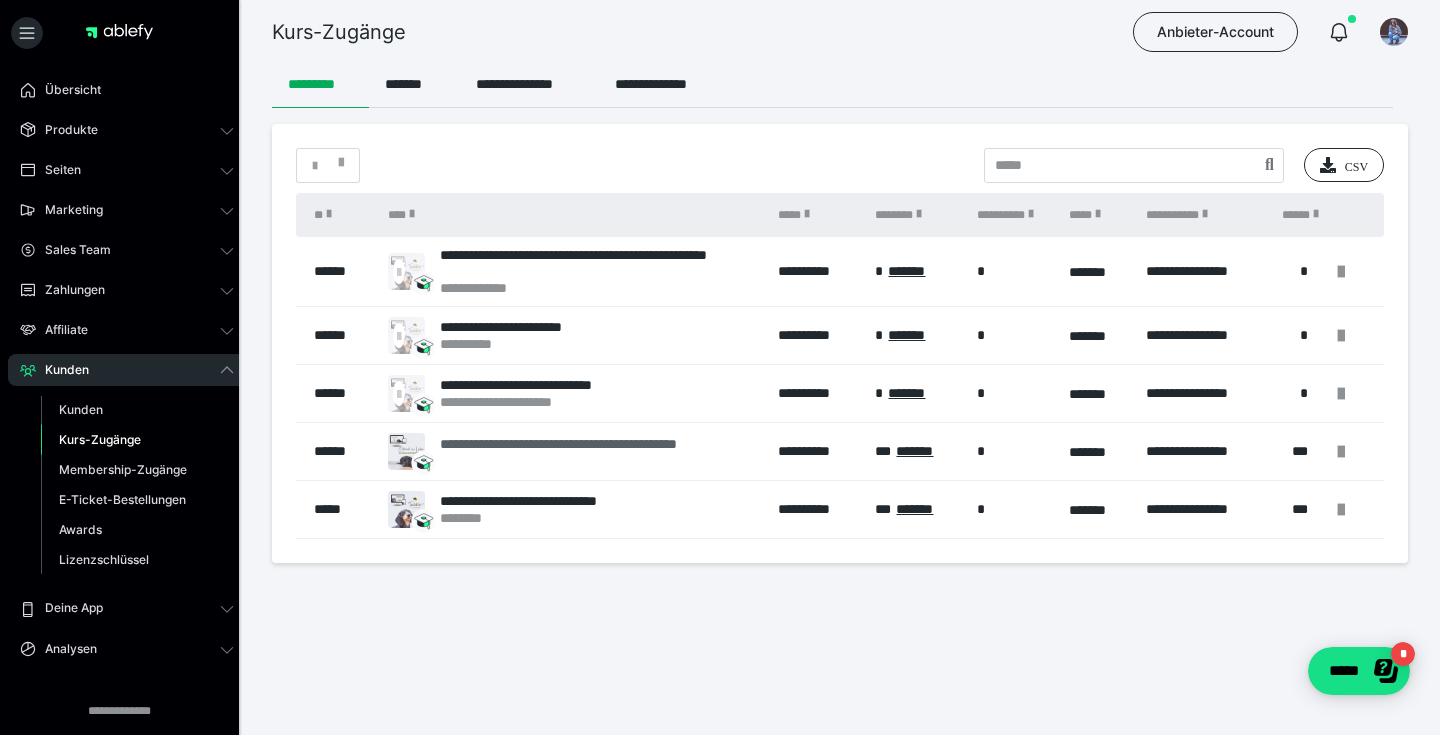 click on "**********" at bounding box center [599, 452] 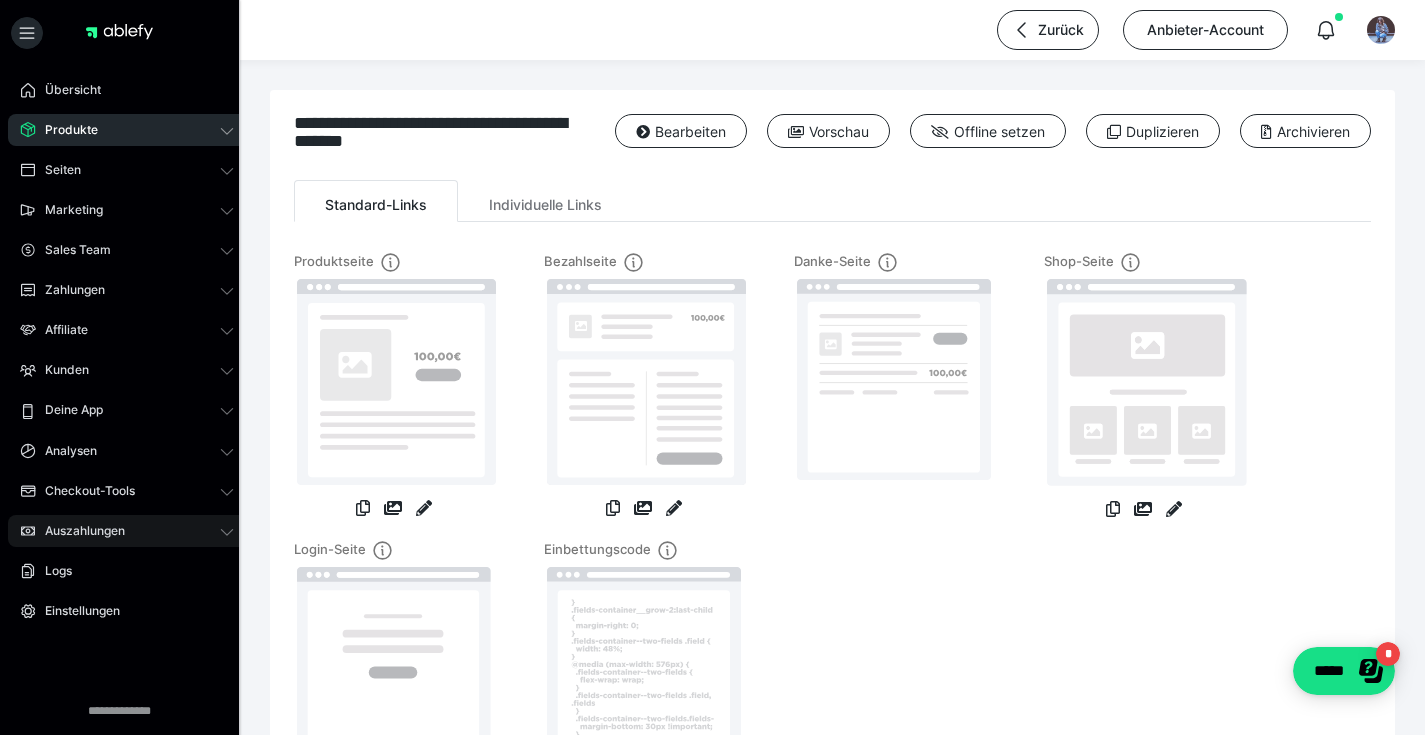 click on "Auszahlungen" at bounding box center [78, 531] 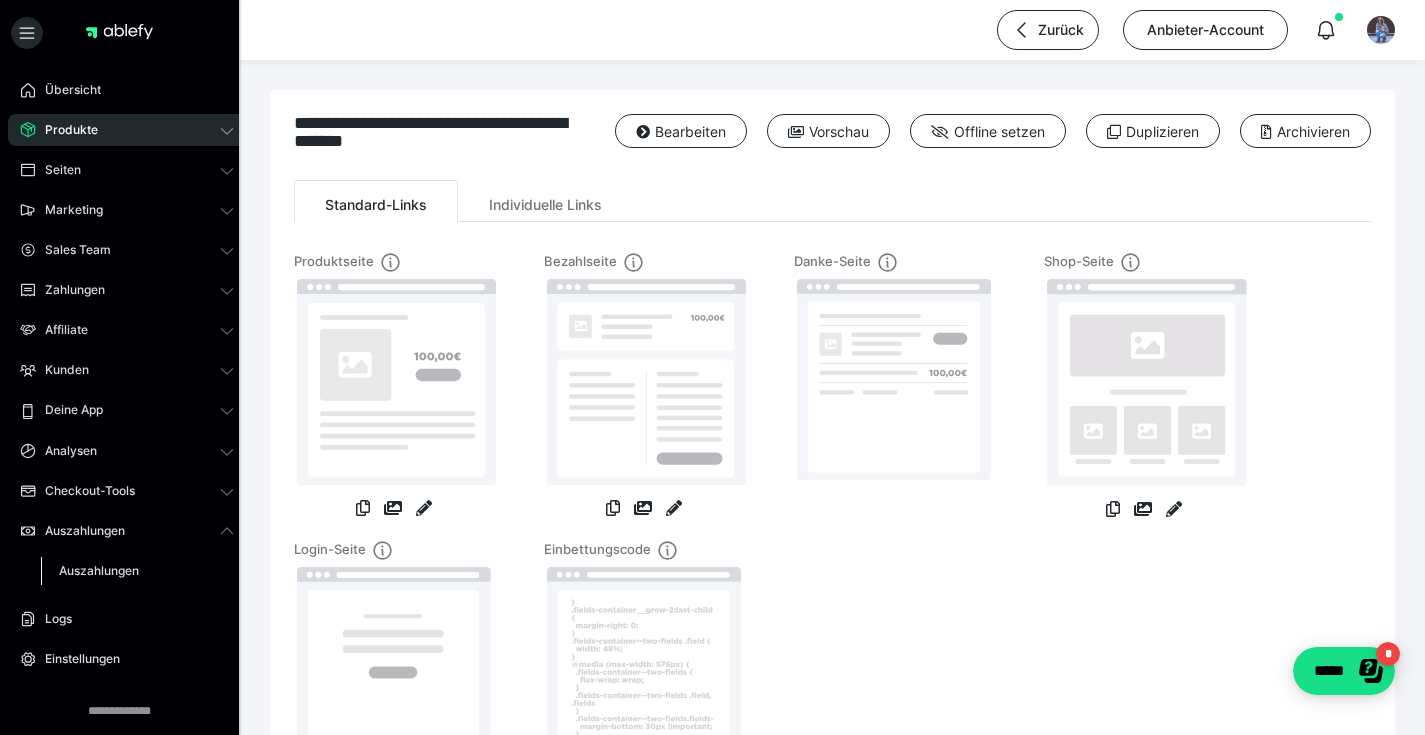 click on "Auszahlungen" at bounding box center [99, 570] 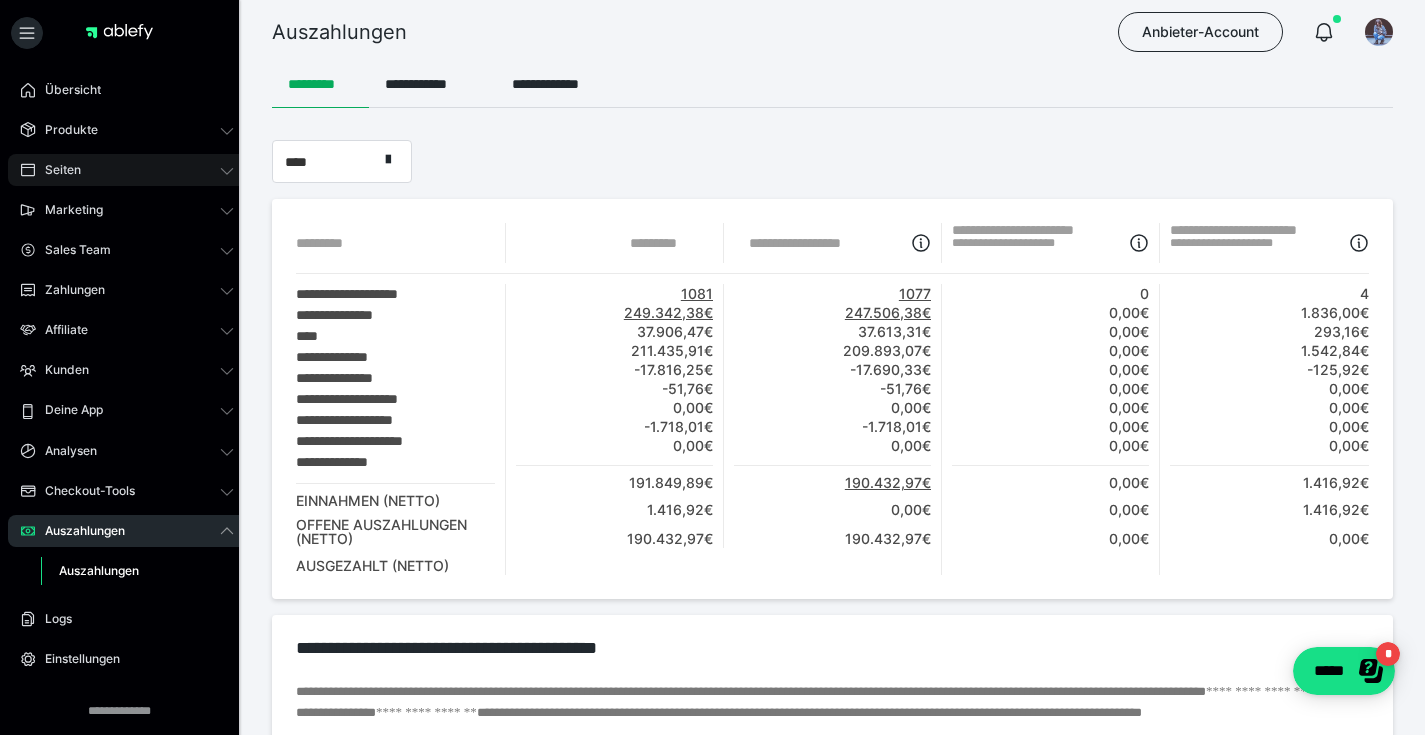 click on "Seiten" at bounding box center (56, 170) 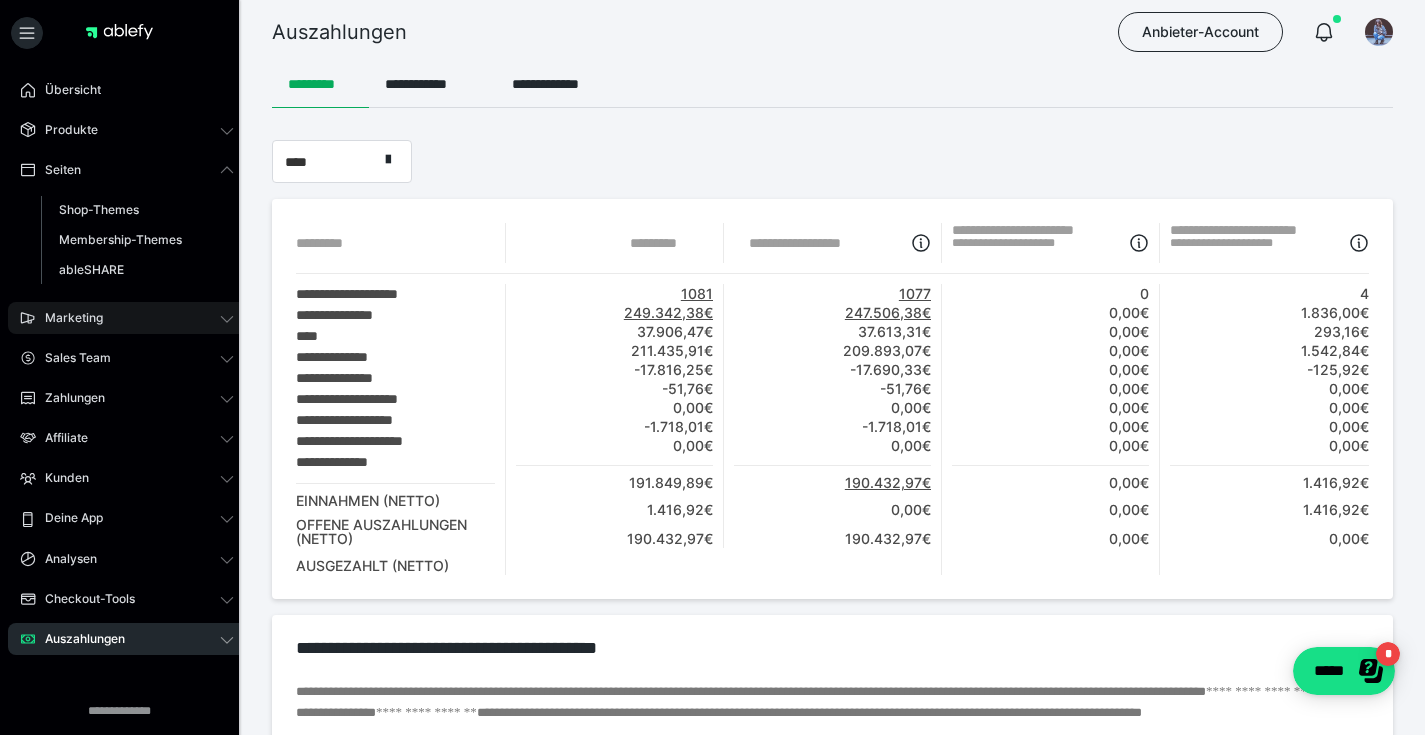 click on "Marketing" at bounding box center (67, 318) 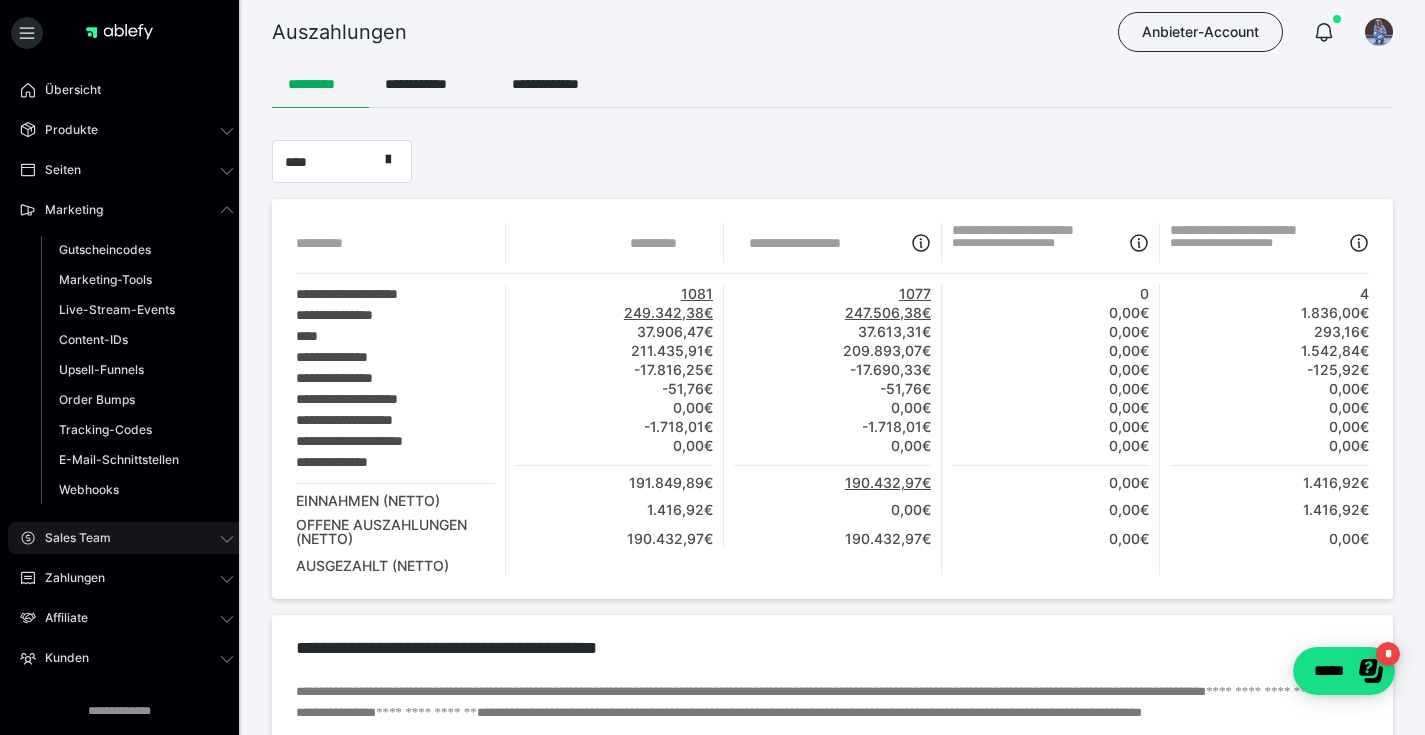 click on "Sales Team" at bounding box center (71, 538) 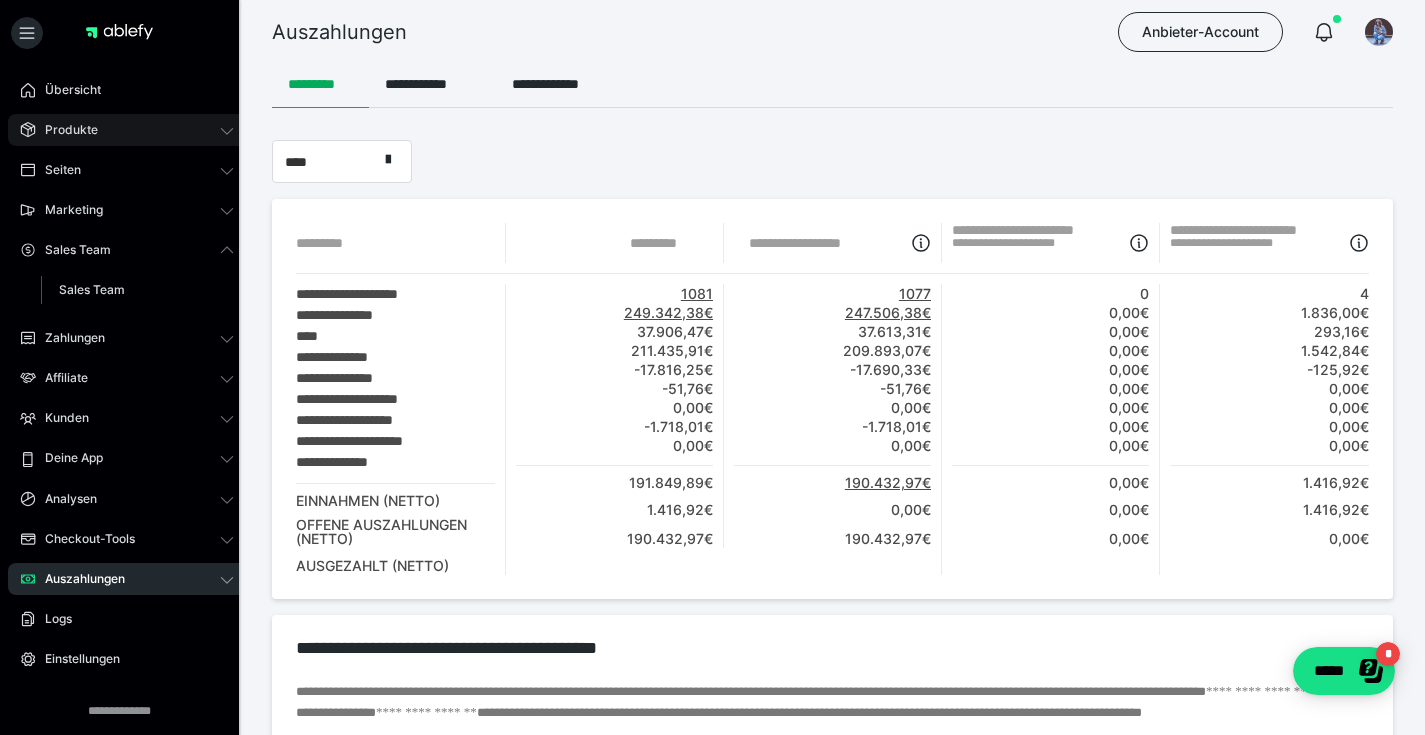 click on "Produkte" at bounding box center [64, 130] 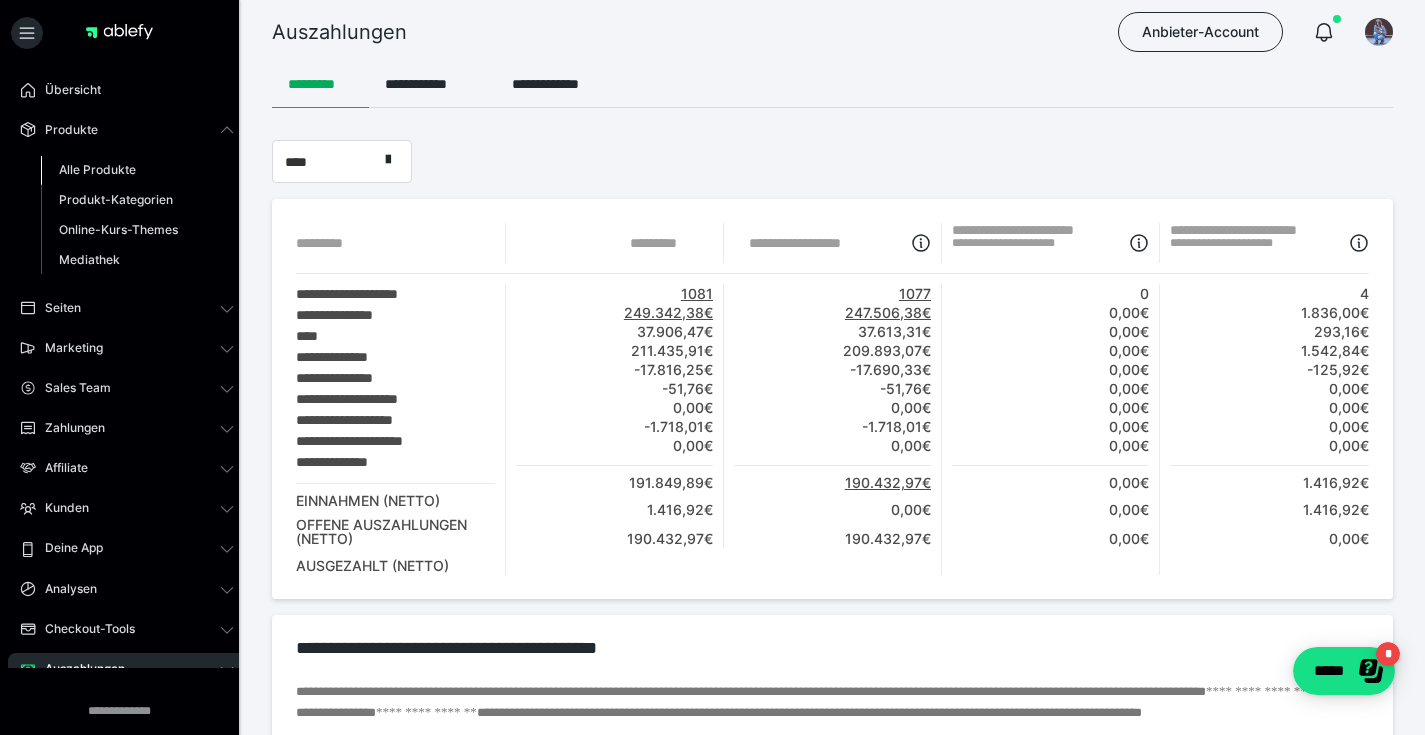 click on "Alle Produkte" at bounding box center [97, 169] 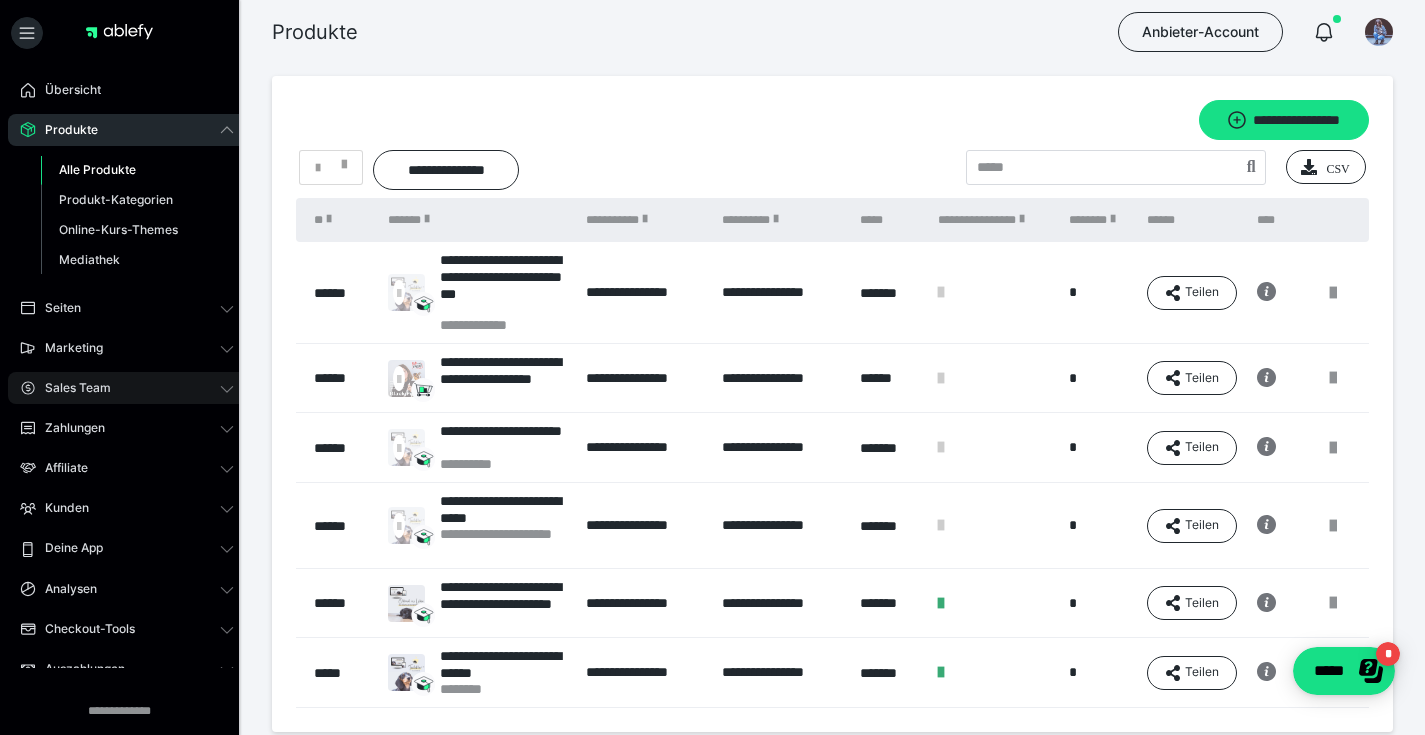 click on "Sales Team" at bounding box center (71, 388) 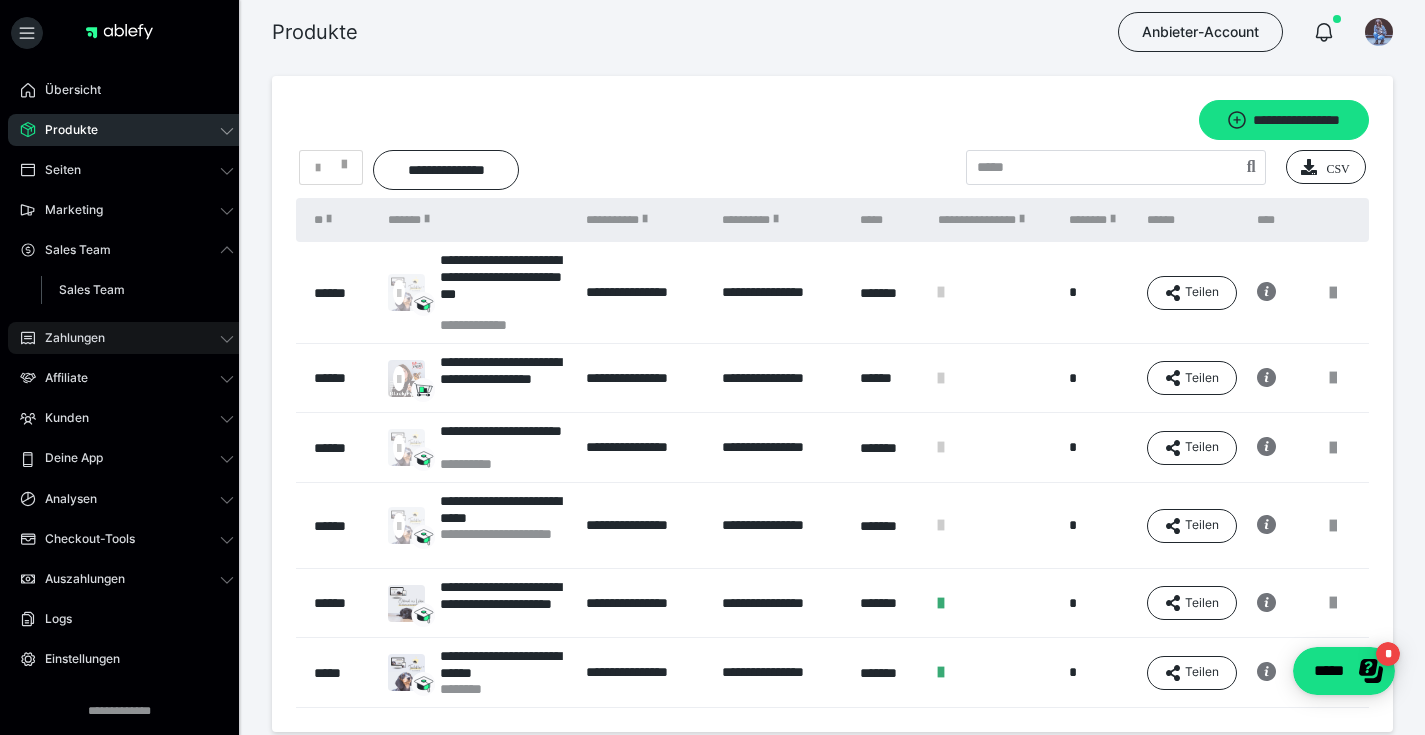 click on "Zahlungen" at bounding box center (68, 338) 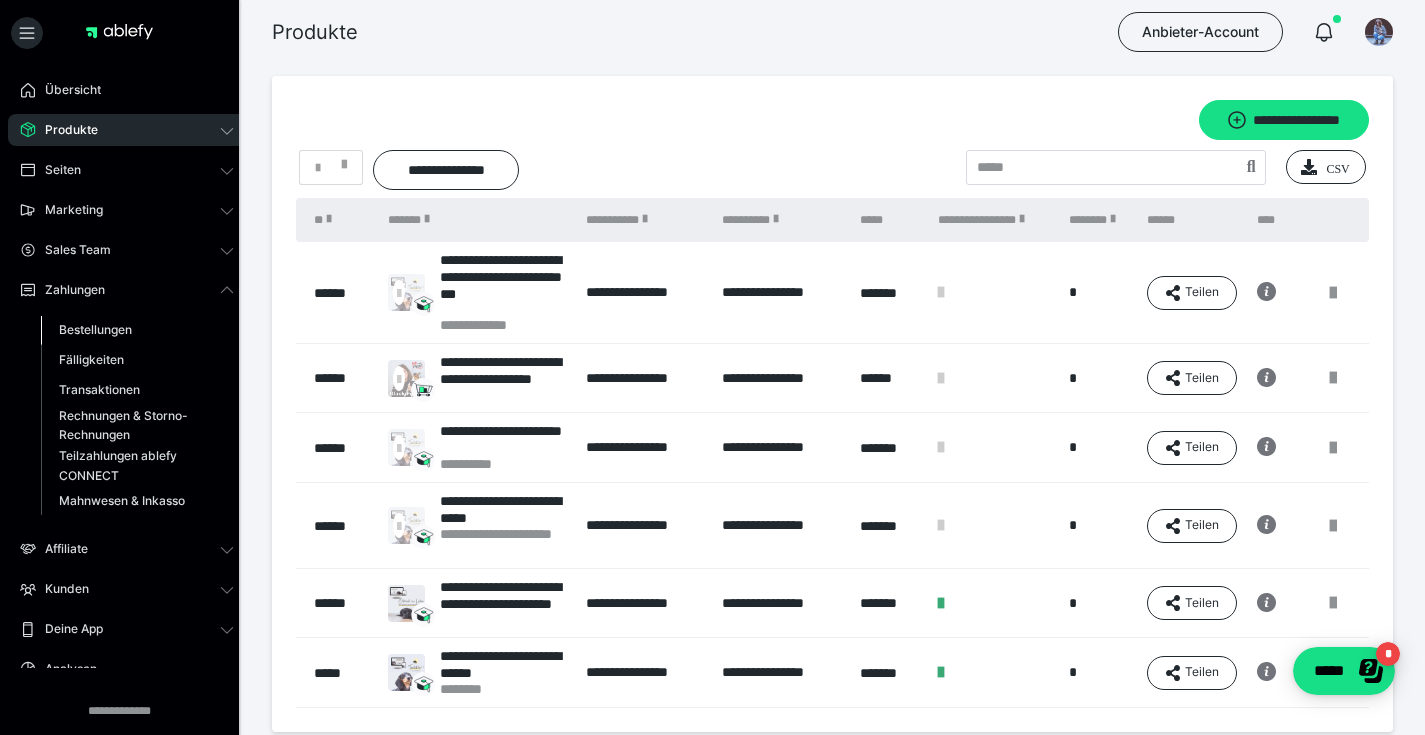 click on "Bestellungen" at bounding box center [95, 329] 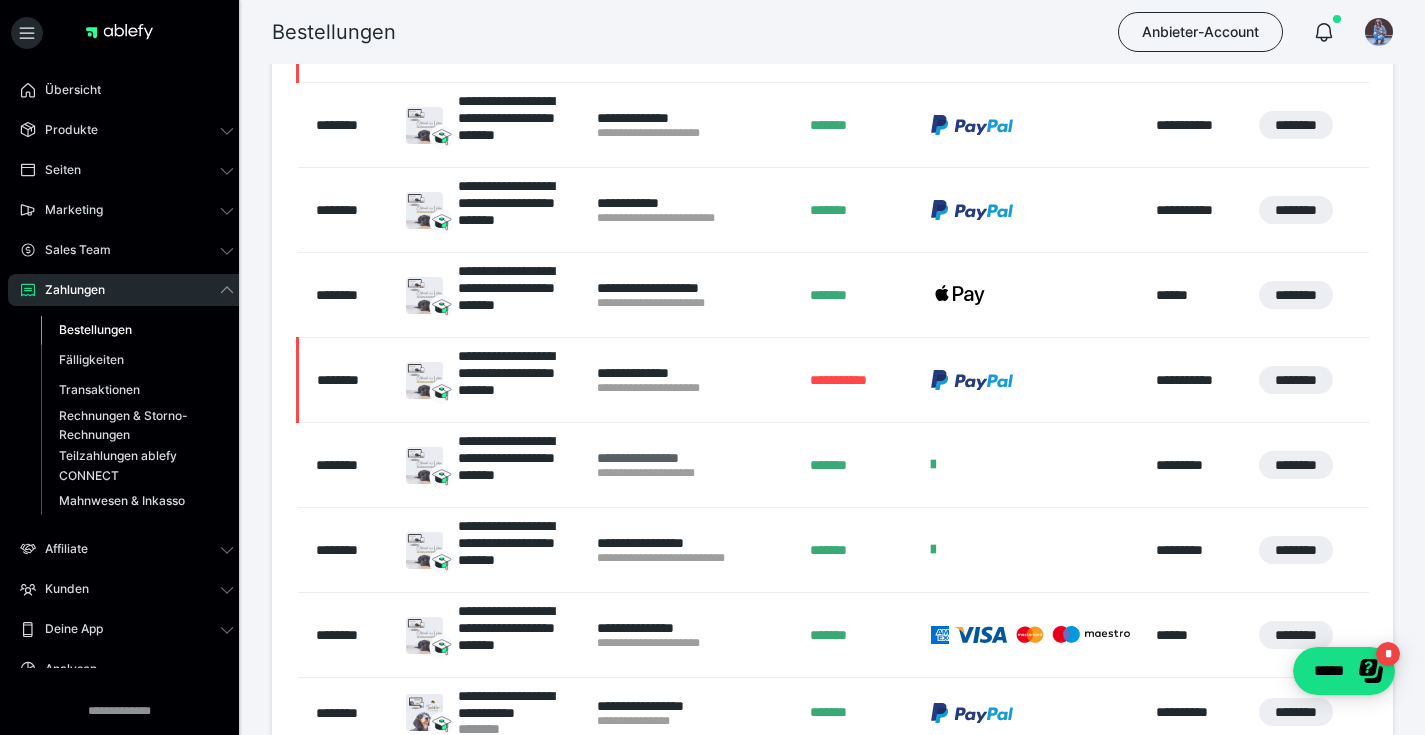 scroll, scrollTop: 725, scrollLeft: 0, axis: vertical 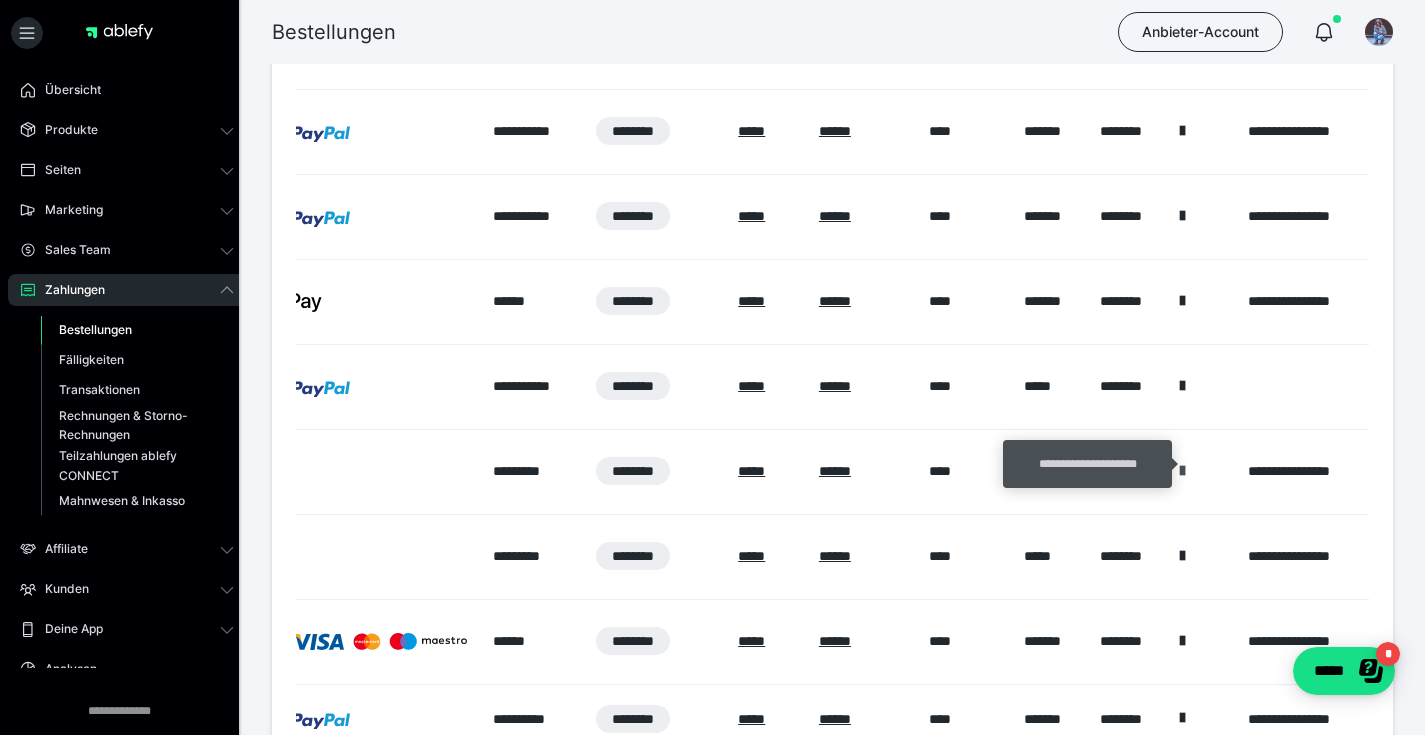 click at bounding box center (1182, 471) 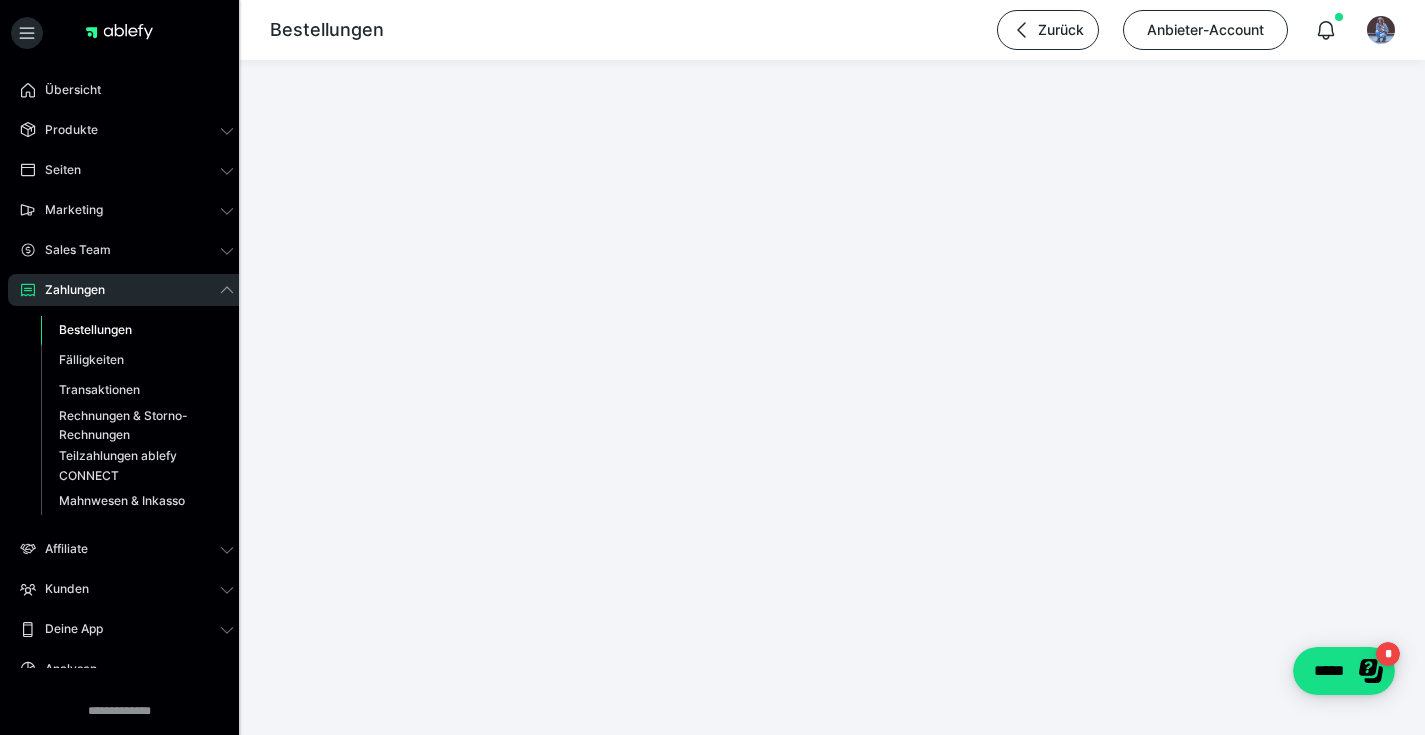 scroll, scrollTop: 0, scrollLeft: 0, axis: both 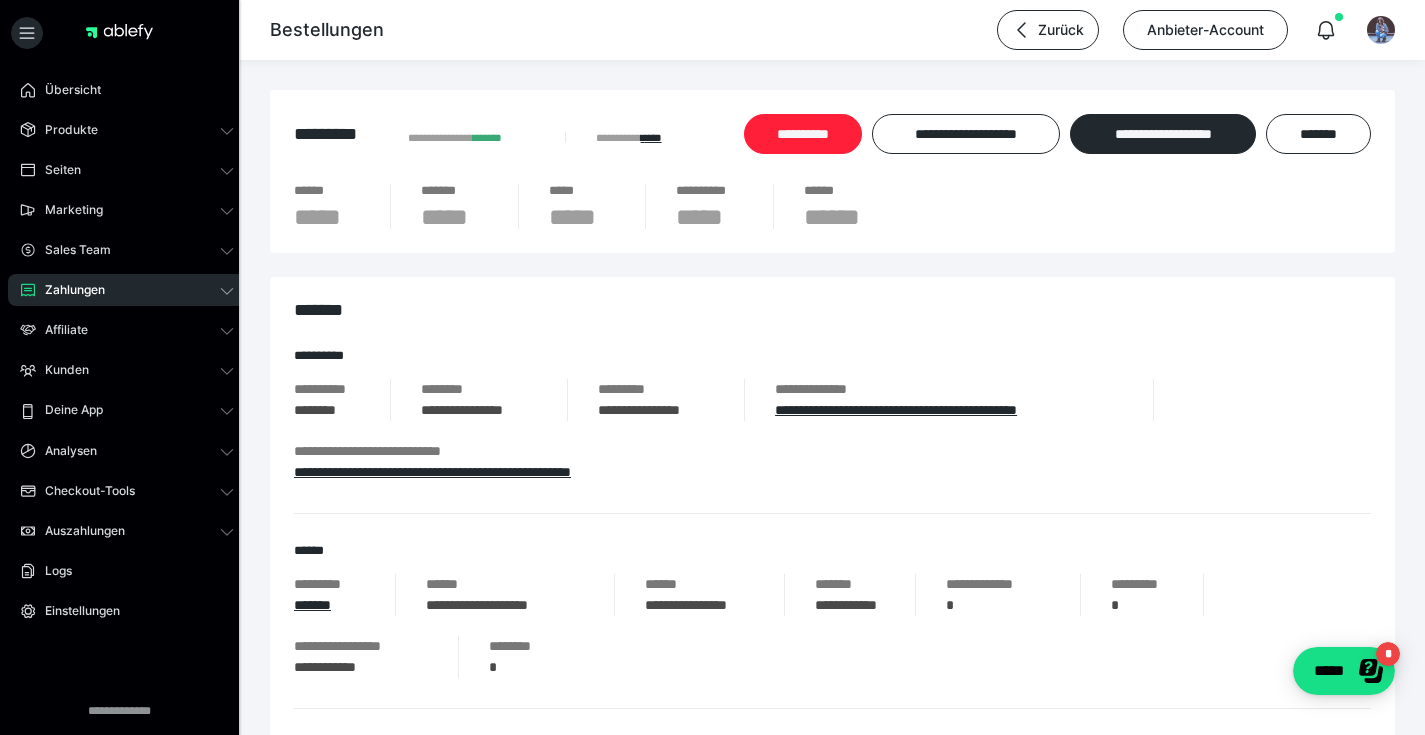 click on "**********" at bounding box center (803, 134) 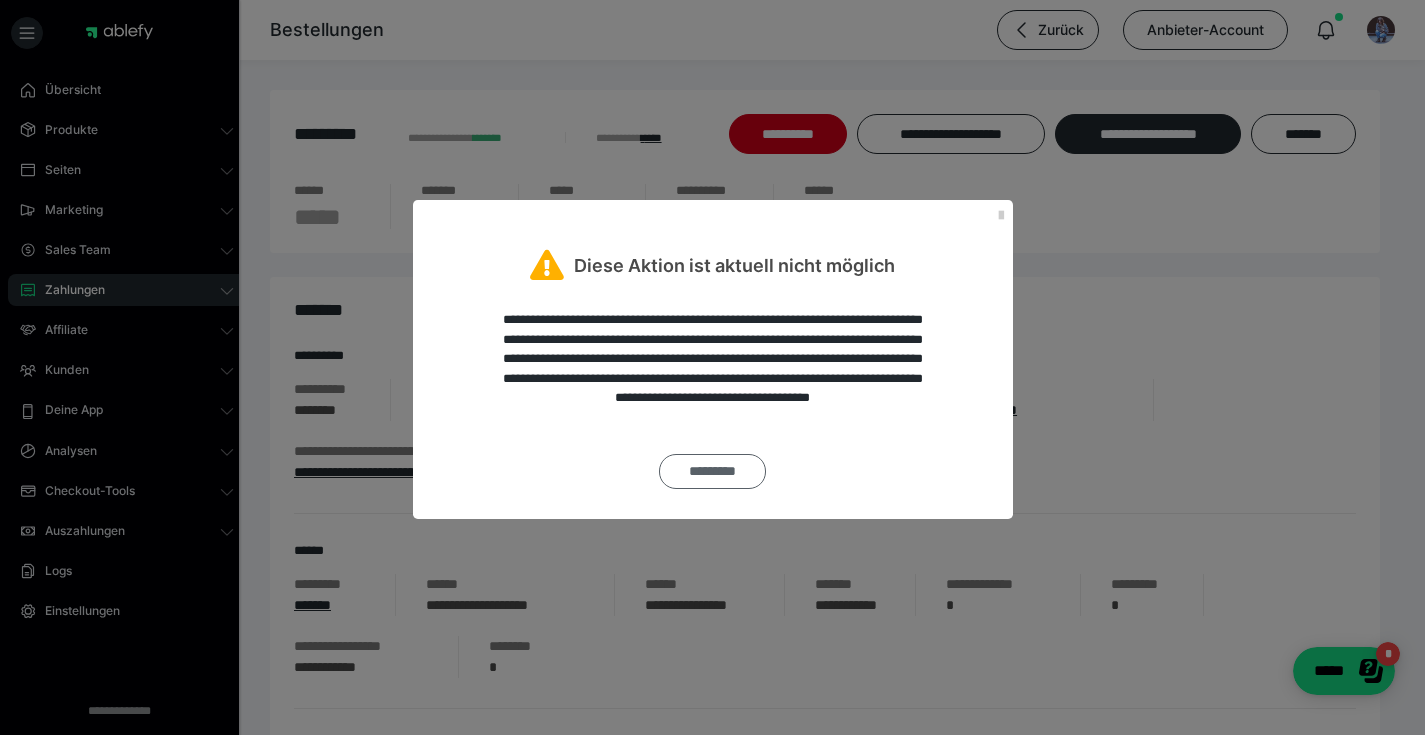click on "*********" at bounding box center [712, 471] 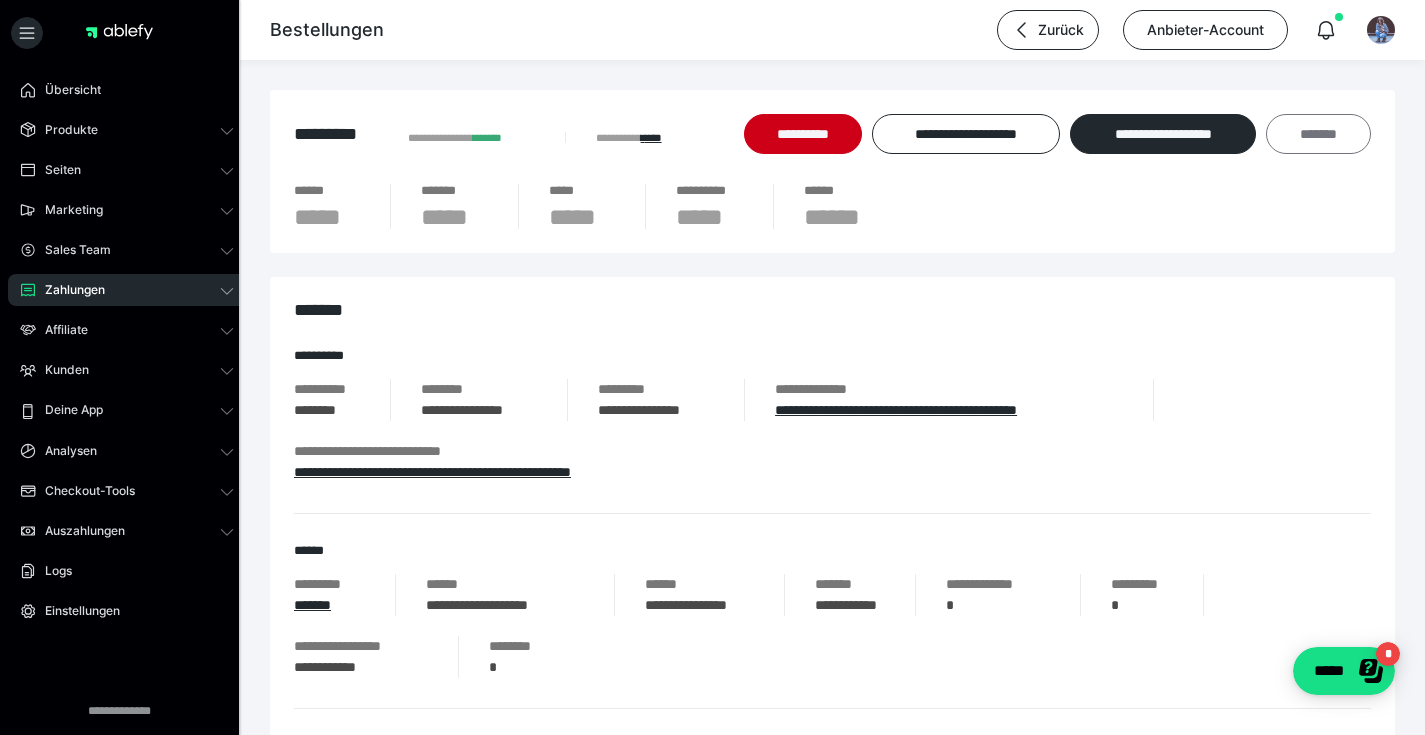 click on "*******" at bounding box center (1318, 134) 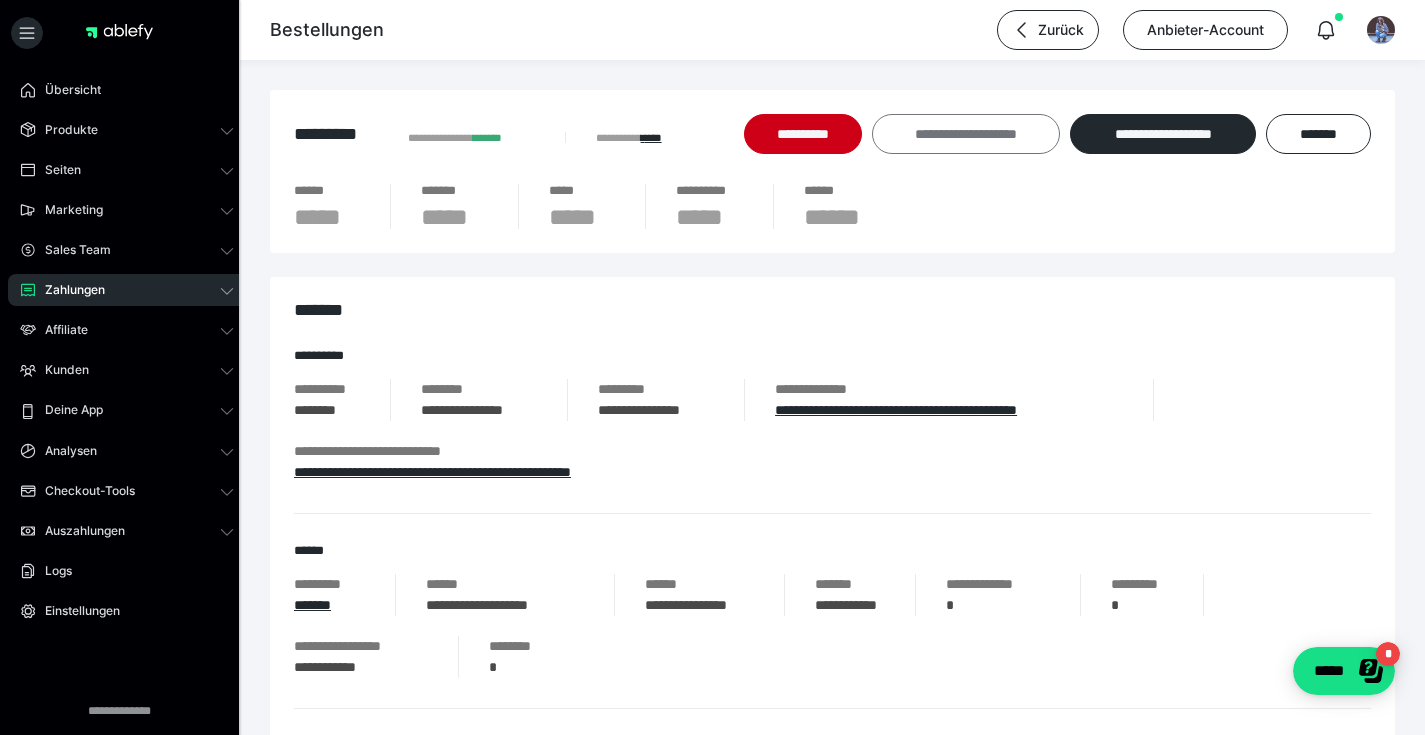 click on "**********" at bounding box center (966, 134) 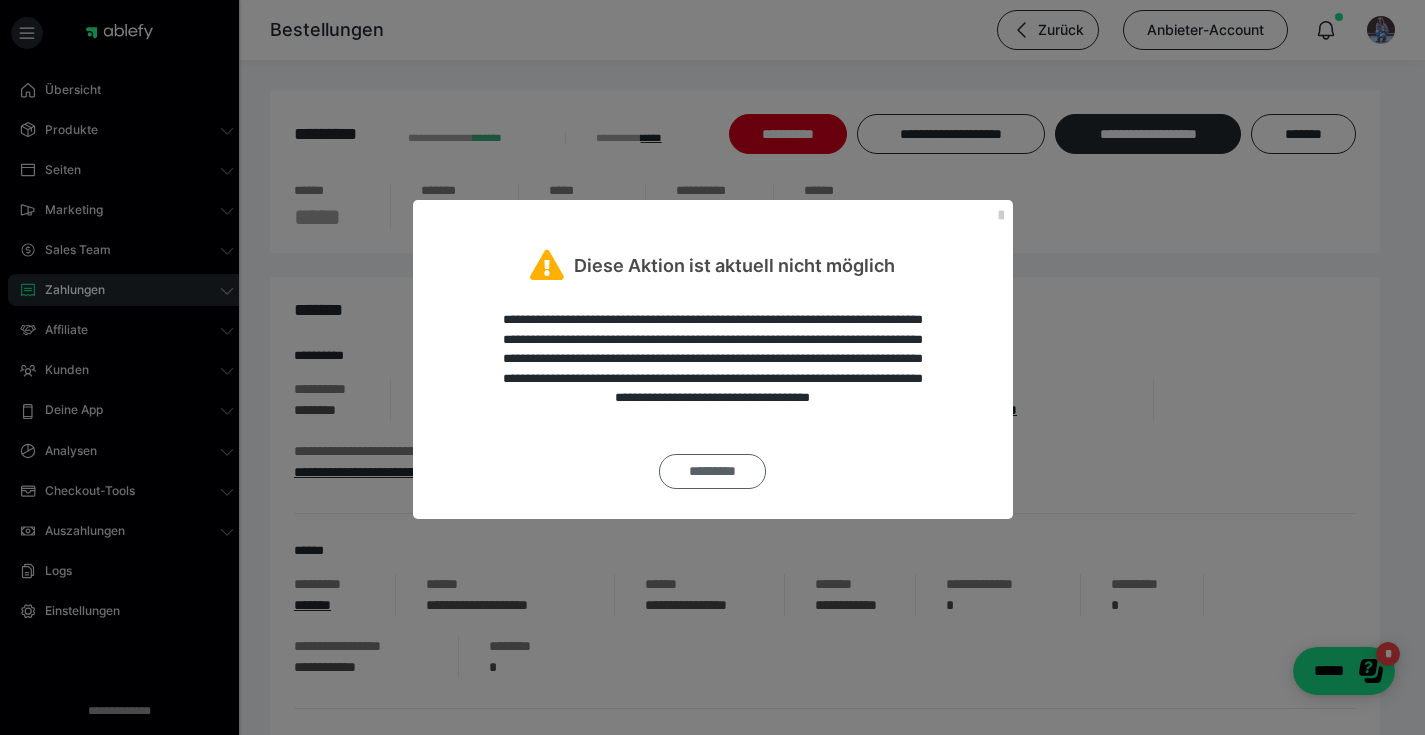 click on "*********" at bounding box center (712, 471) 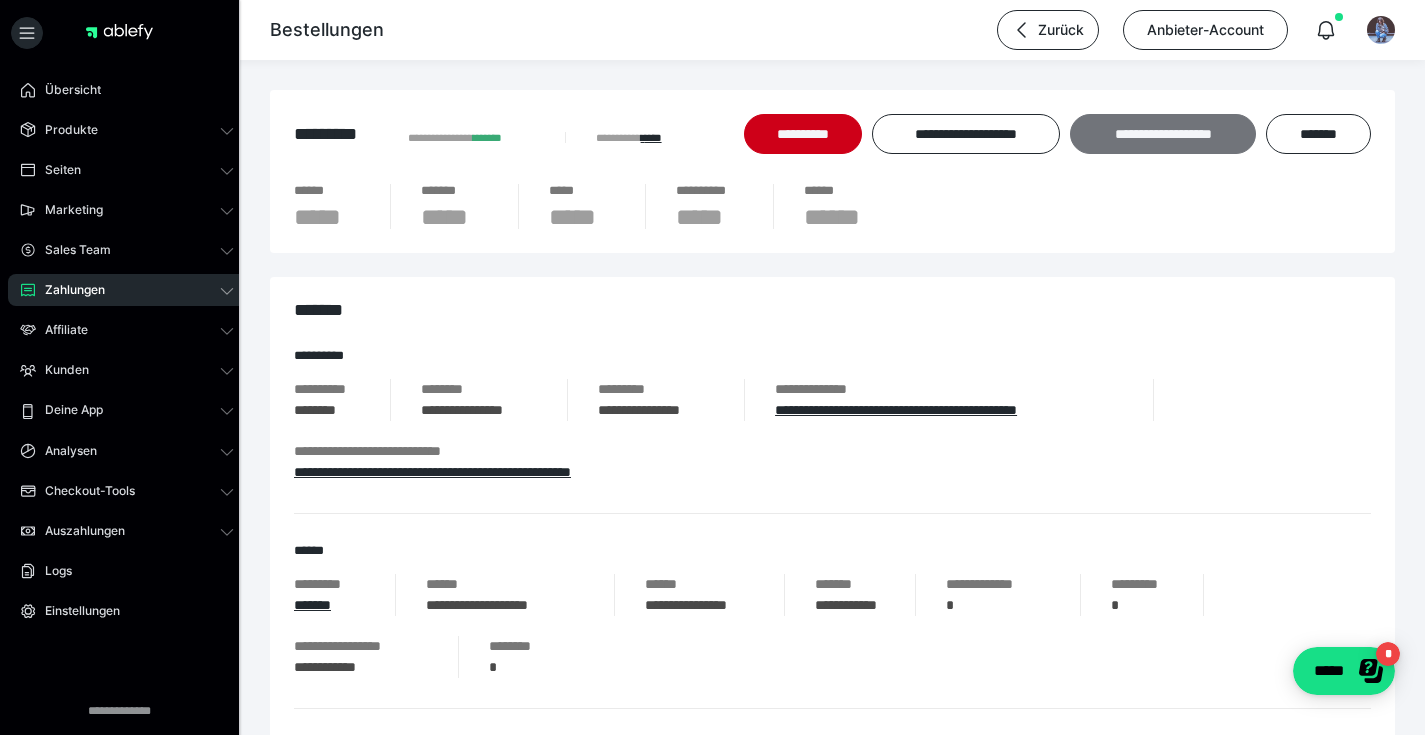 click on "**********" at bounding box center (1163, 134) 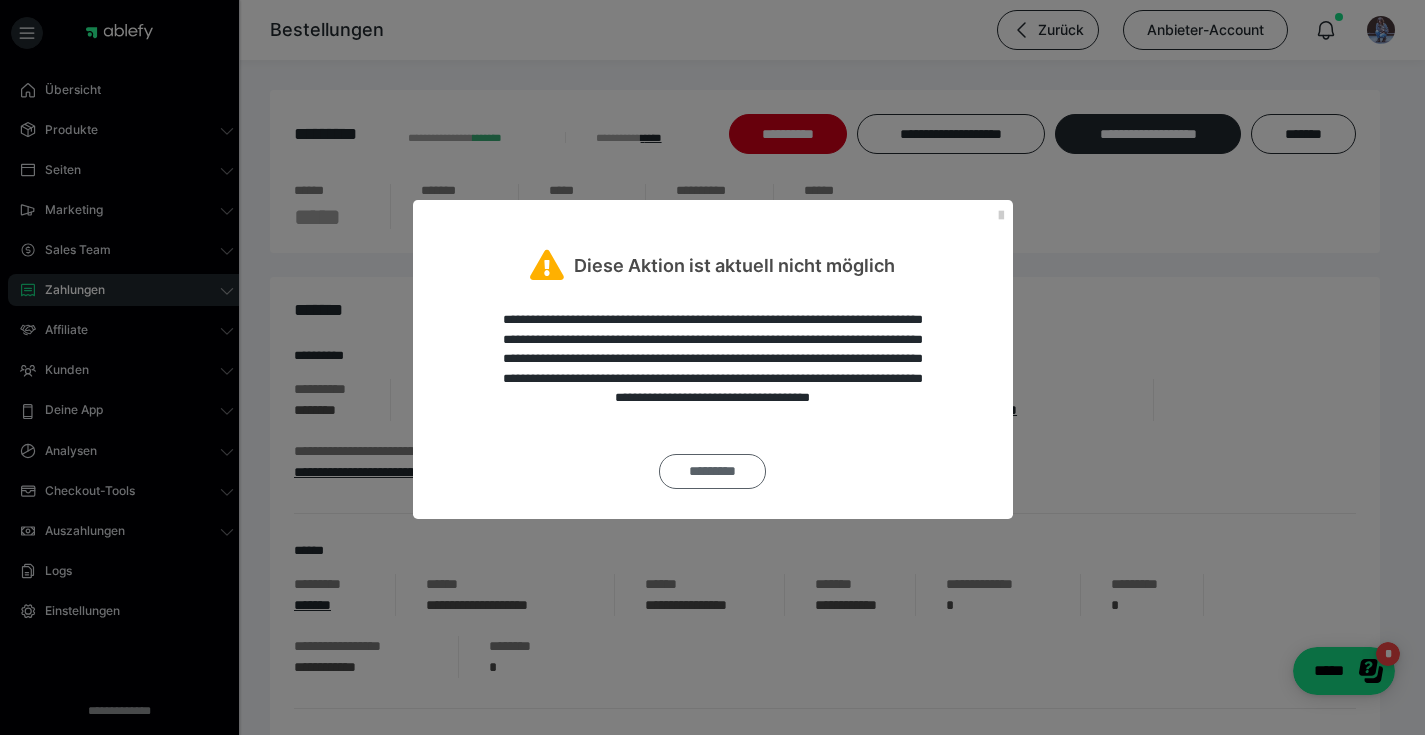 click on "*********" at bounding box center [712, 471] 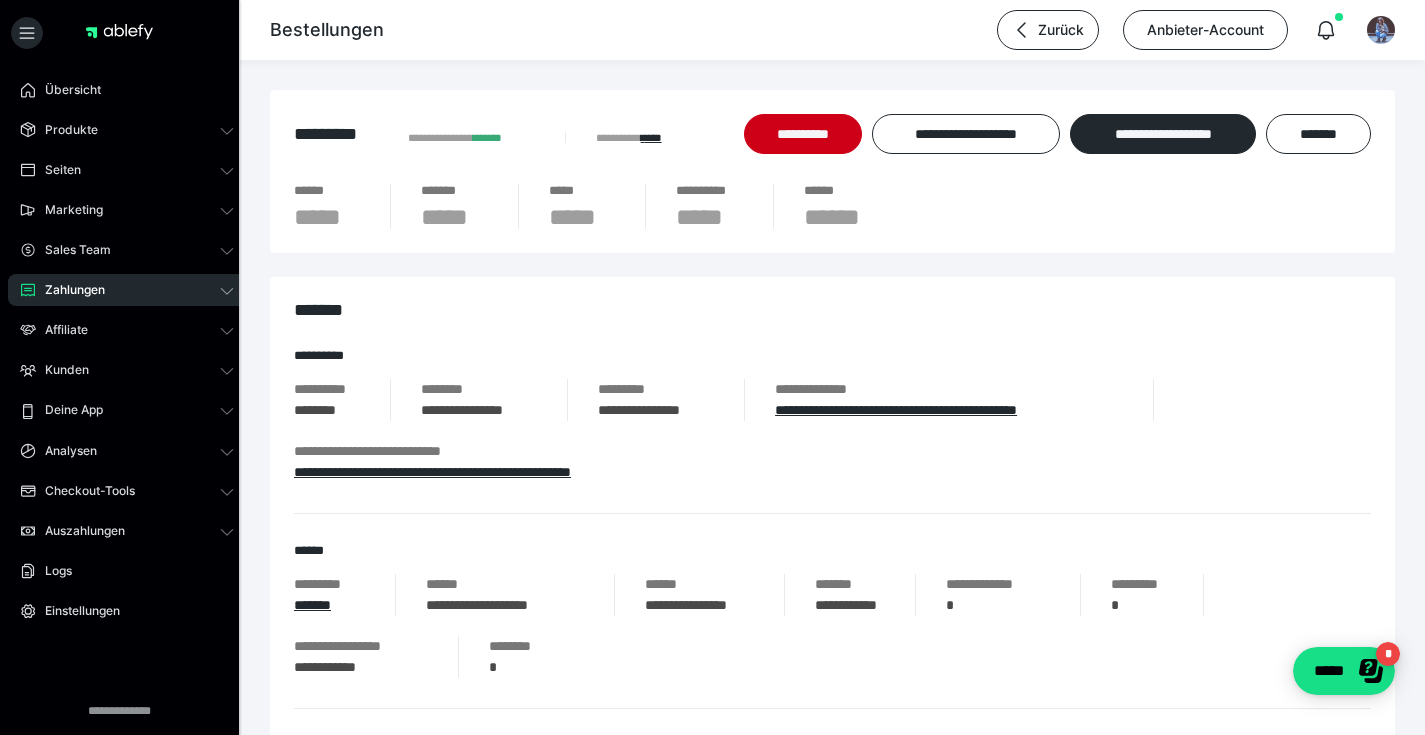 scroll, scrollTop: 0, scrollLeft: 0, axis: both 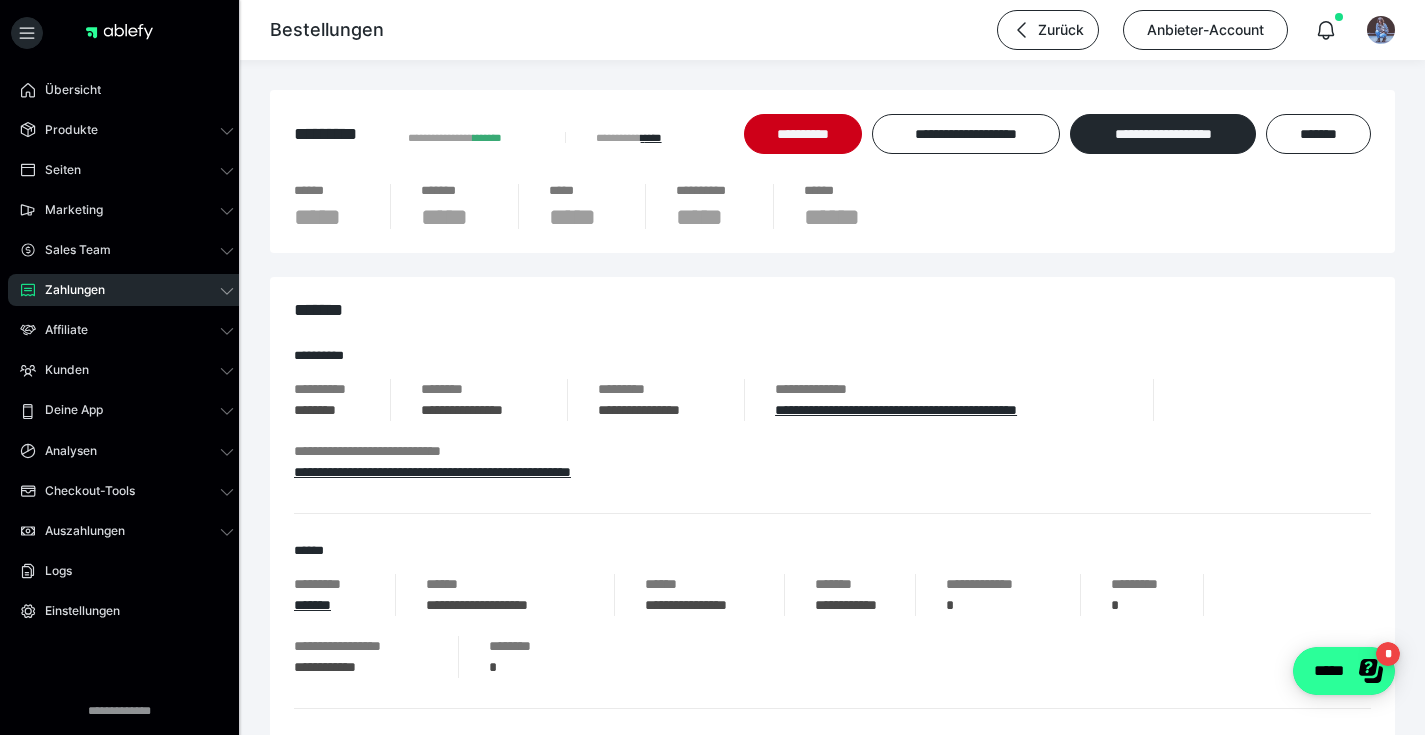 click on "*****" 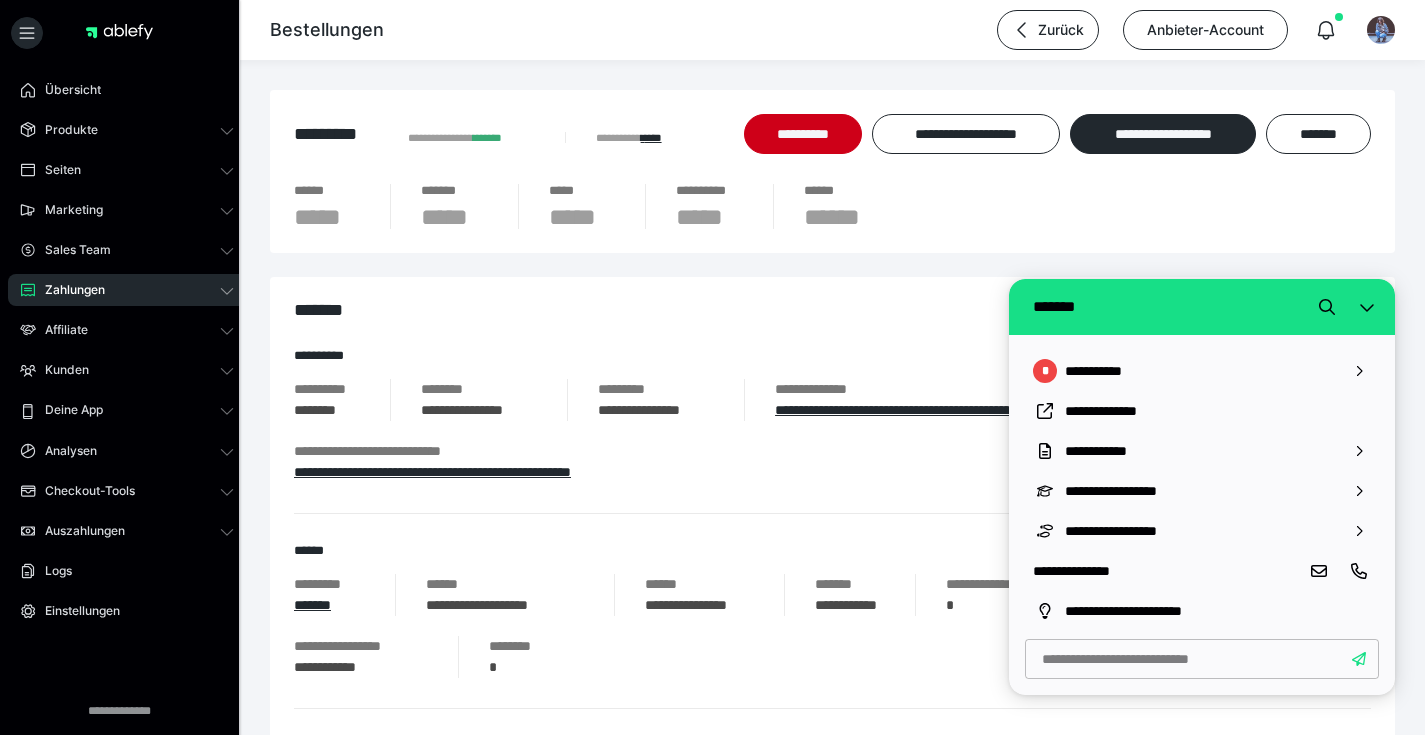 click at bounding box center (1202, 659) 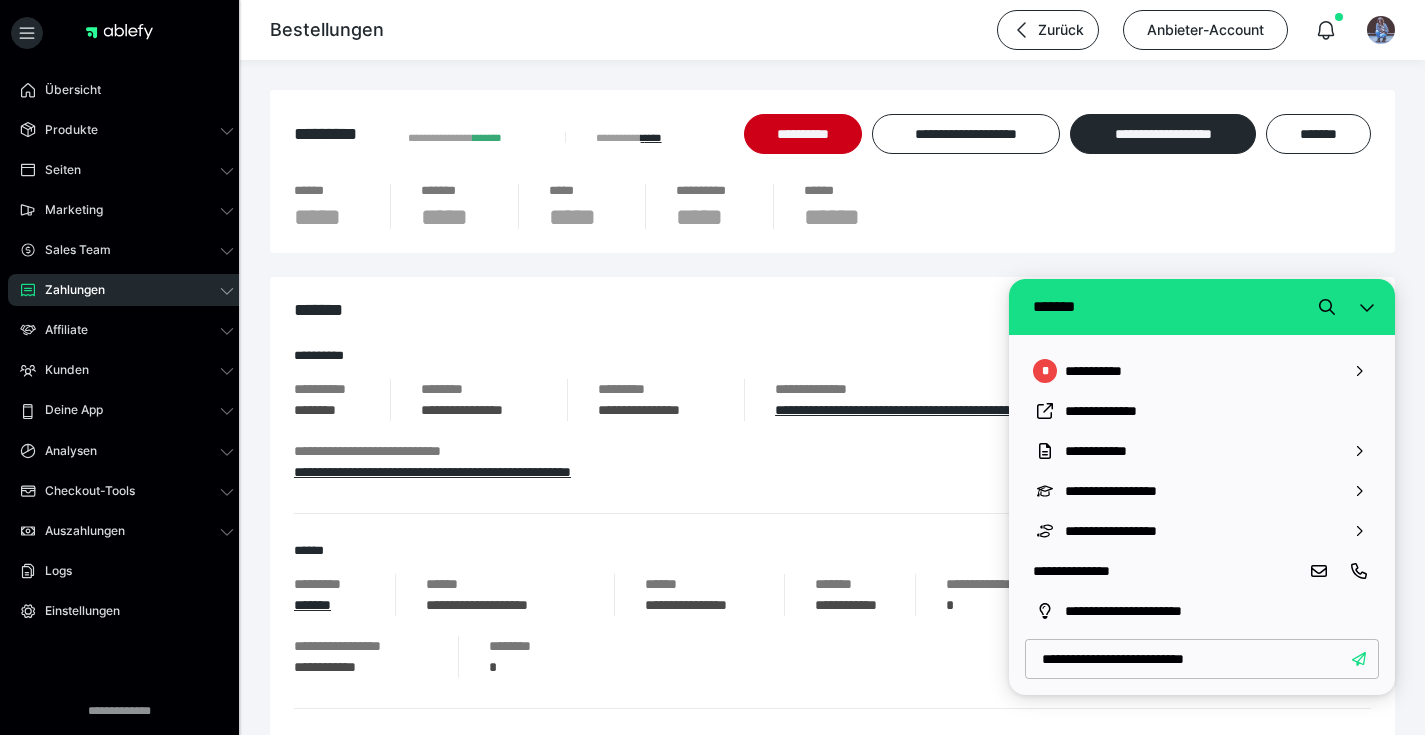 type on "**********" 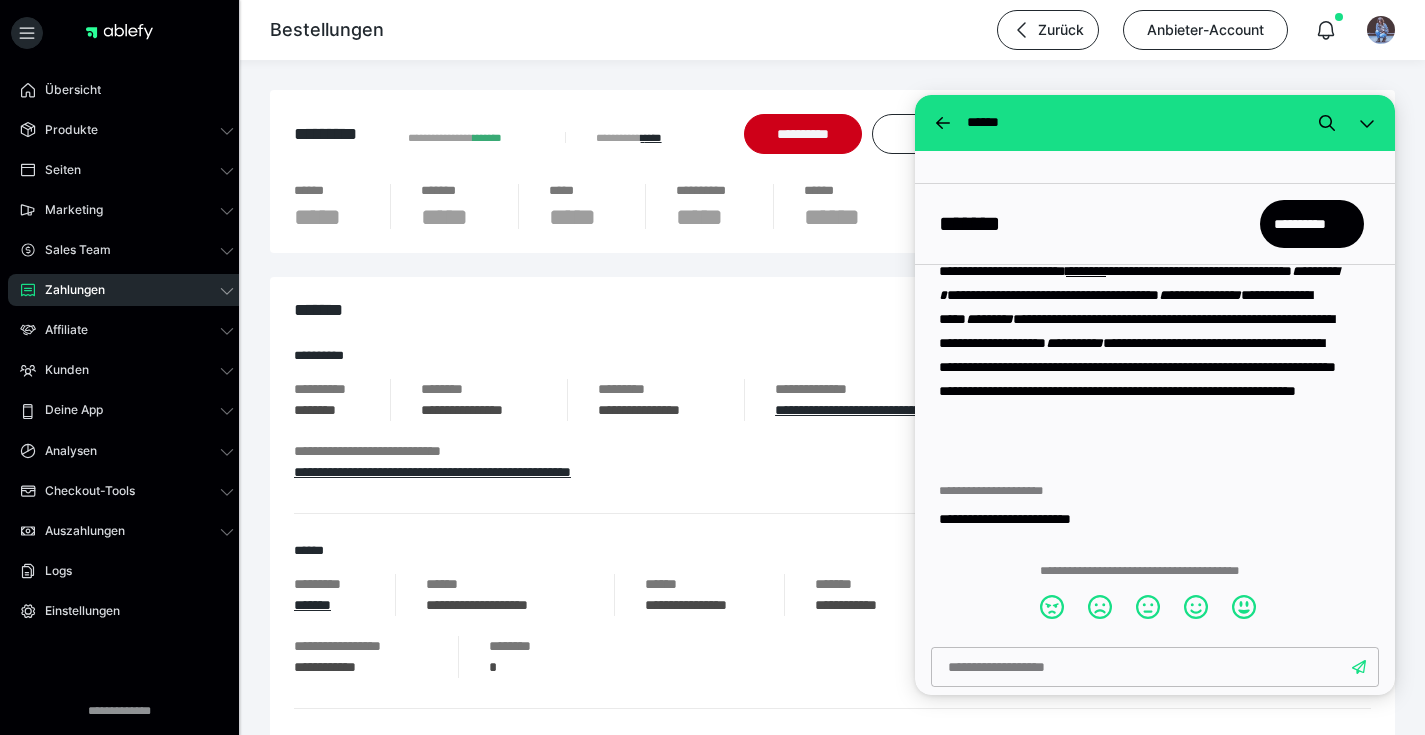 scroll, scrollTop: 203, scrollLeft: 0, axis: vertical 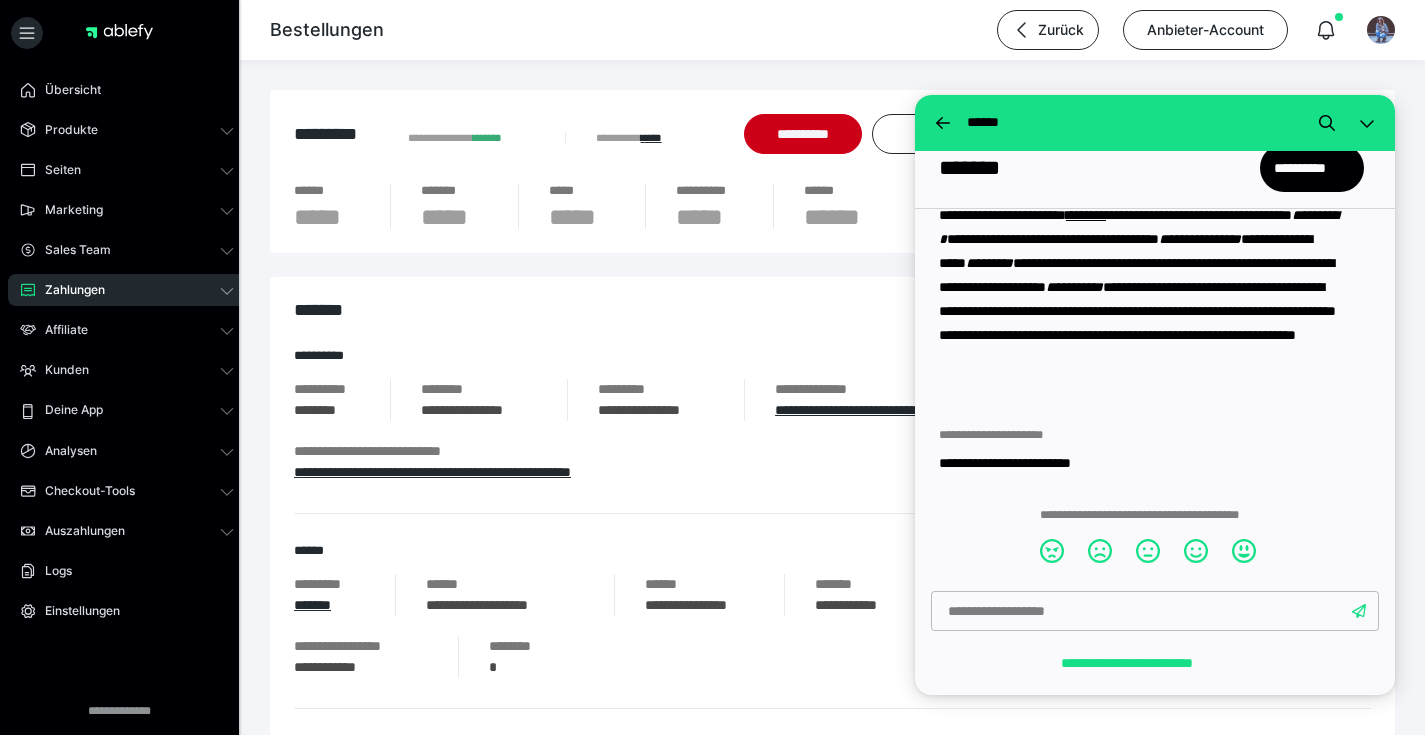 click at bounding box center [1155, 611] 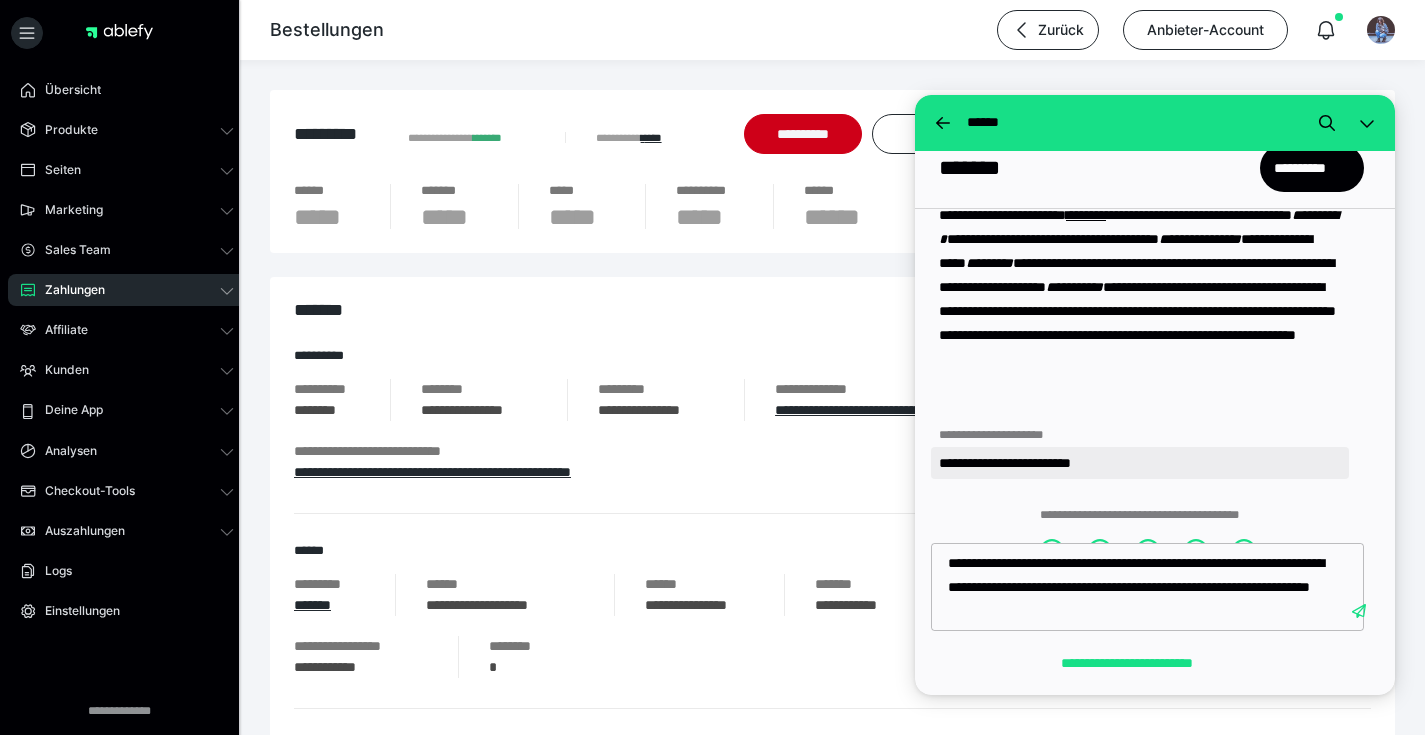 type on "**********" 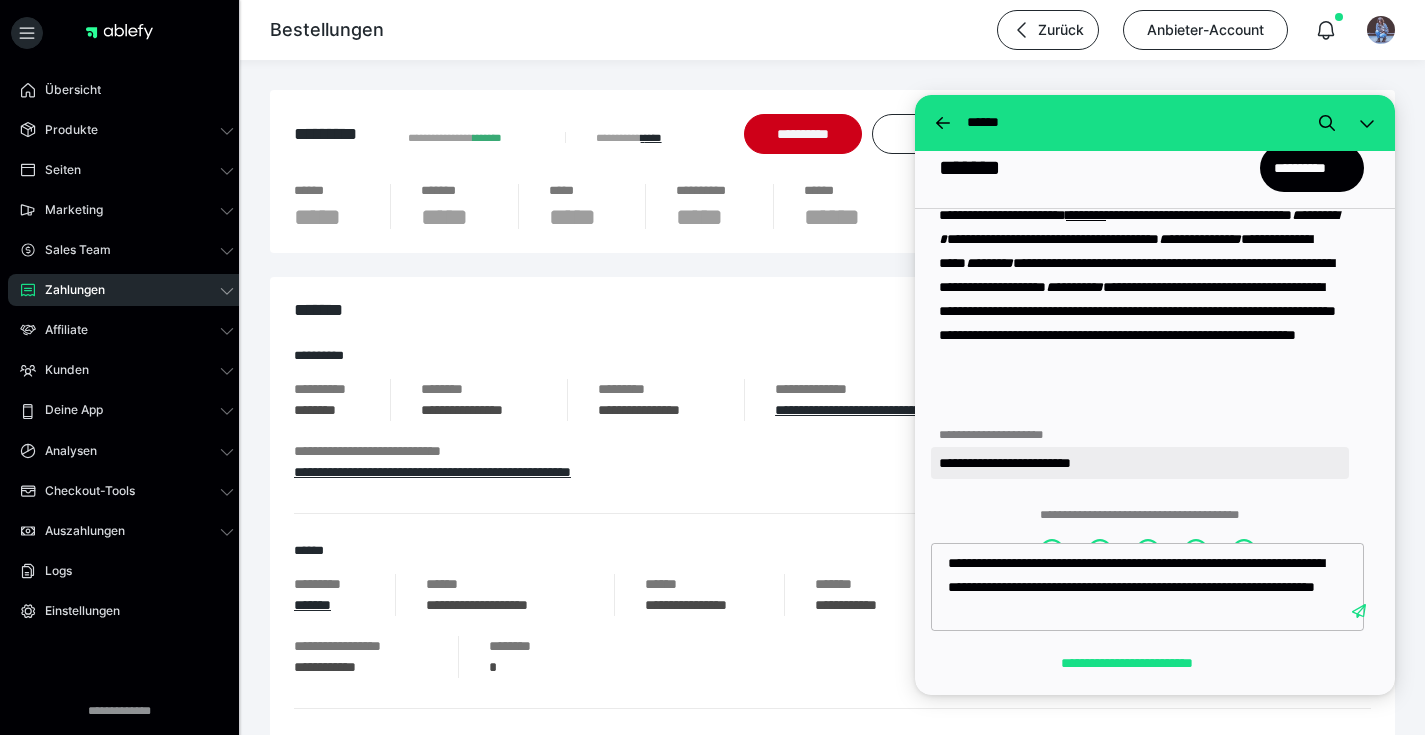 type 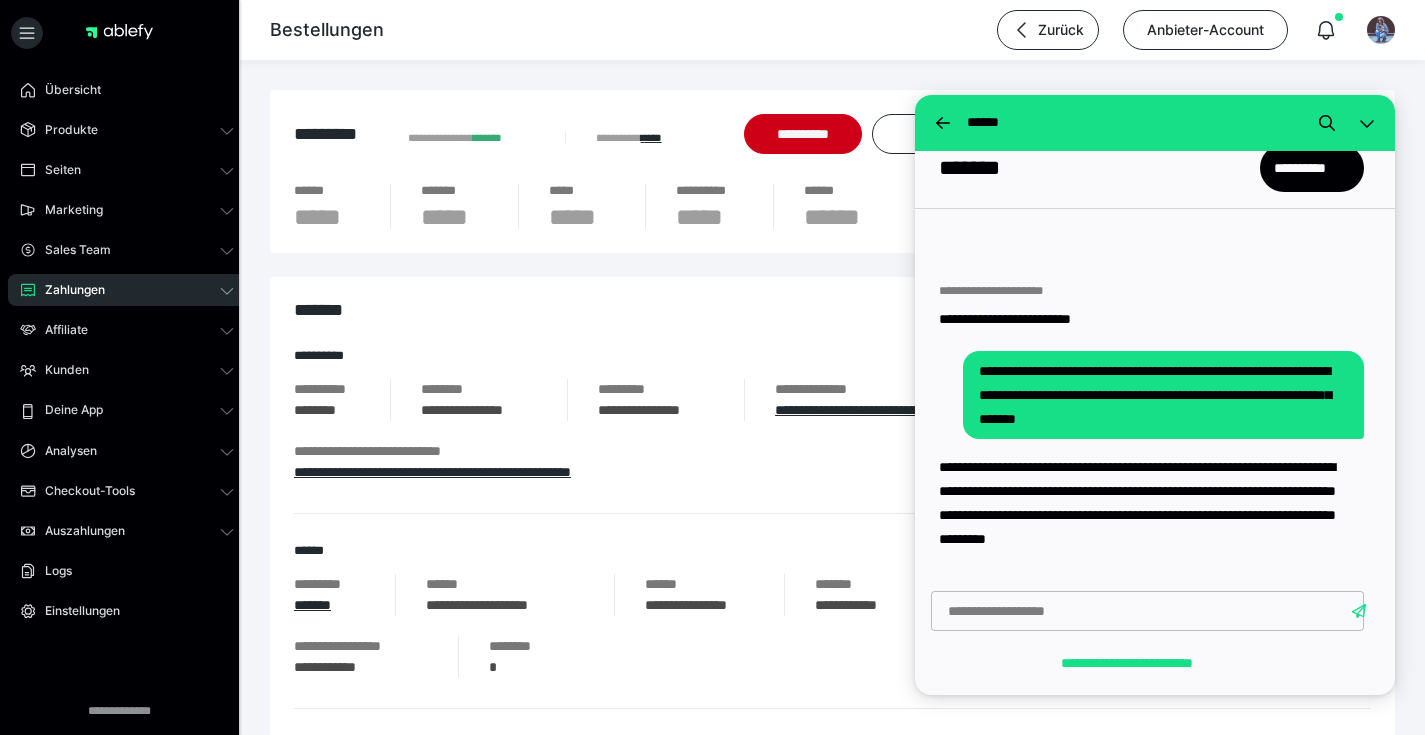scroll, scrollTop: 443, scrollLeft: 0, axis: vertical 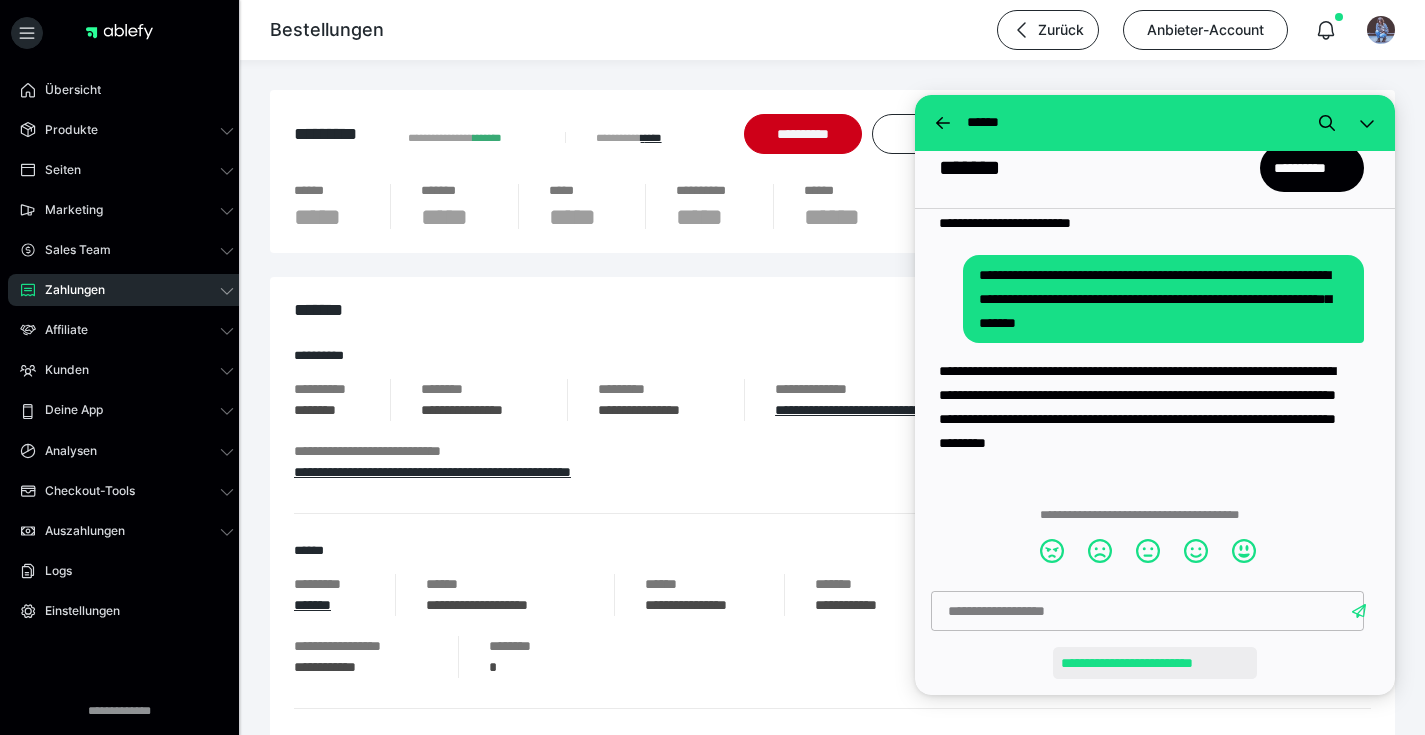 click on "**********" at bounding box center [1155, 663] 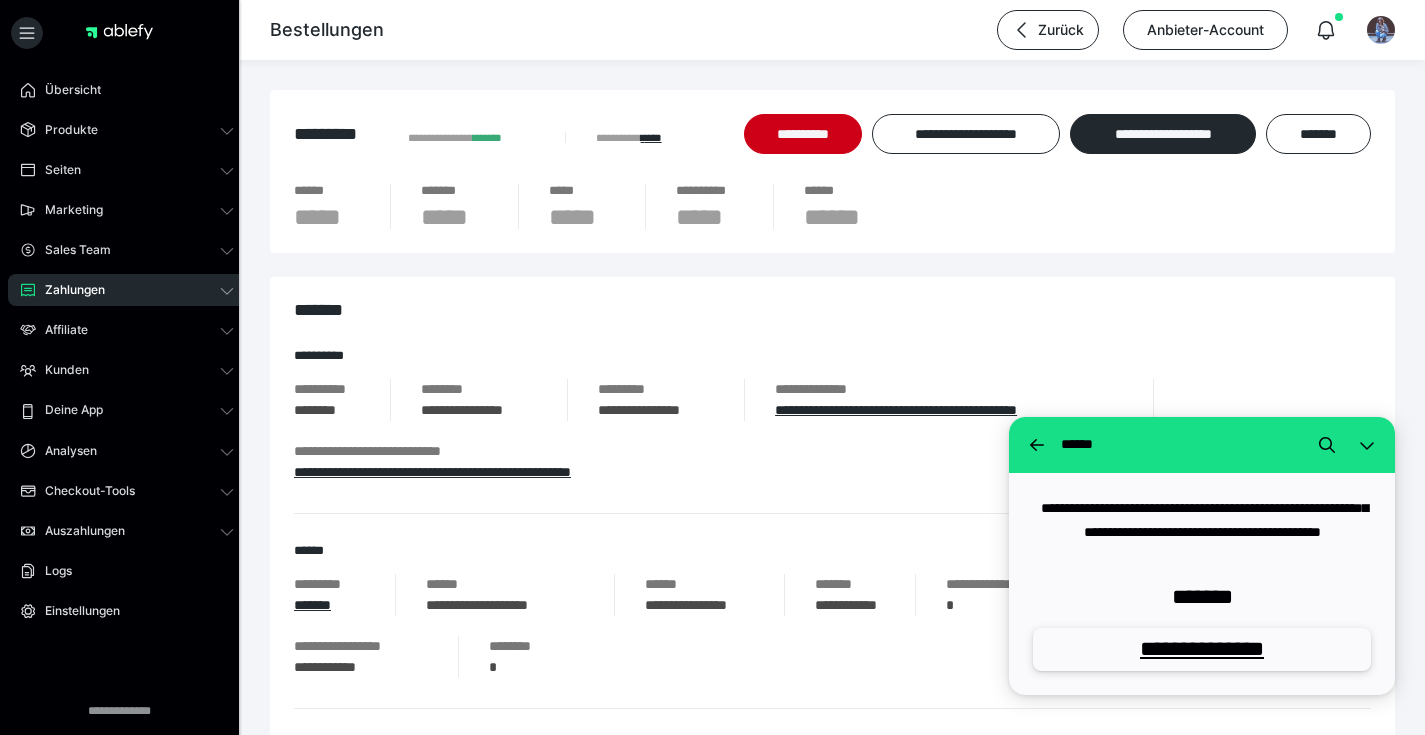 scroll, scrollTop: 0, scrollLeft: 0, axis: both 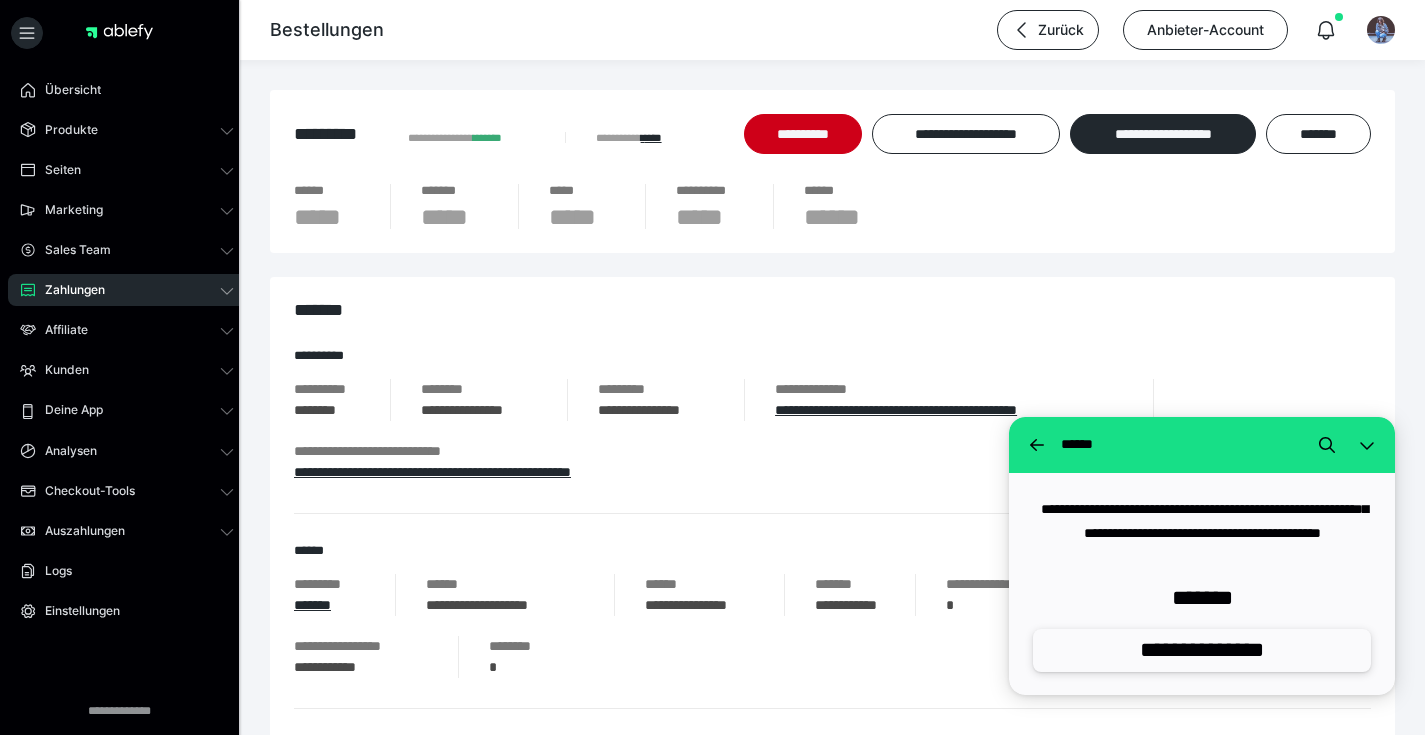 click on "**********" at bounding box center (1202, 650) 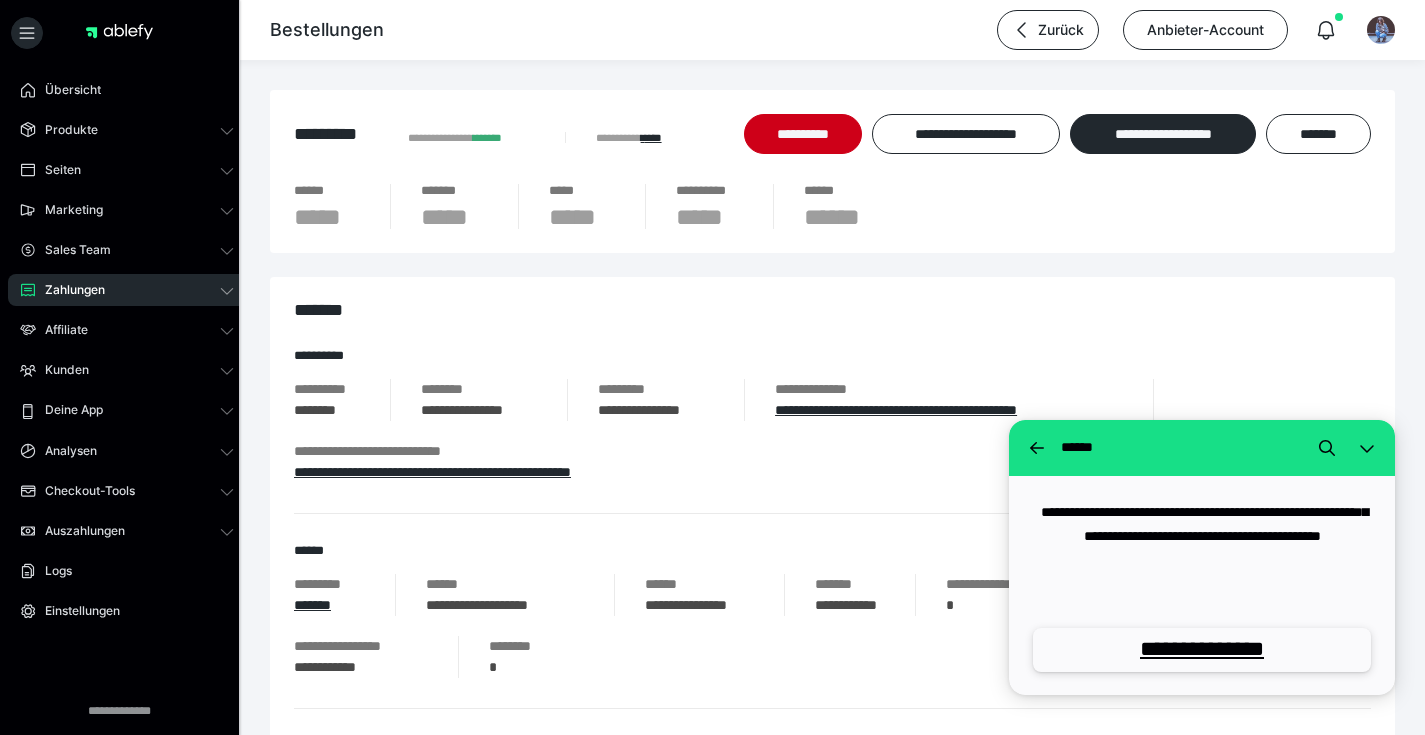 click on "**********" at bounding box center (832, 704) 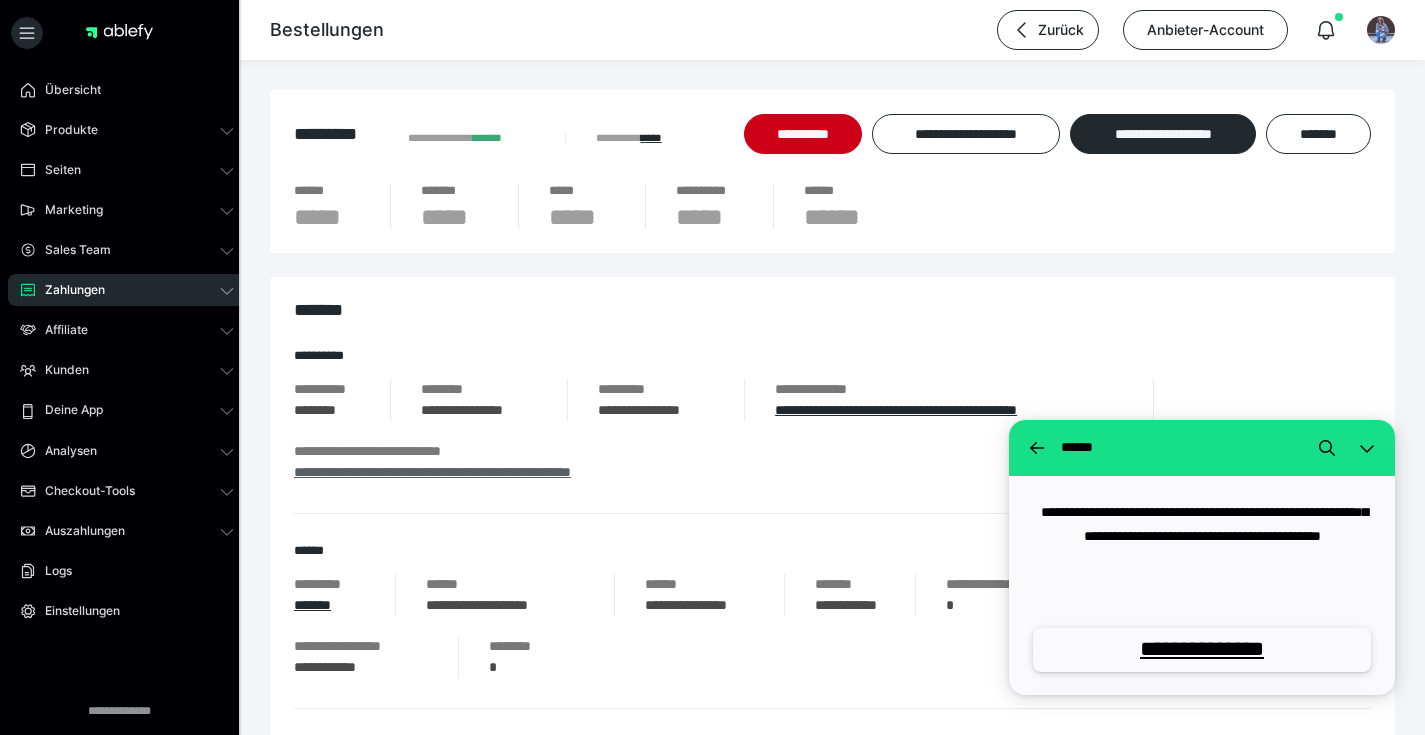 click on "**********" at bounding box center [432, 472] 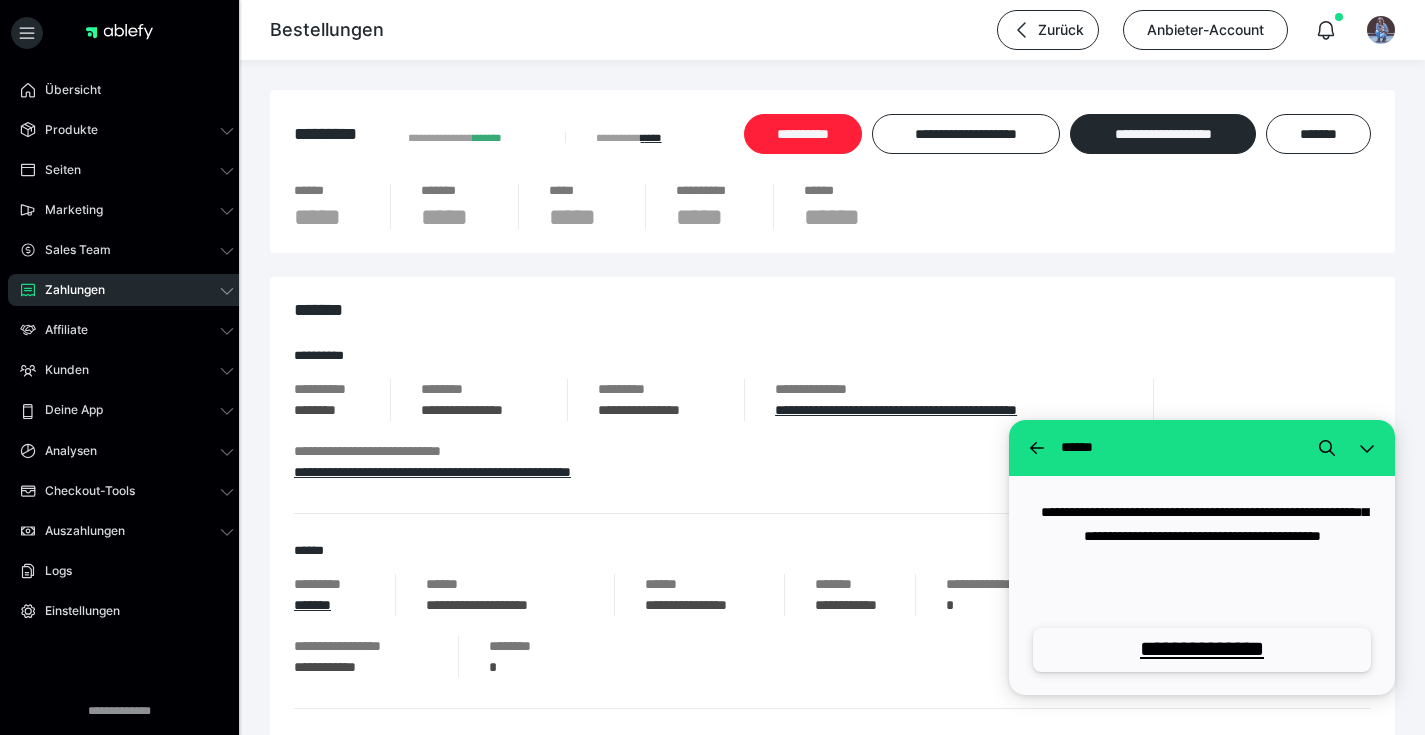 click on "**********" at bounding box center [803, 134] 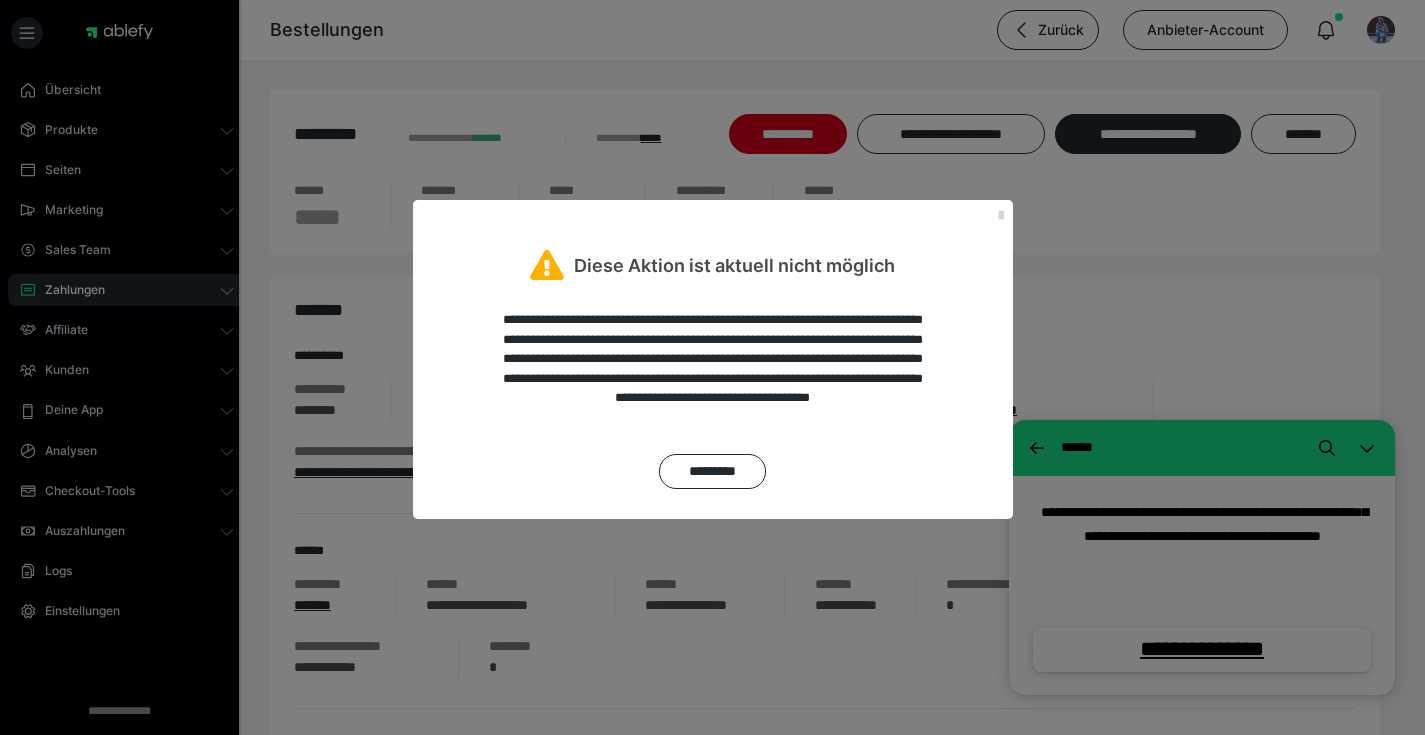 click at bounding box center [1001, 216] 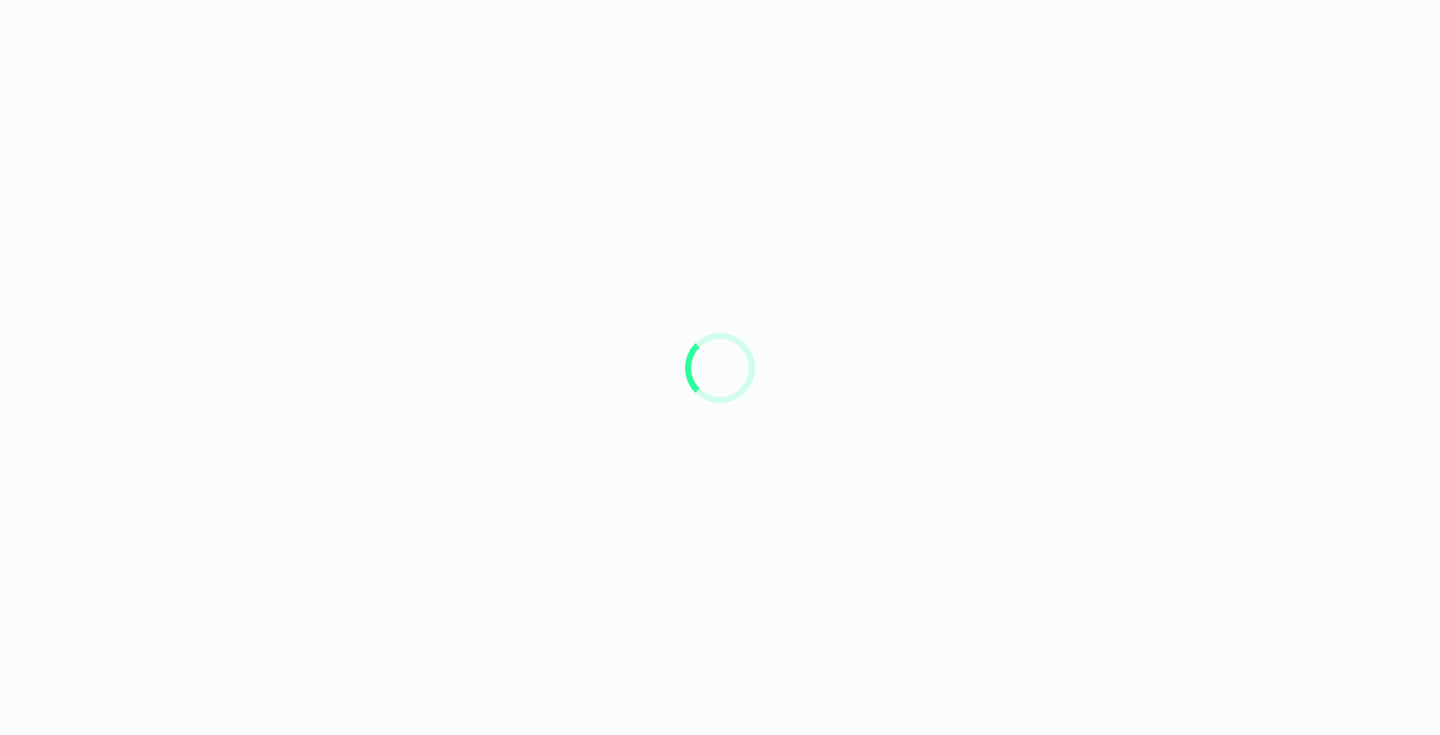scroll, scrollTop: 0, scrollLeft: 0, axis: both 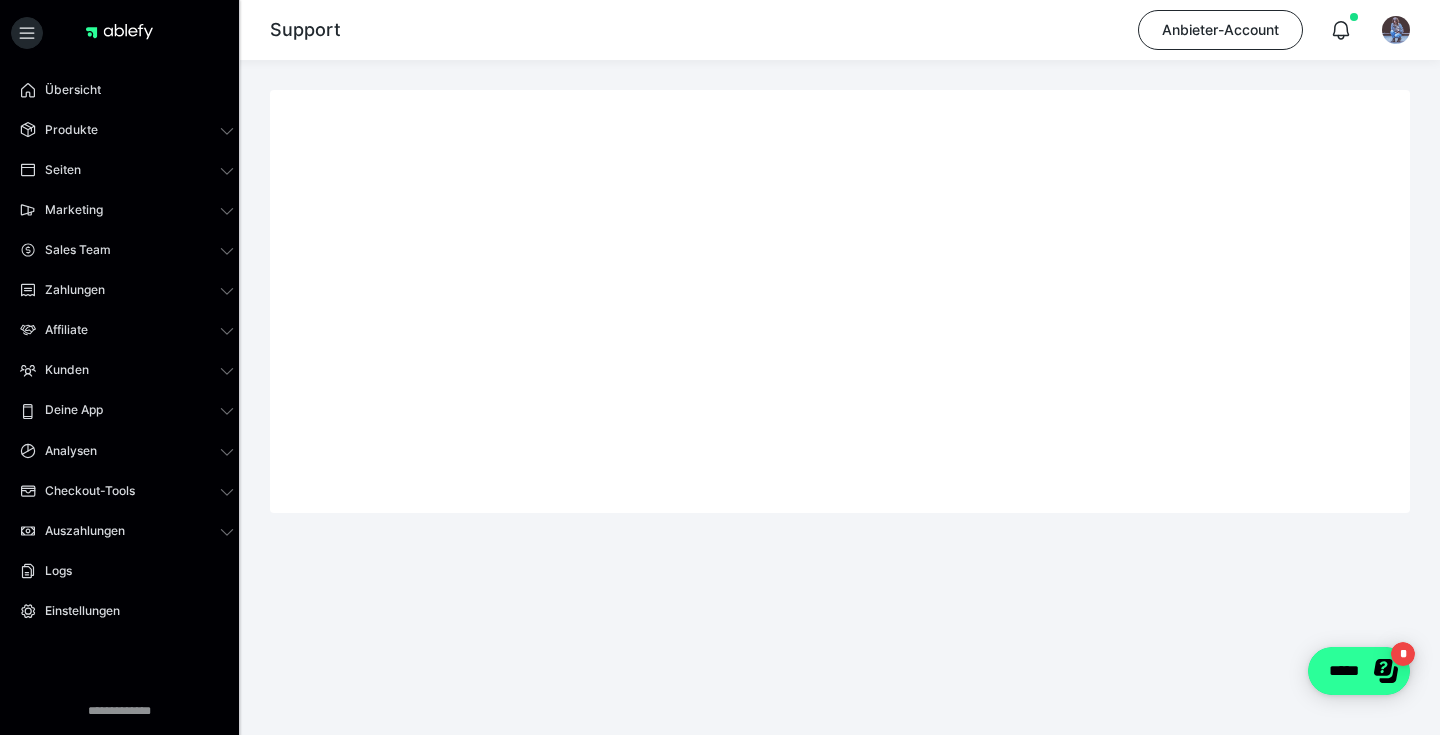 click on "*****" 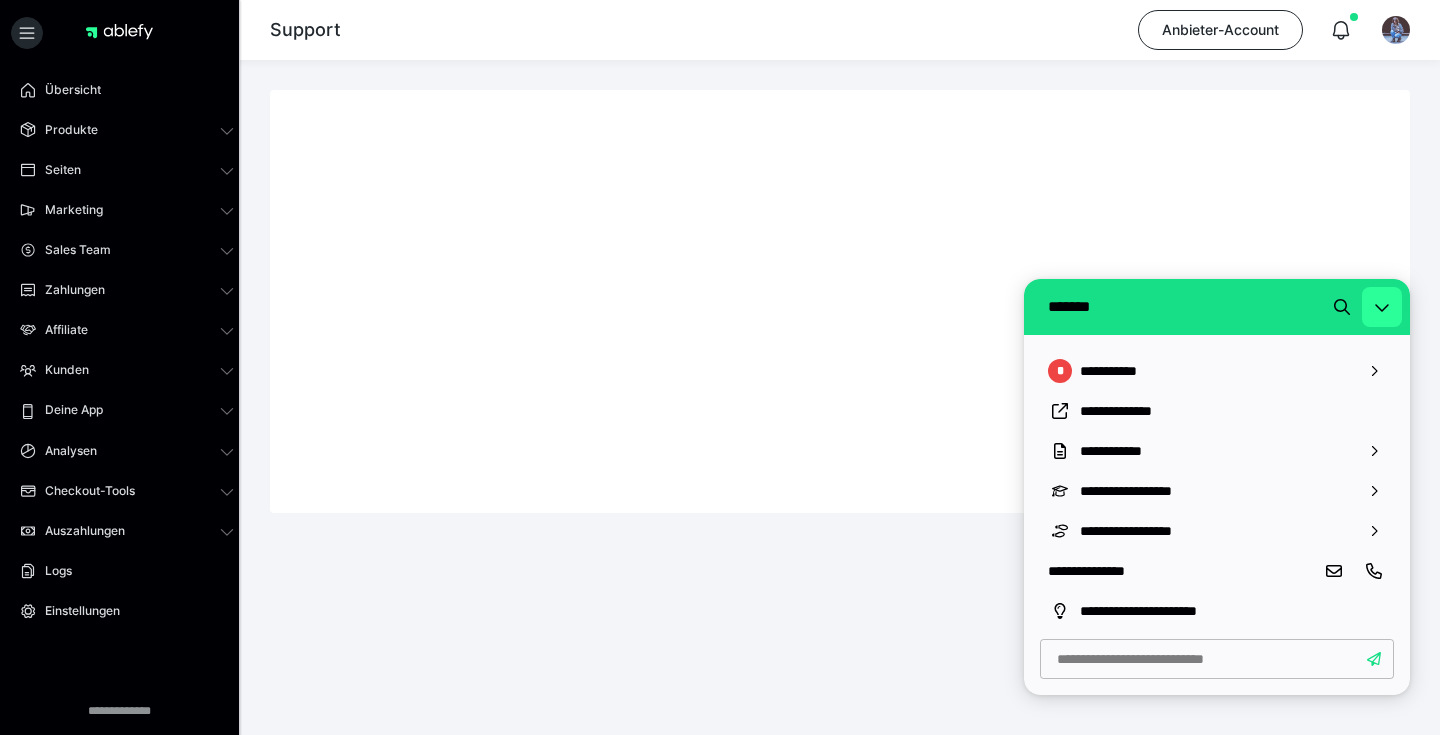 click 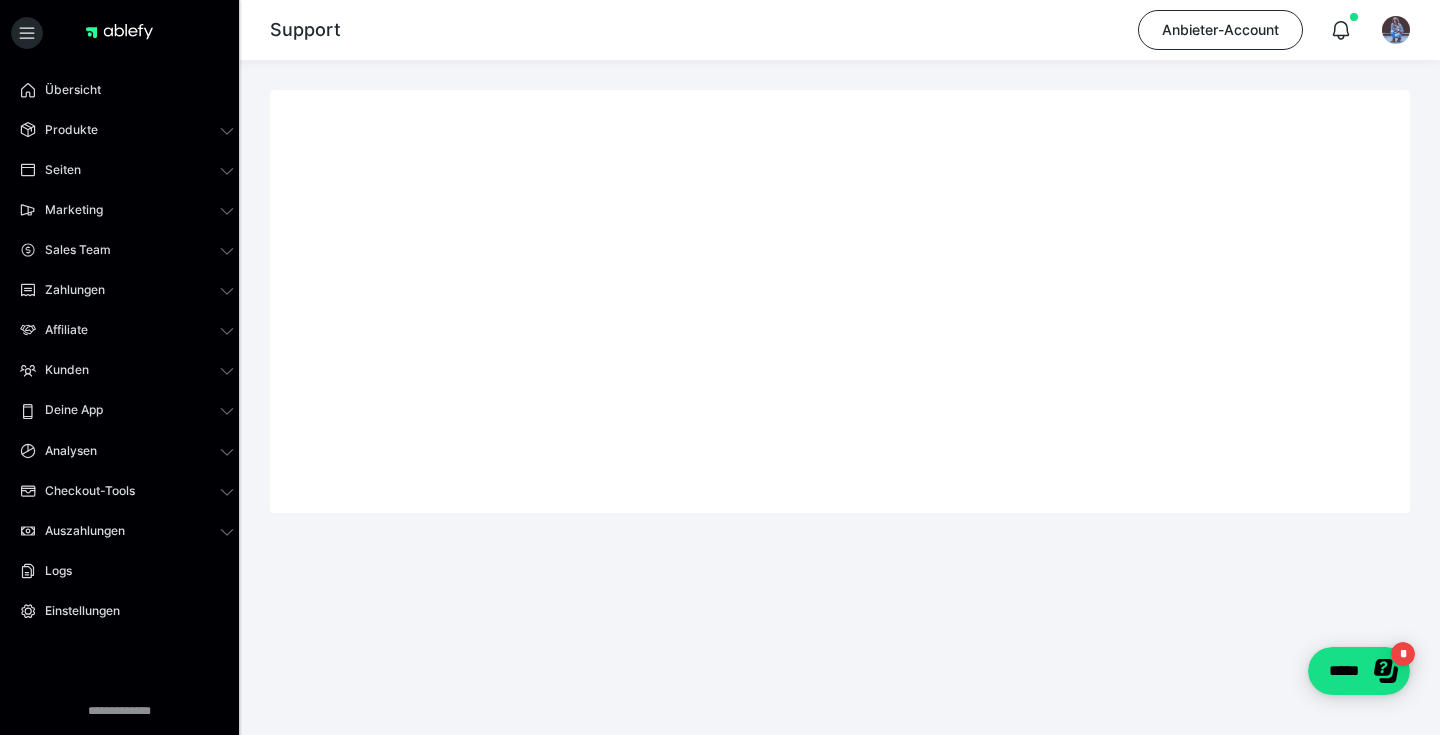 scroll, scrollTop: 0, scrollLeft: 0, axis: both 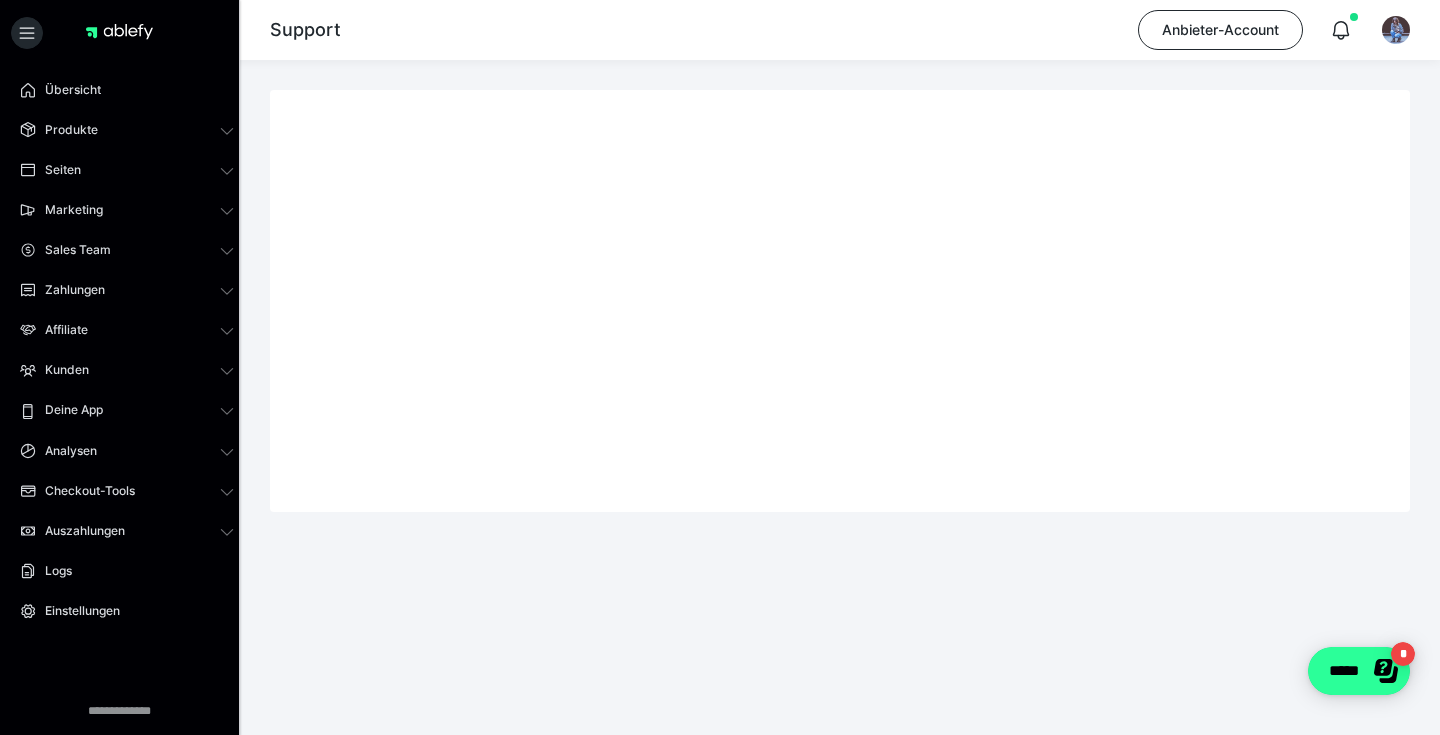 click on "*****" 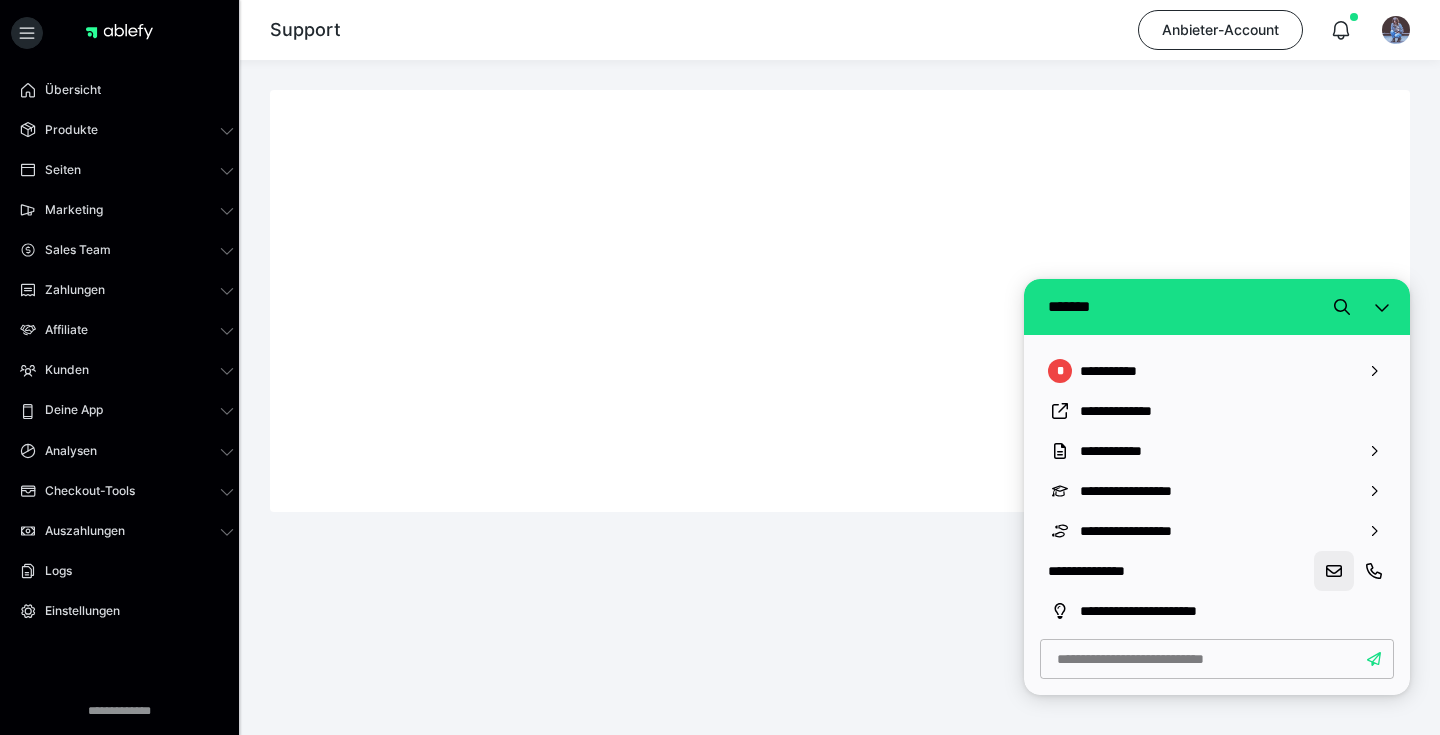 click 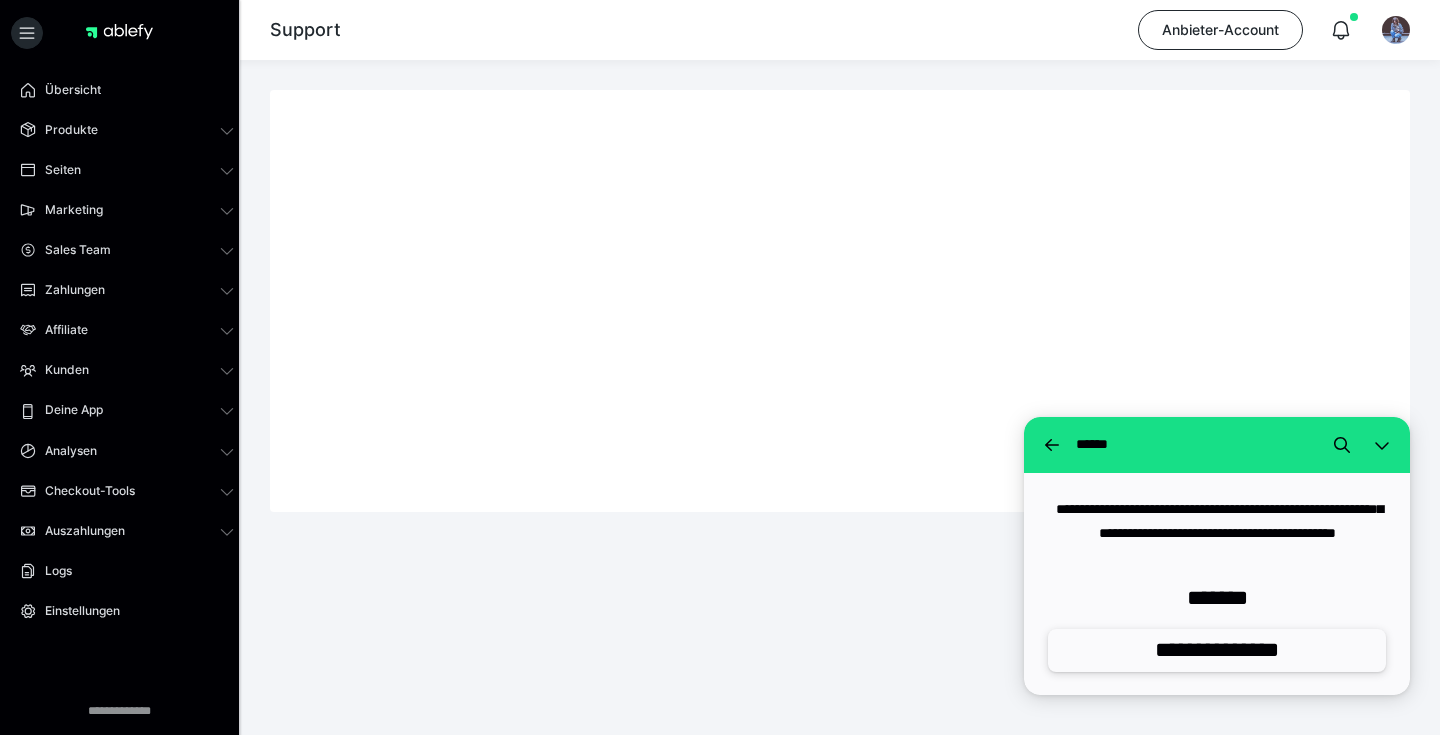 click on "**********" at bounding box center [1217, 650] 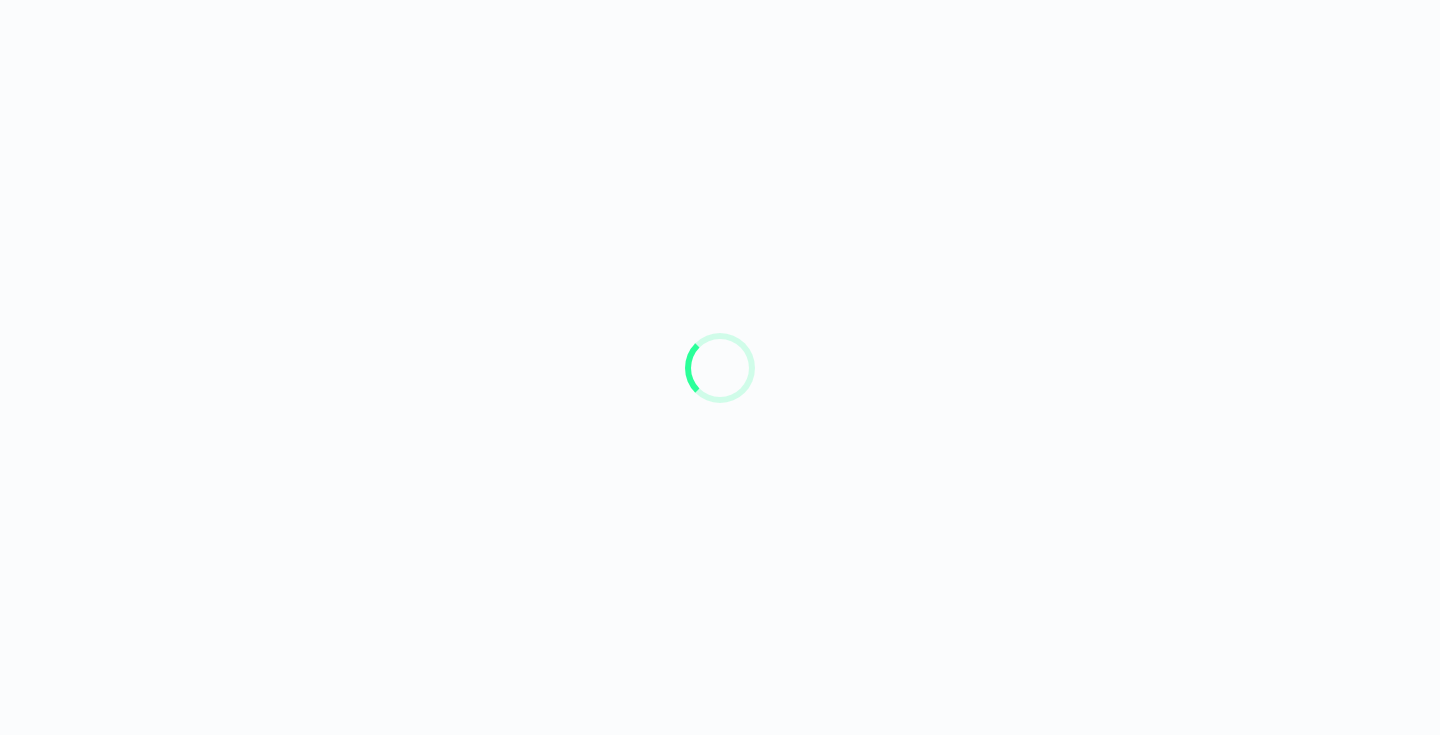 scroll, scrollTop: 0, scrollLeft: 0, axis: both 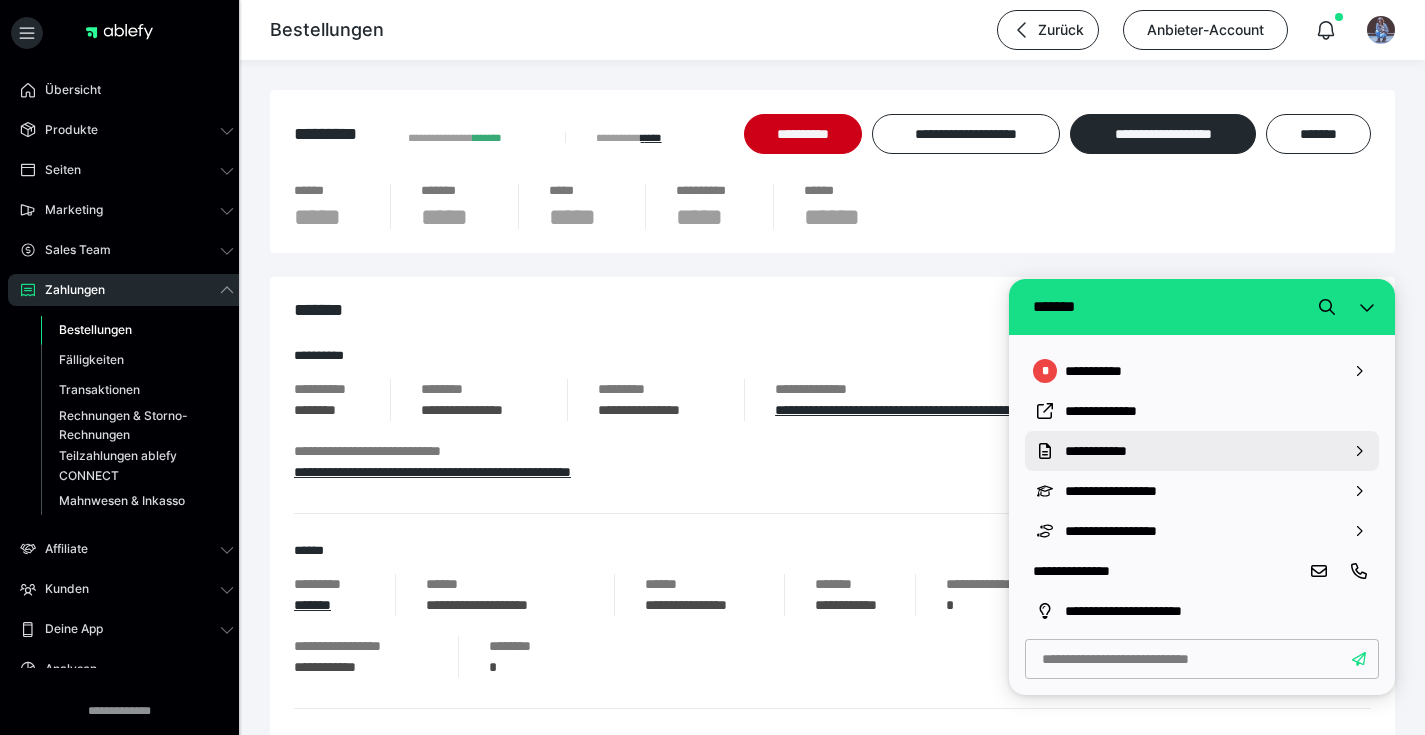 click on "**********" at bounding box center [1202, 451] 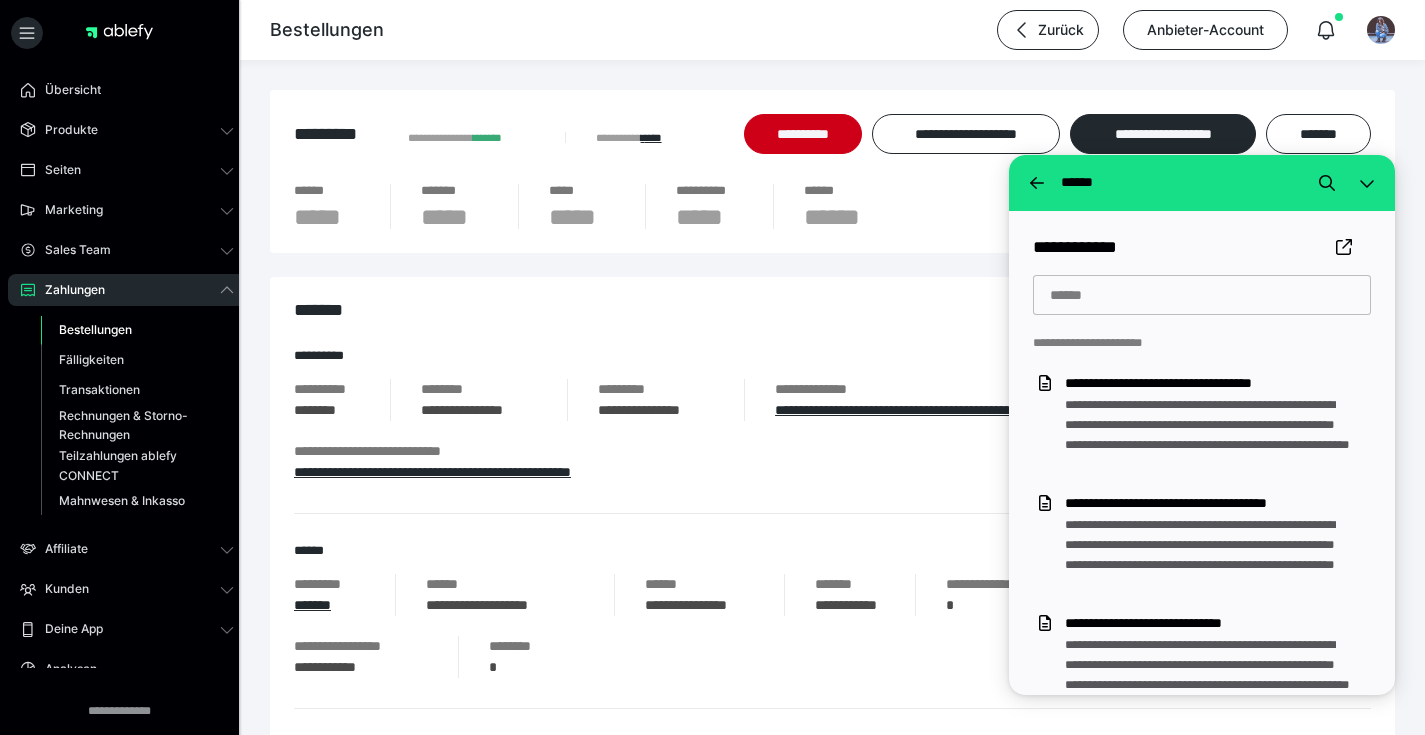 scroll, scrollTop: 0, scrollLeft: 0, axis: both 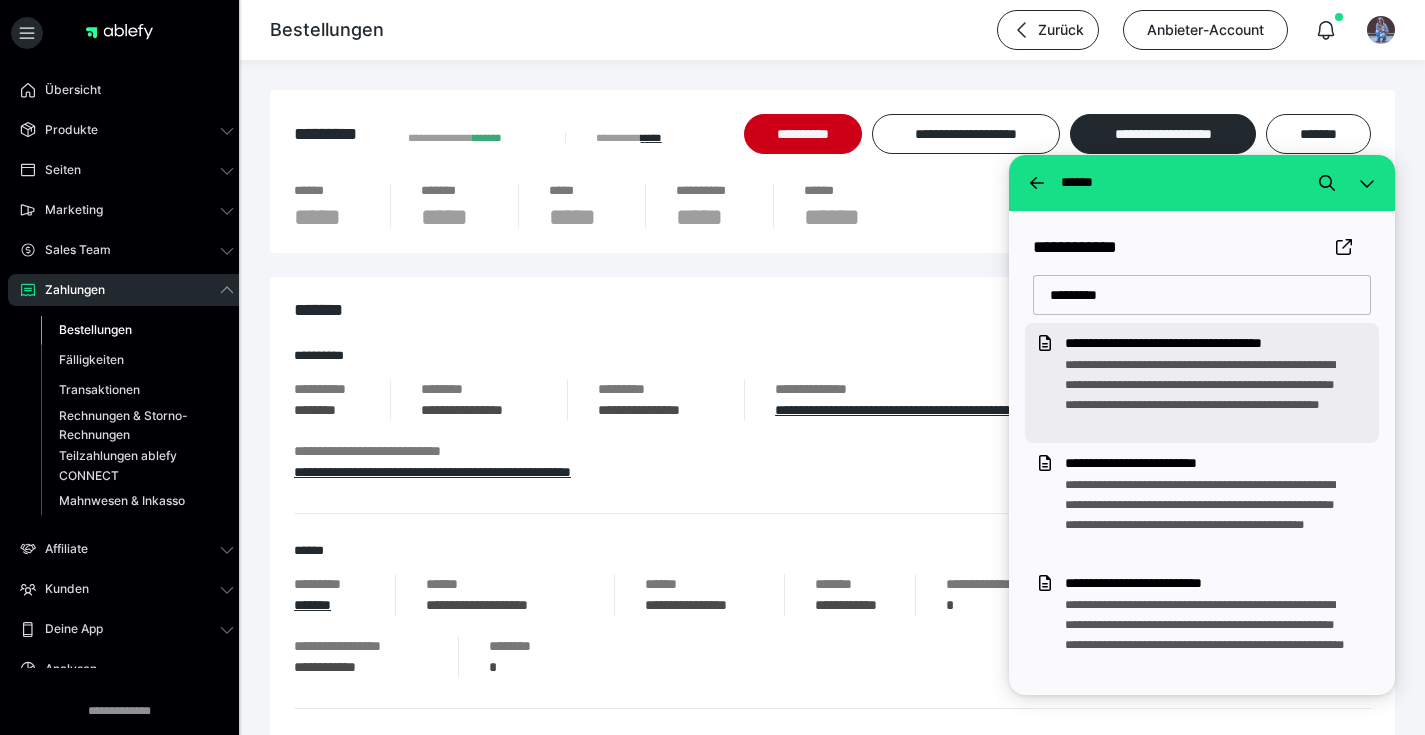 type on "*********" 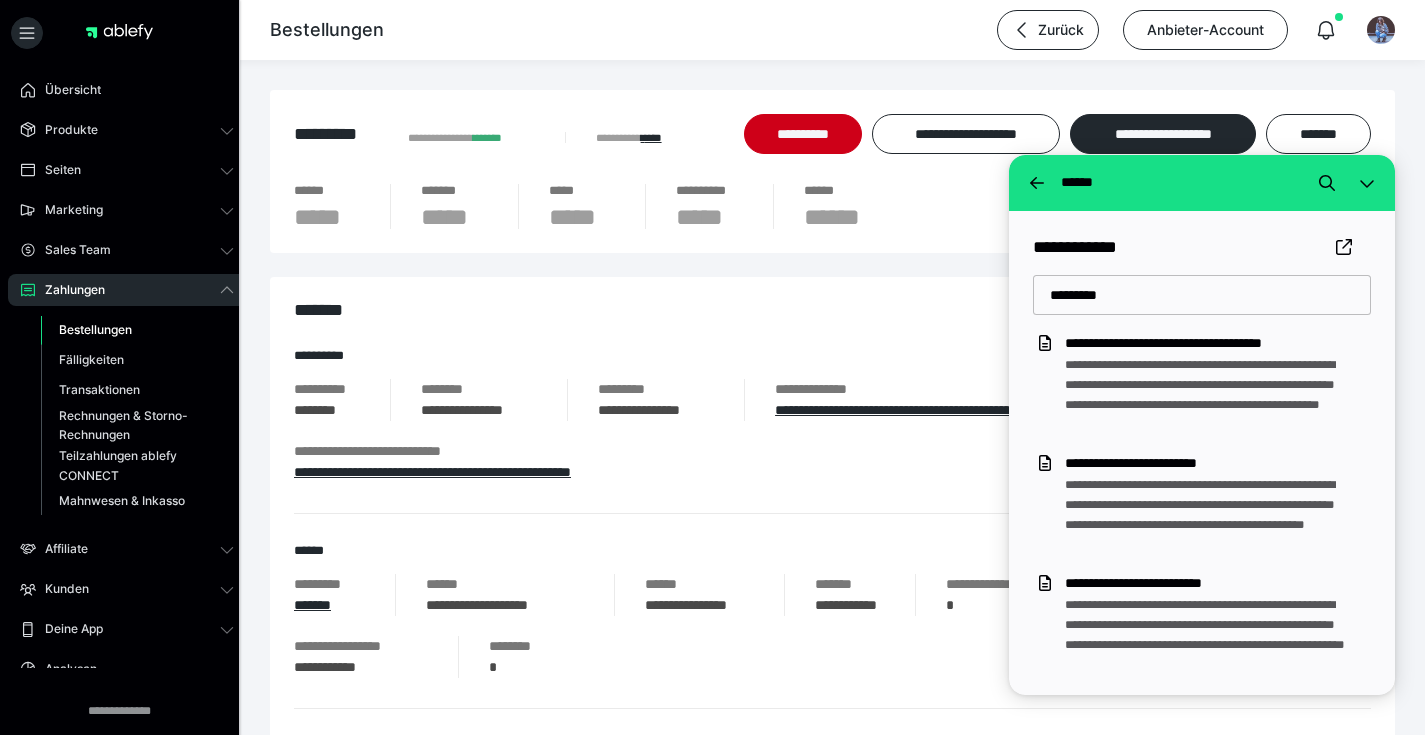click on "Bestellungen" at bounding box center (95, 329) 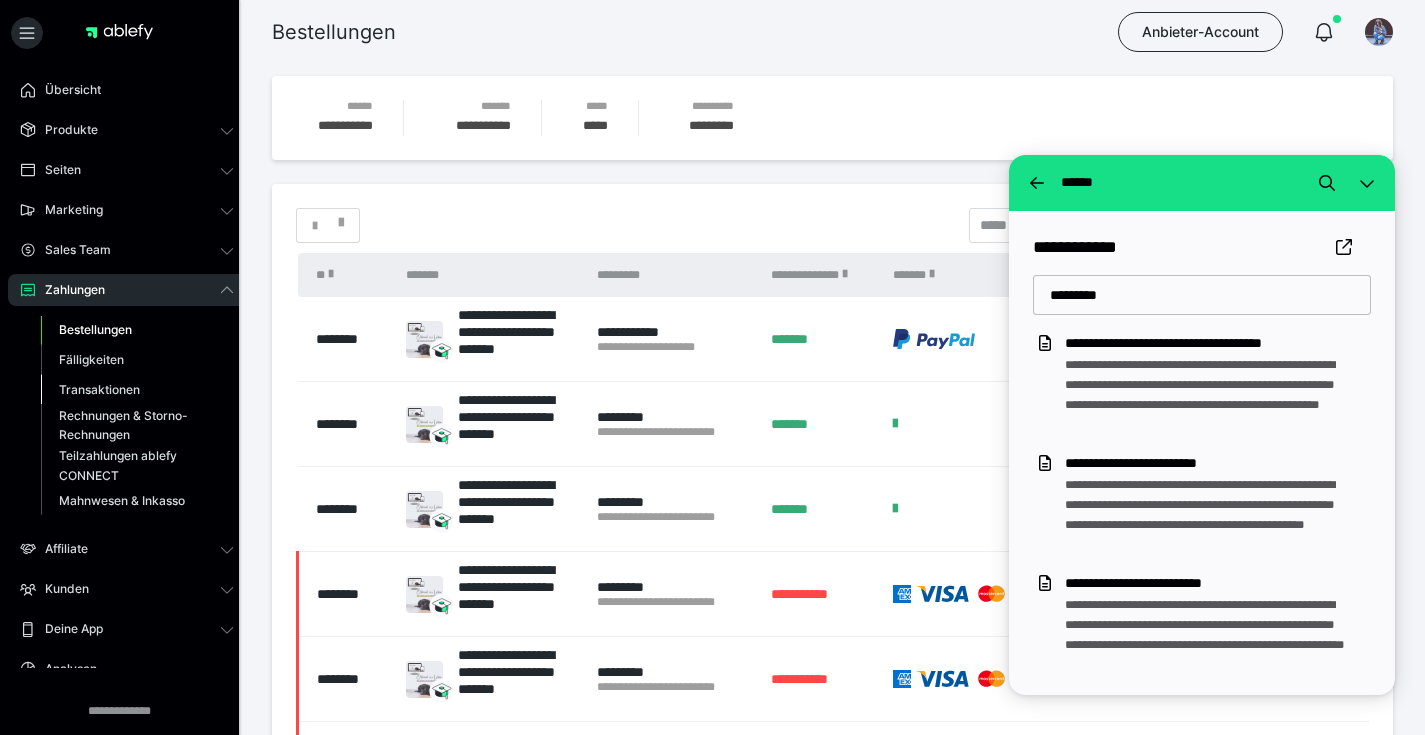 click on "Transaktionen" at bounding box center (99, 389) 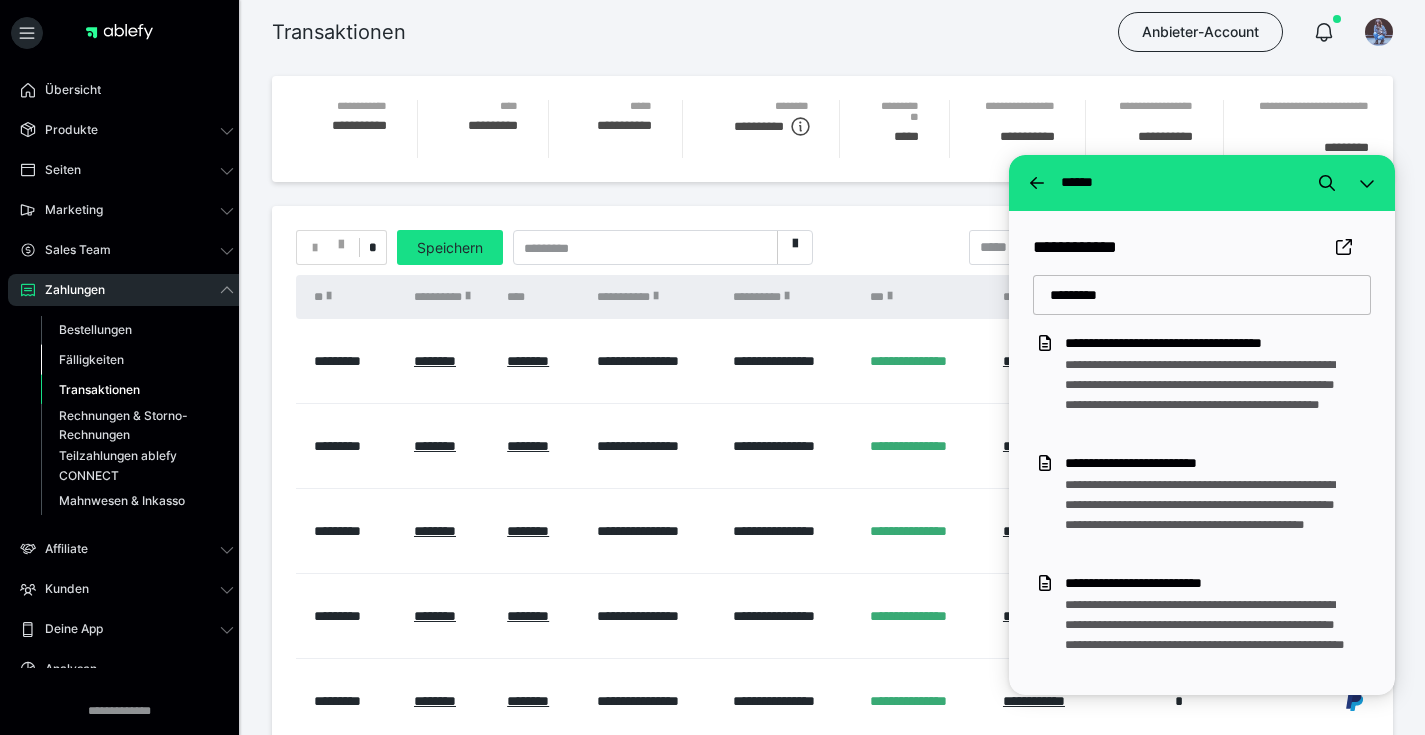 click on "Fälligkeiten" at bounding box center (91, 359) 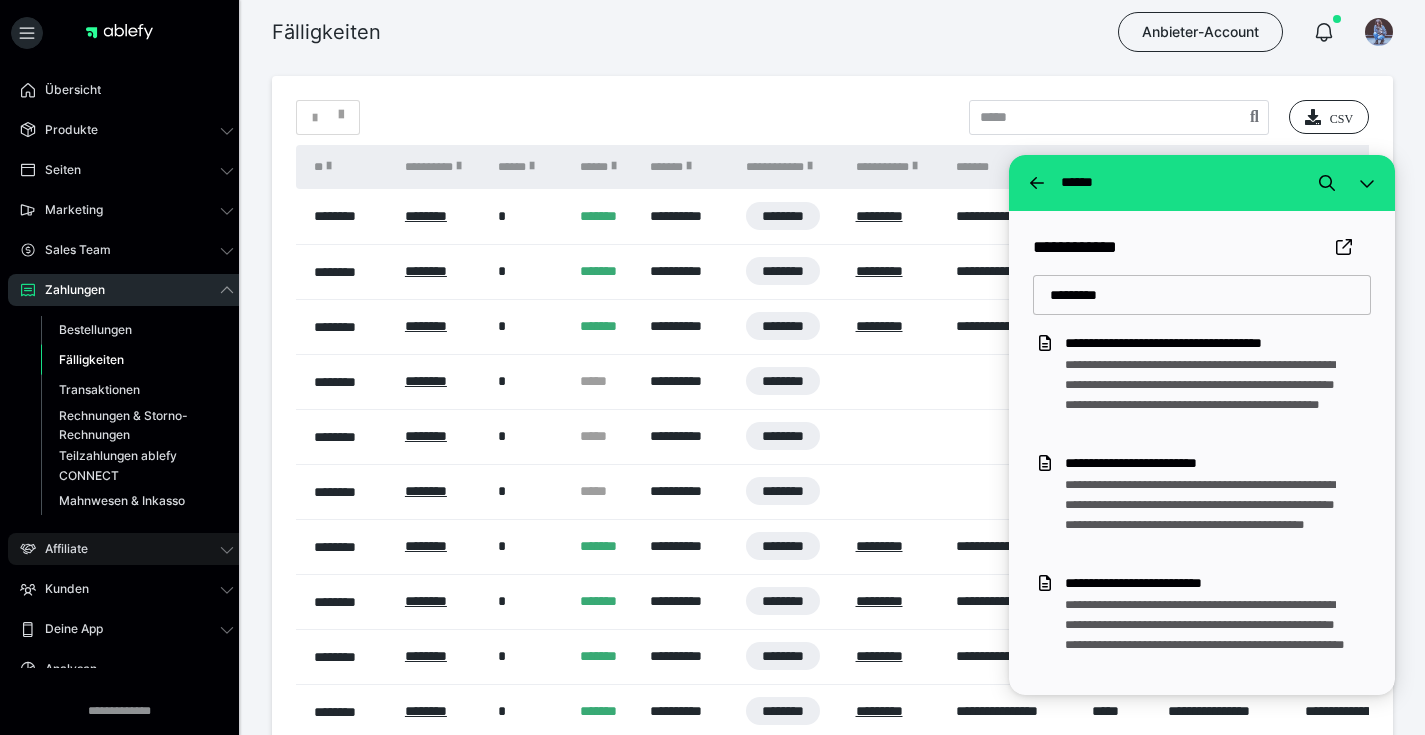 click on "Affiliate" at bounding box center [59, 549] 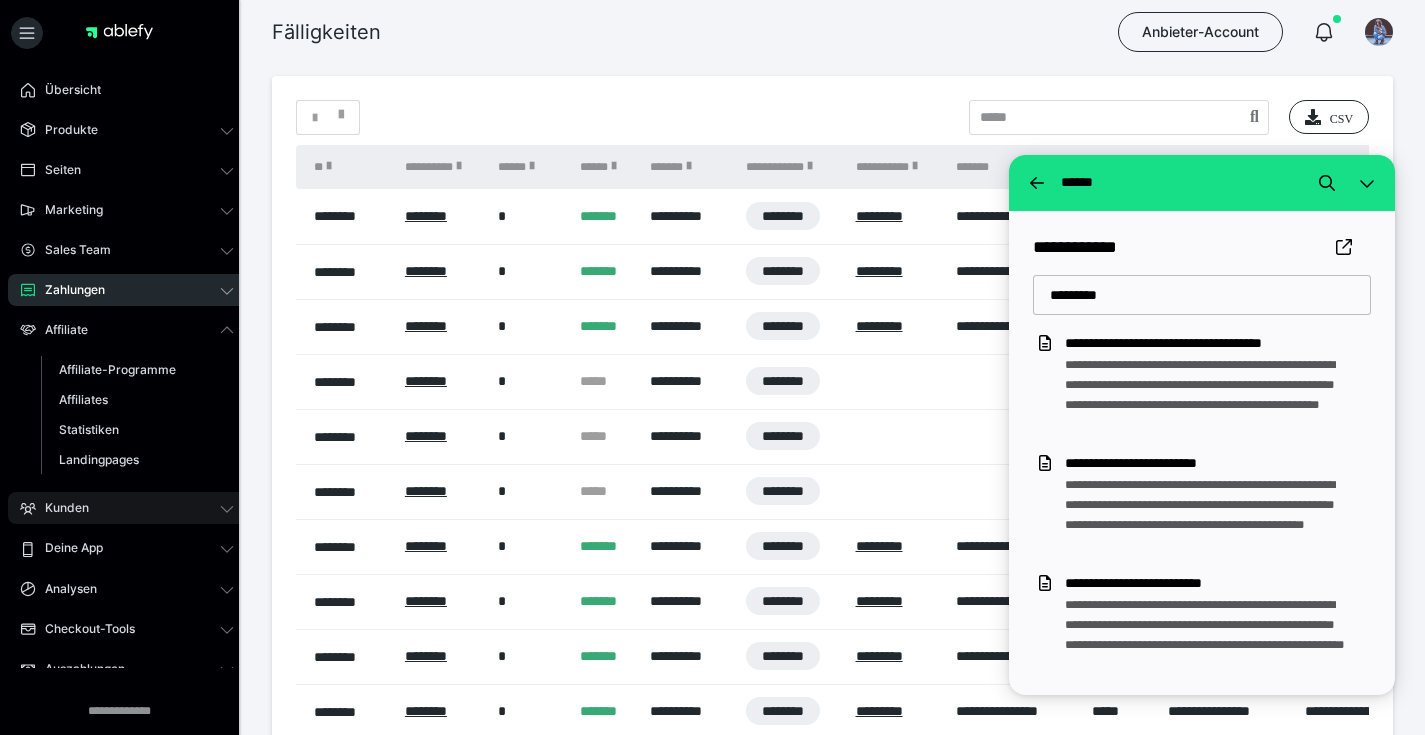 click on "Kunden" at bounding box center [60, 508] 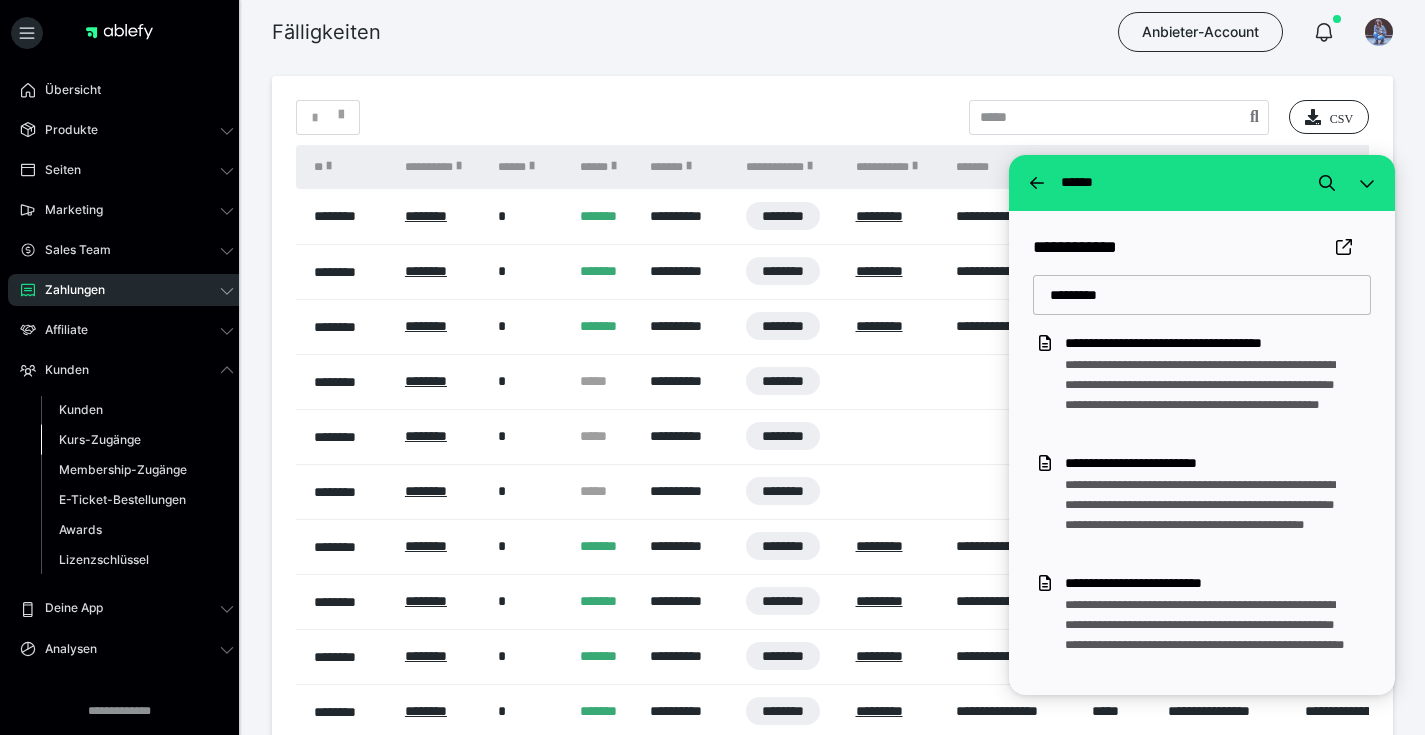 click on "Kurs-Zugänge" at bounding box center [100, 439] 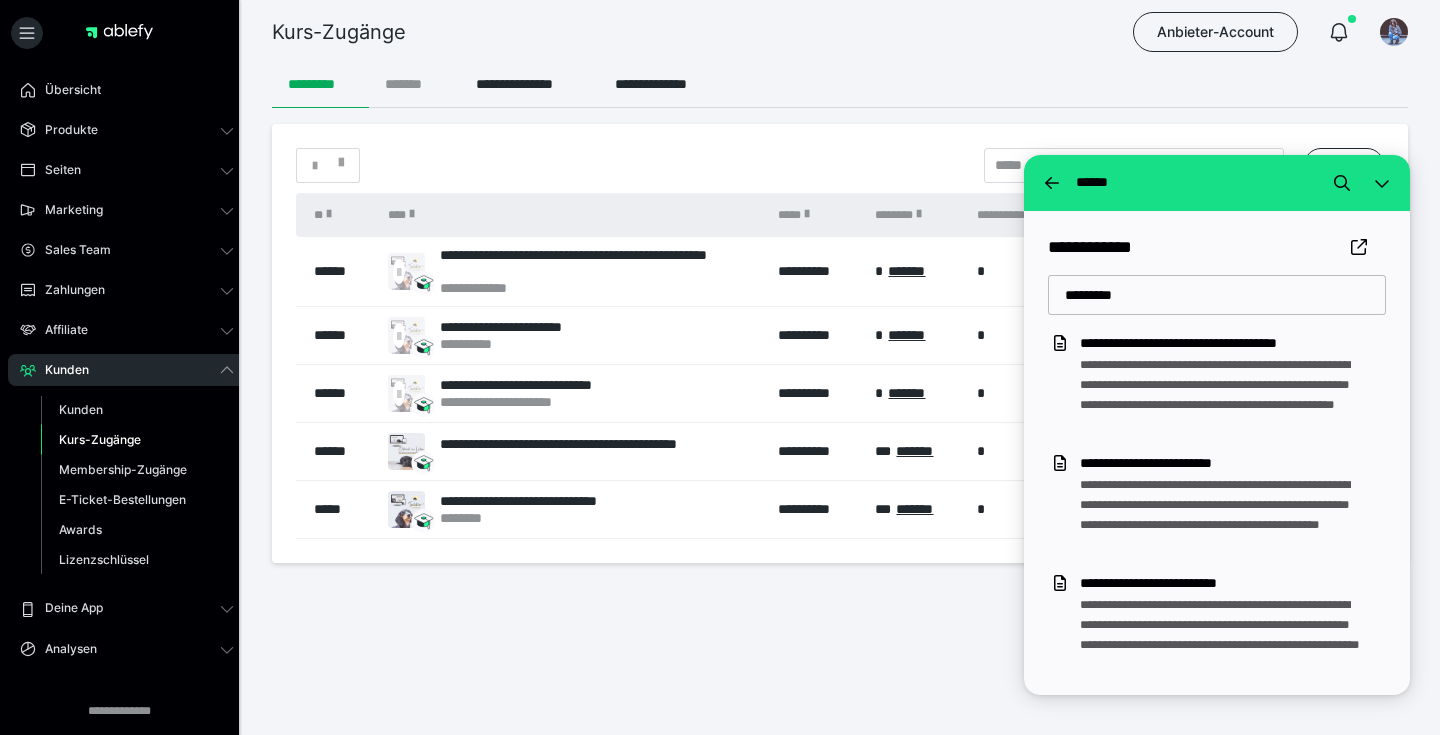 click on "*******" at bounding box center (414, 84) 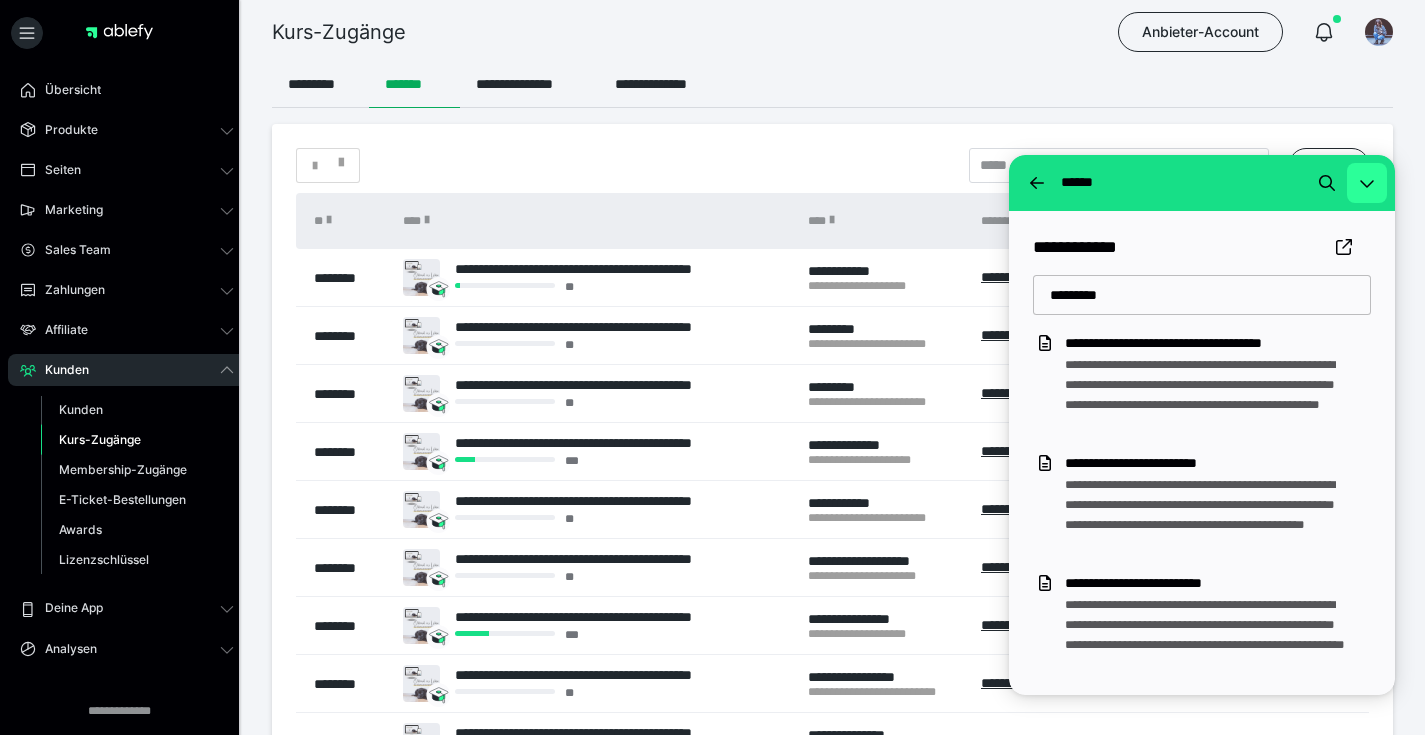 click 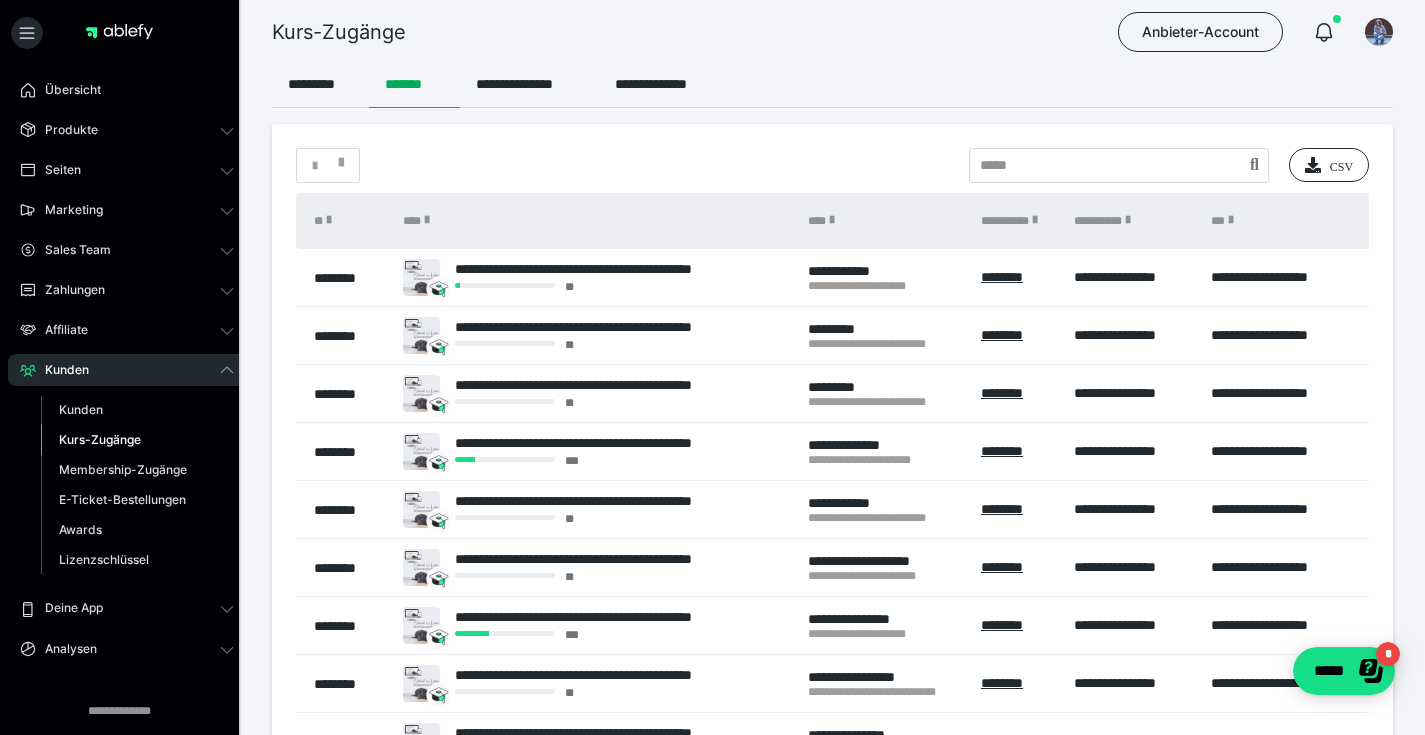 scroll, scrollTop: 0, scrollLeft: 0, axis: both 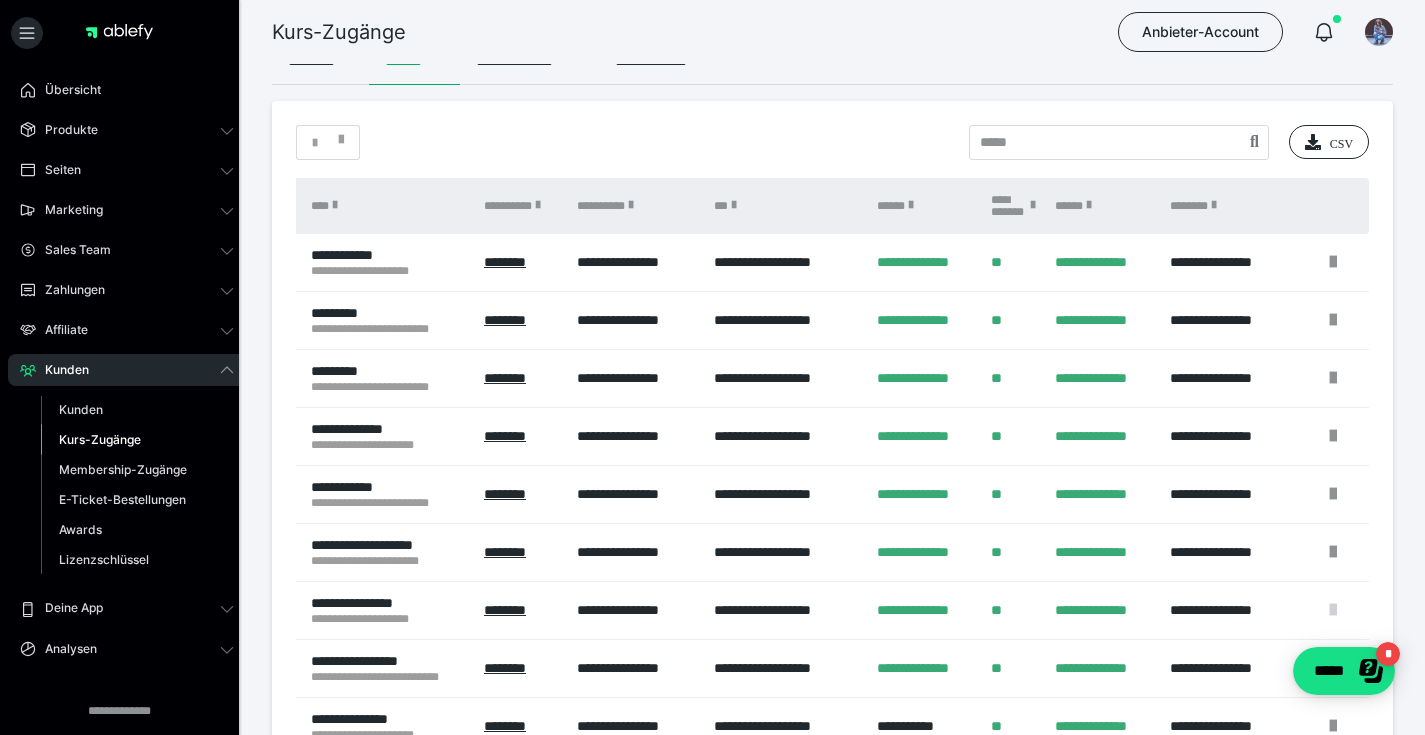 click at bounding box center [1333, 610] 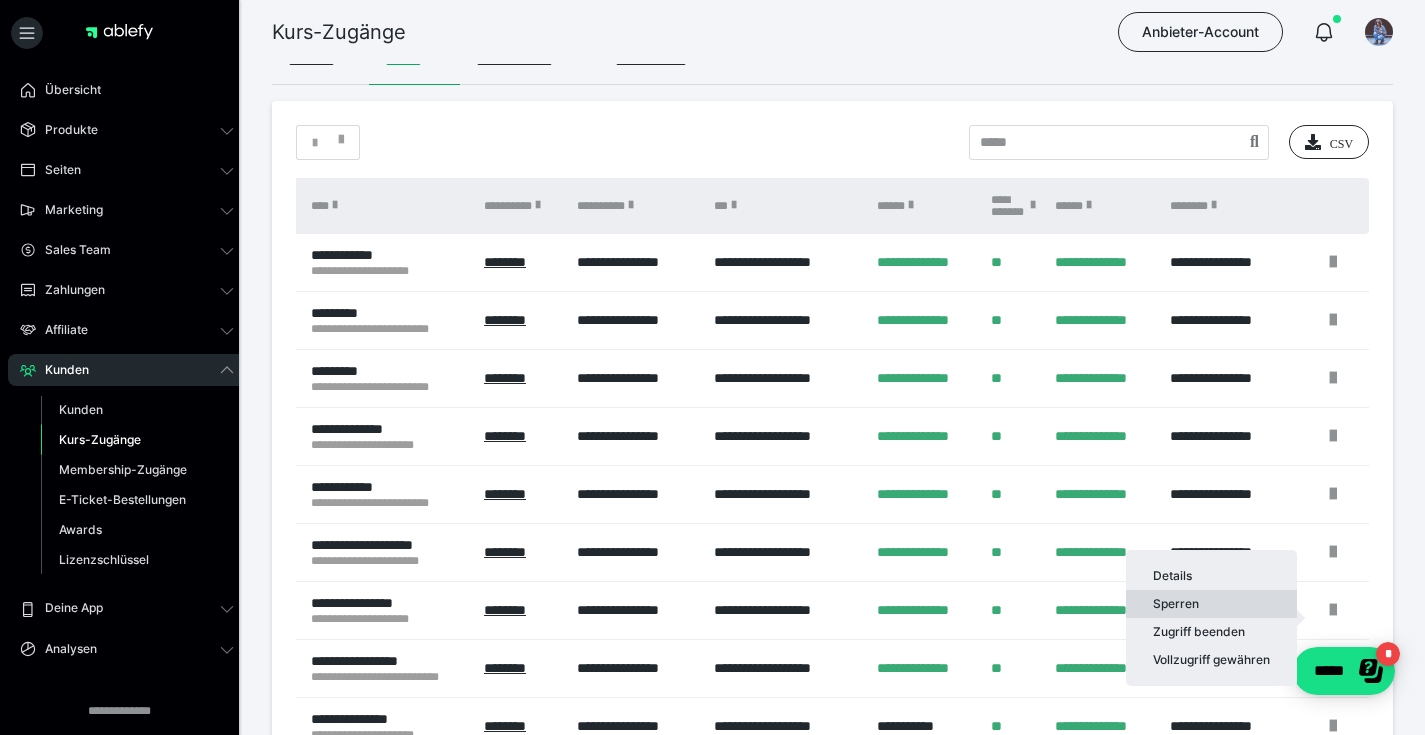 click on "Sperren" at bounding box center [1211, 604] 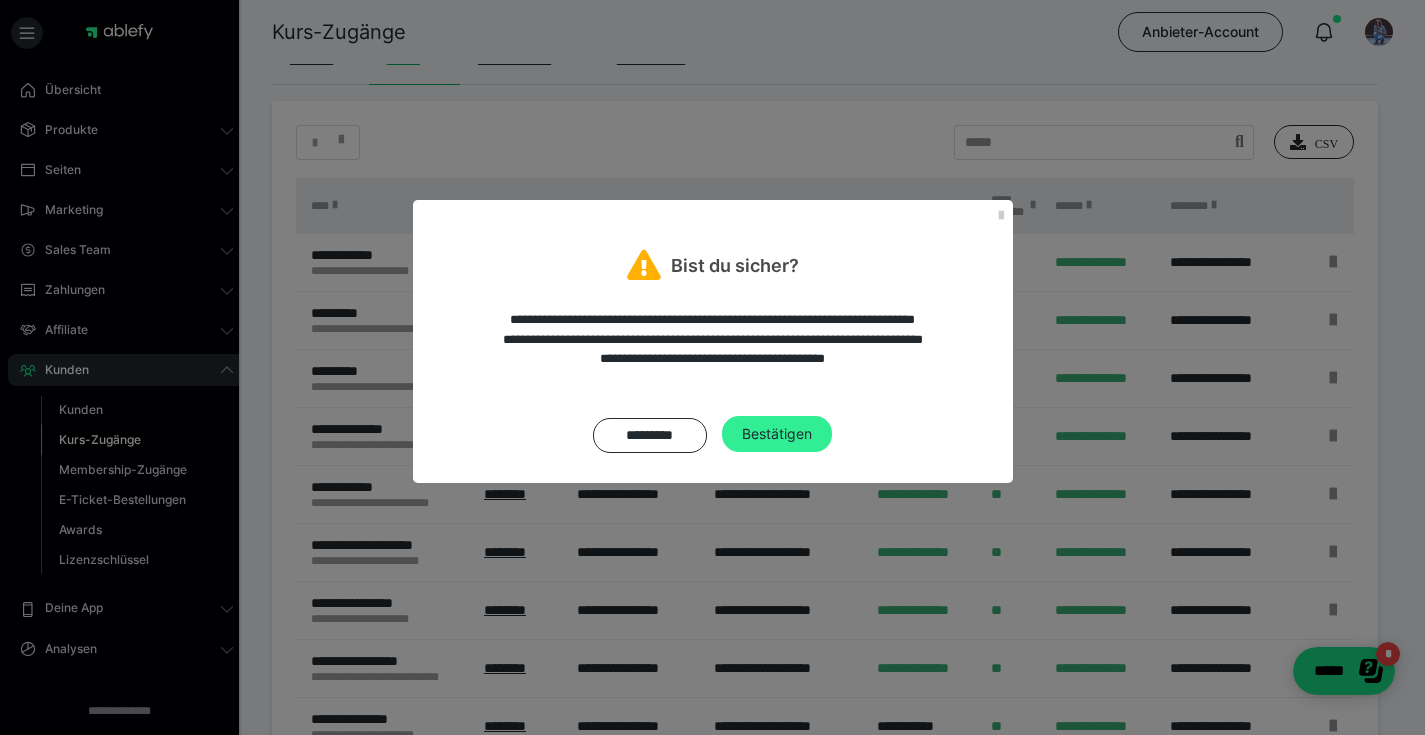 click on "Bestätigen" at bounding box center [777, 434] 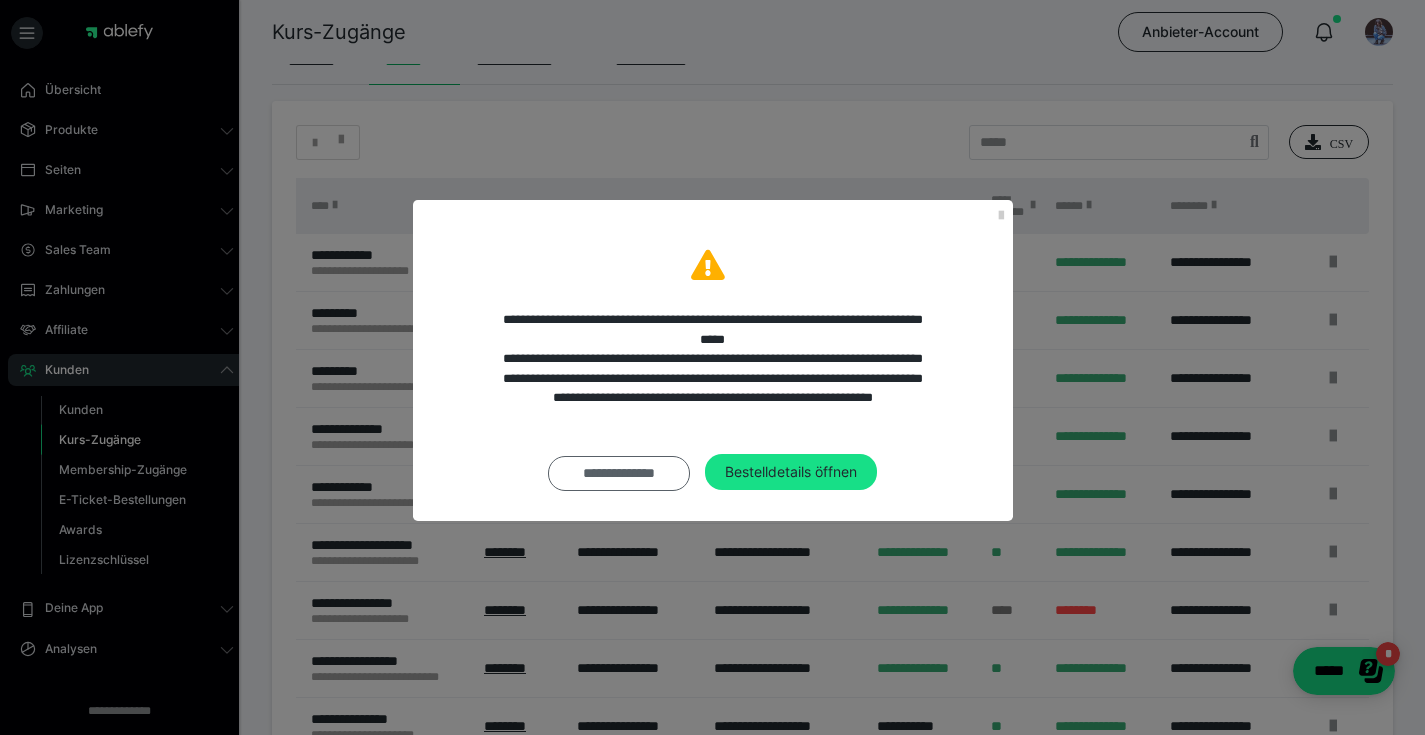 click on "**********" at bounding box center [619, 473] 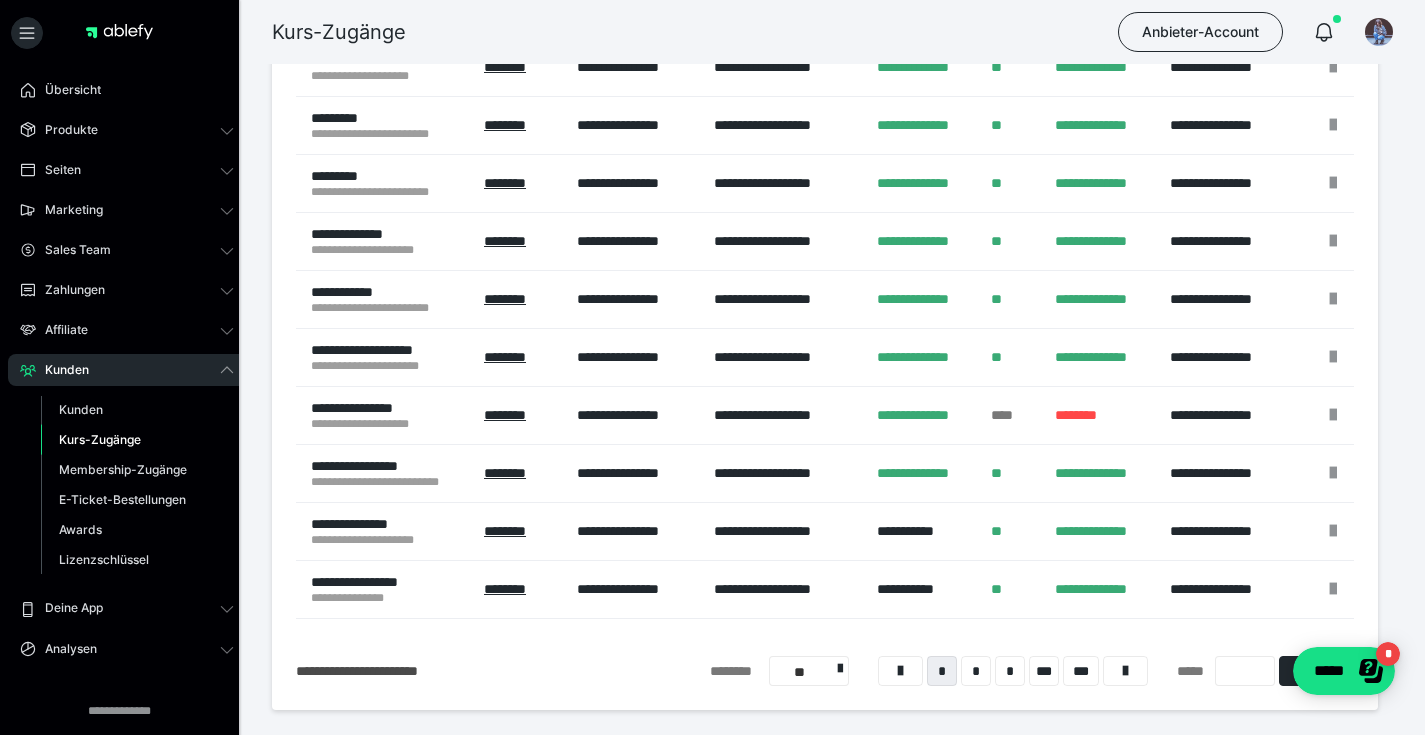 scroll, scrollTop: 211, scrollLeft: 0, axis: vertical 